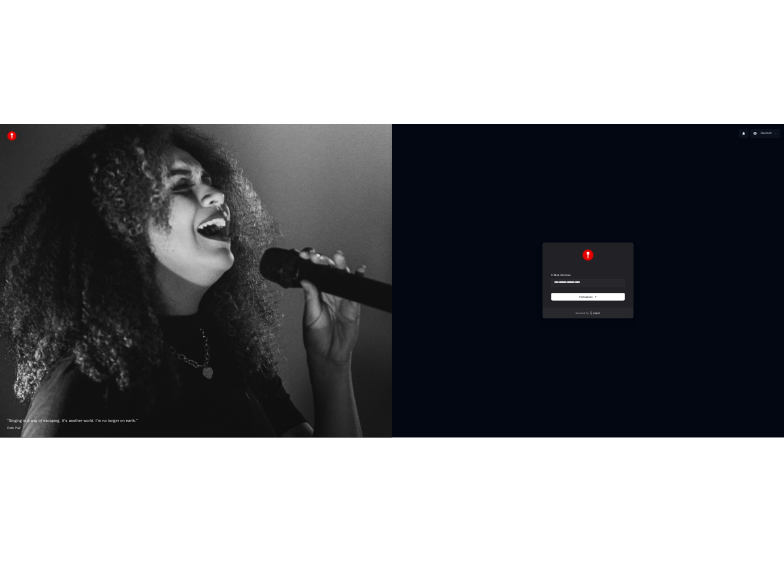scroll, scrollTop: 0, scrollLeft: 0, axis: both 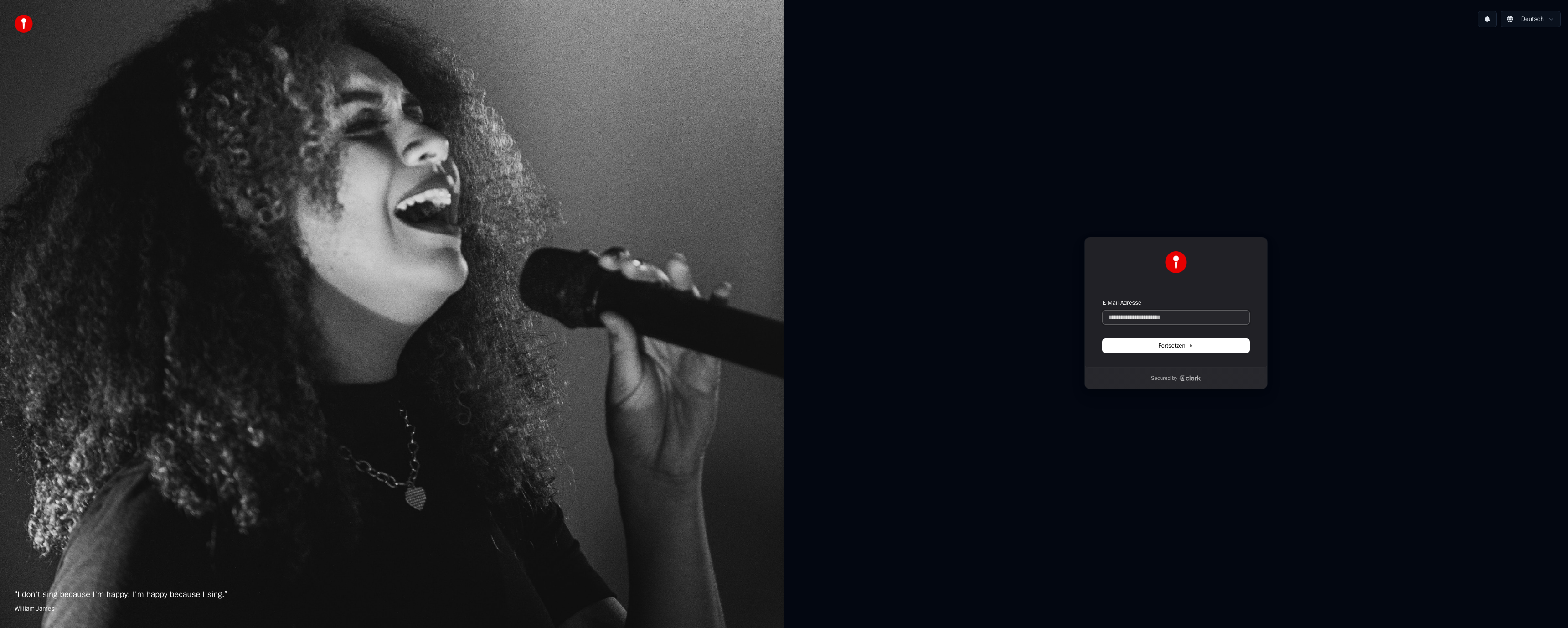 click on "E-Mail-Adresse" at bounding box center [1176, 317] 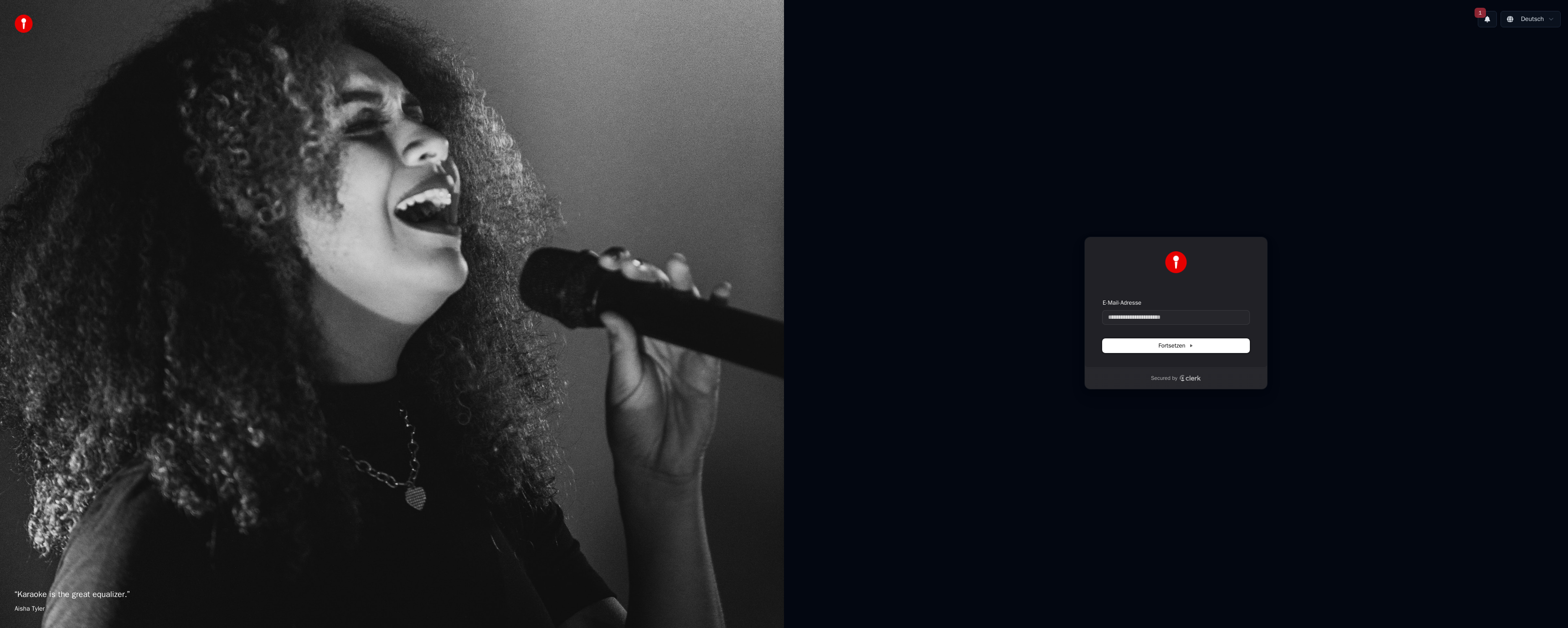 click on "Fortsetzen" at bounding box center [1176, 346] 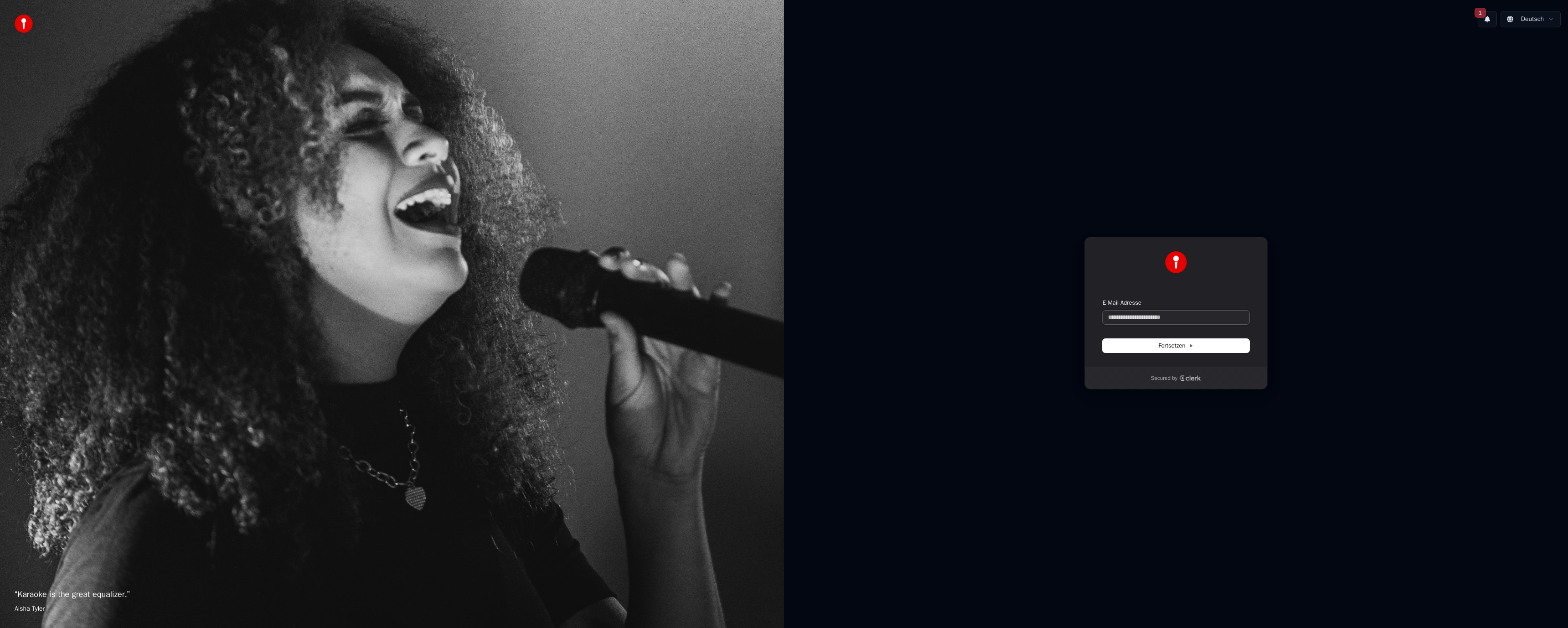 click on "E-Mail-Adresse" at bounding box center (1176, 317) 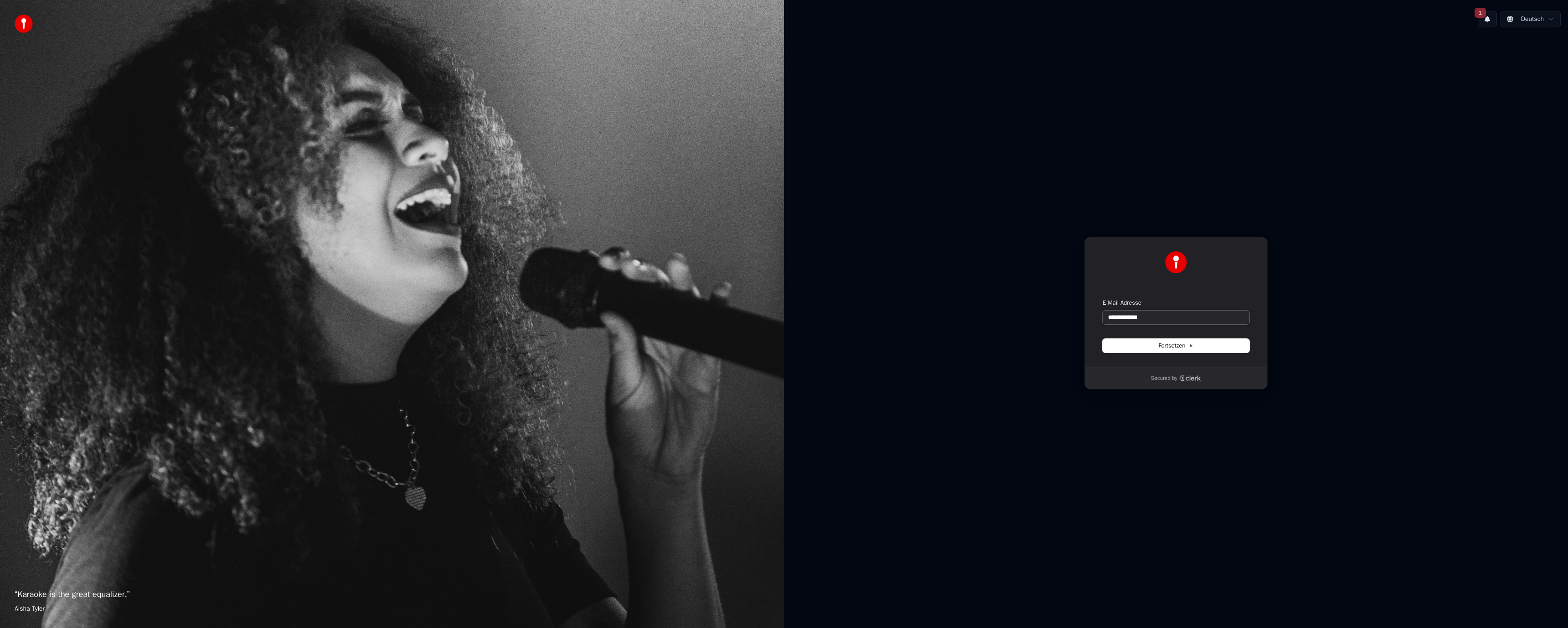 click at bounding box center (1103, 299) 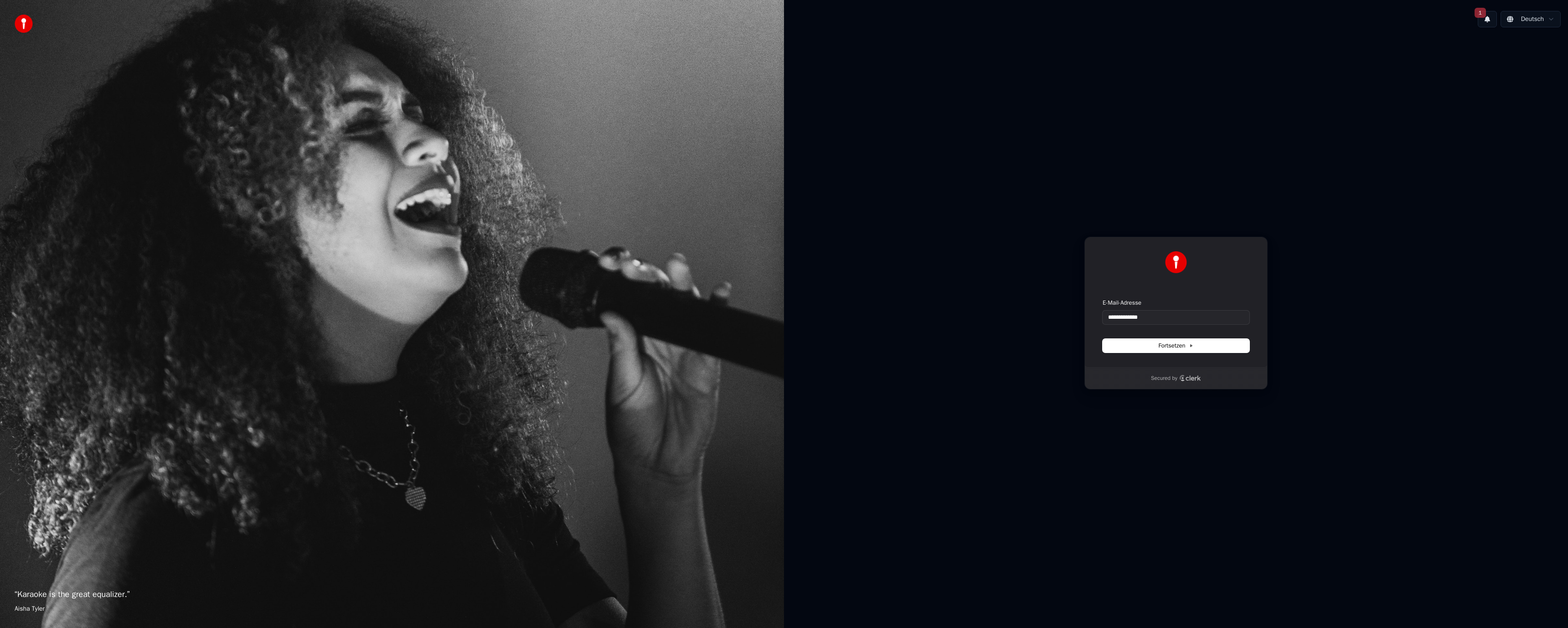 type on "**********" 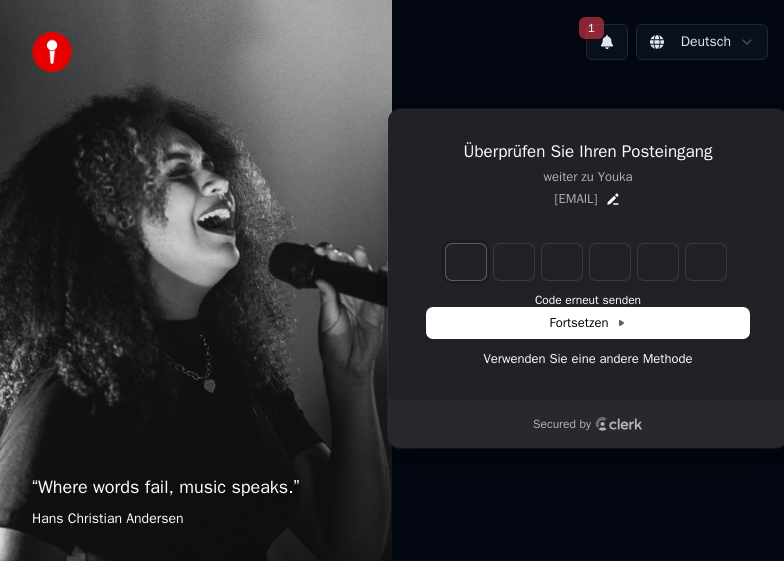 type on "*" 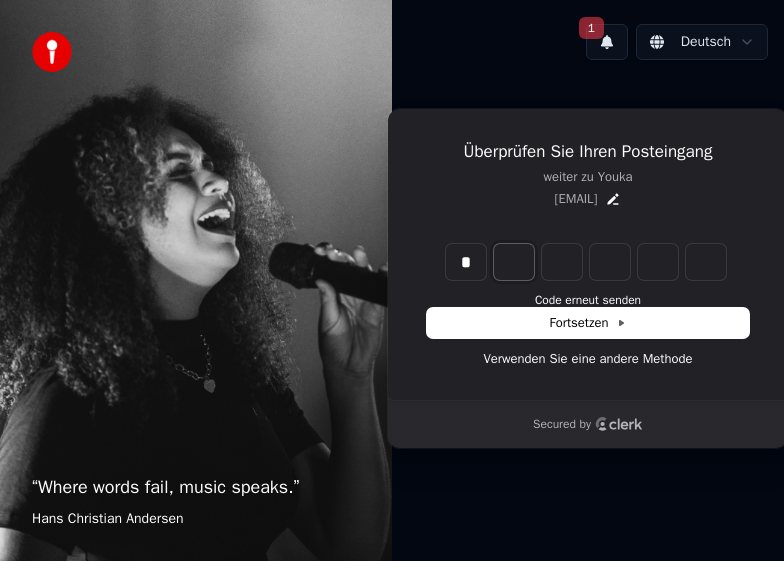 type on "*" 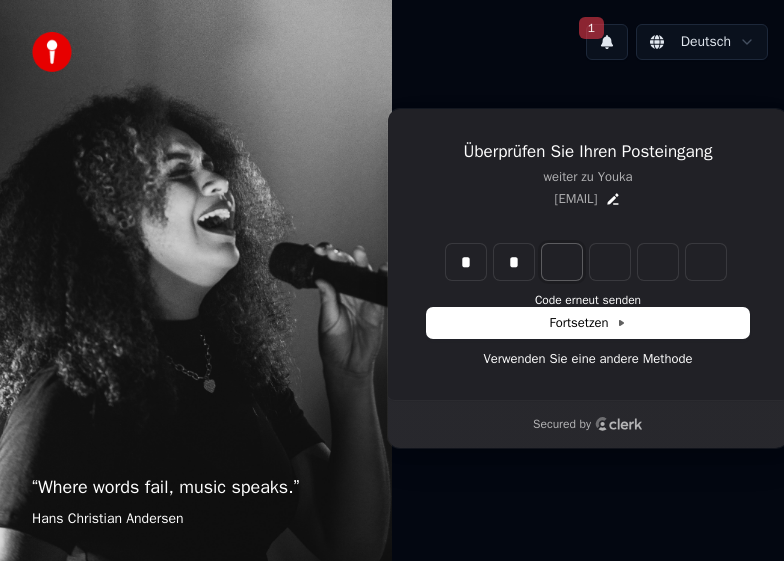 type on "**" 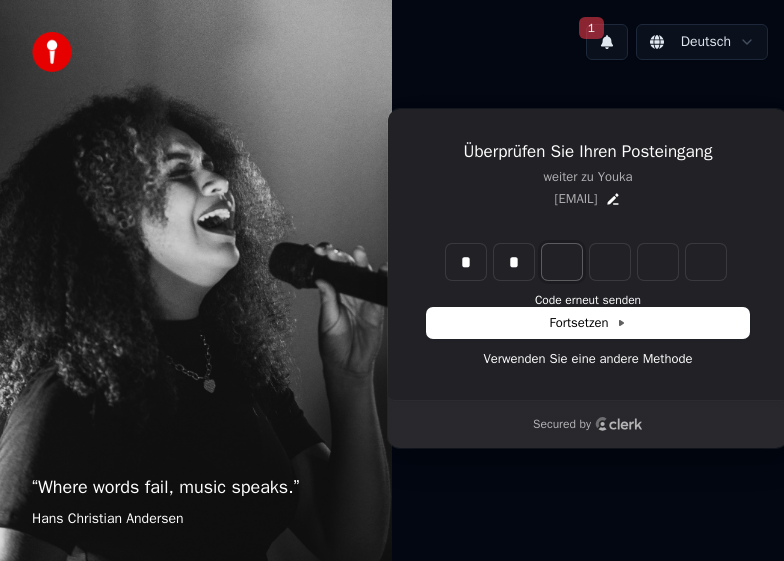 type on "*" 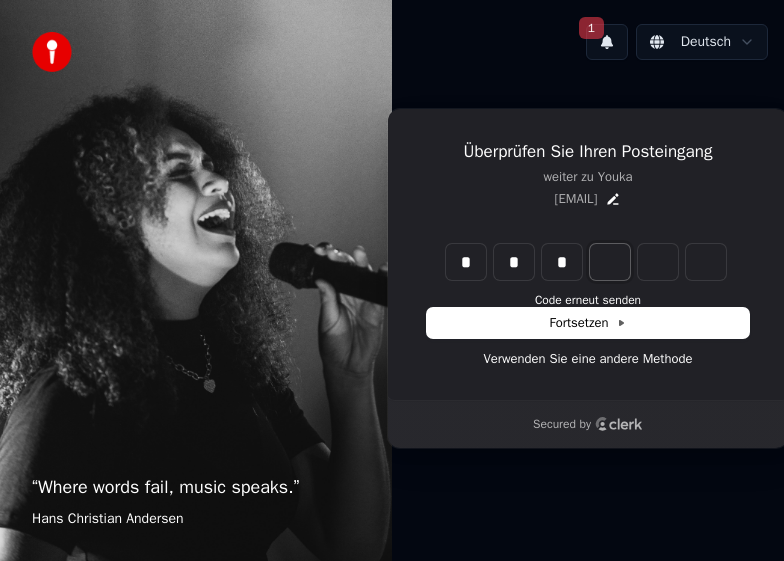 type on "***" 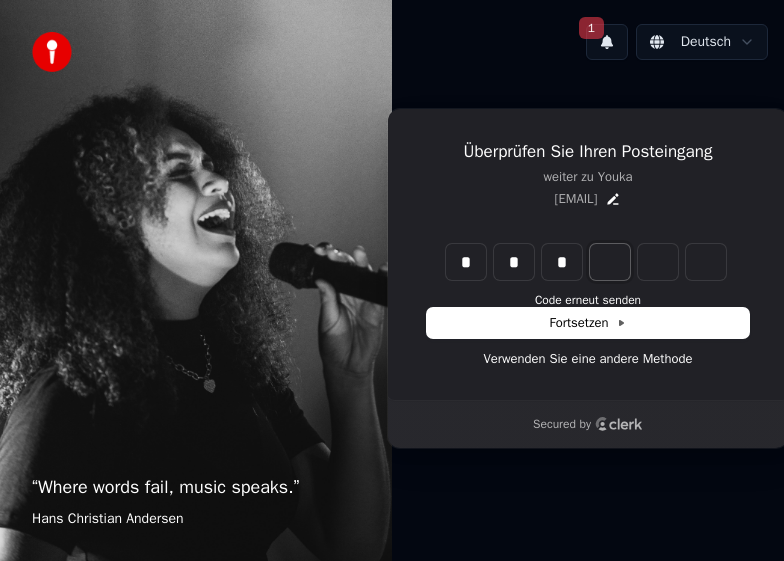 type on "*" 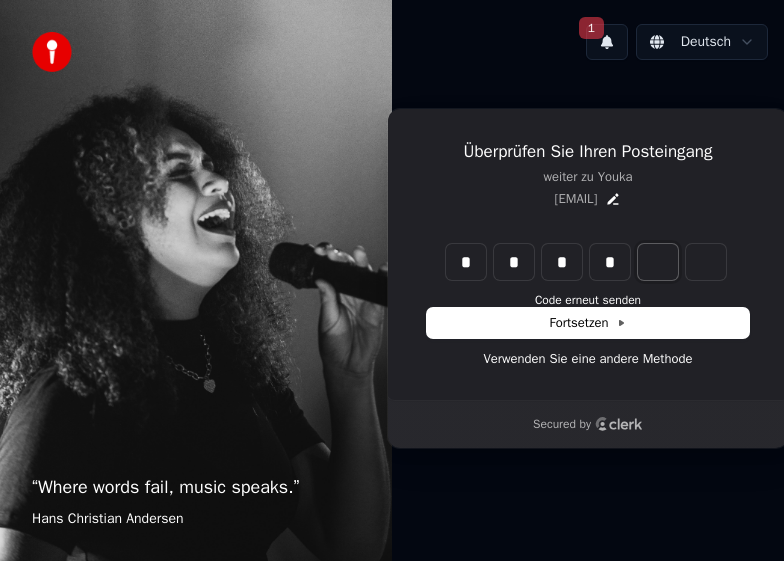 type on "****" 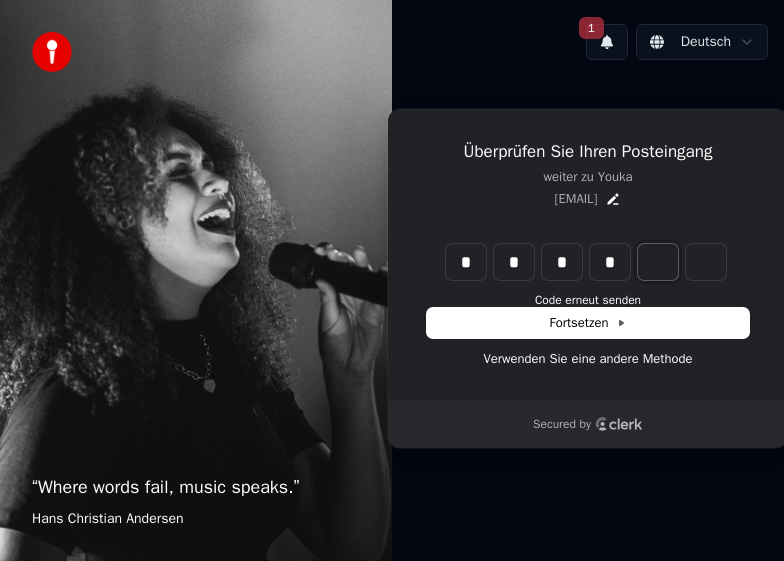 type on "*" 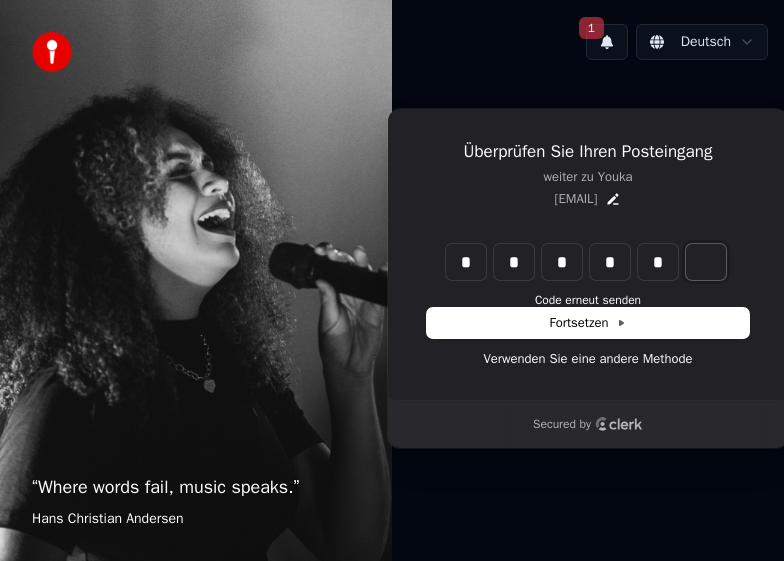 type on "******" 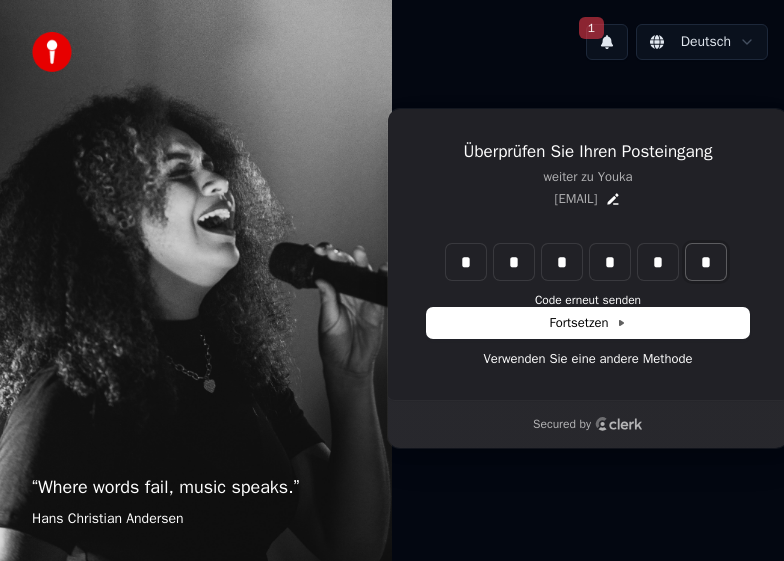 type on "*" 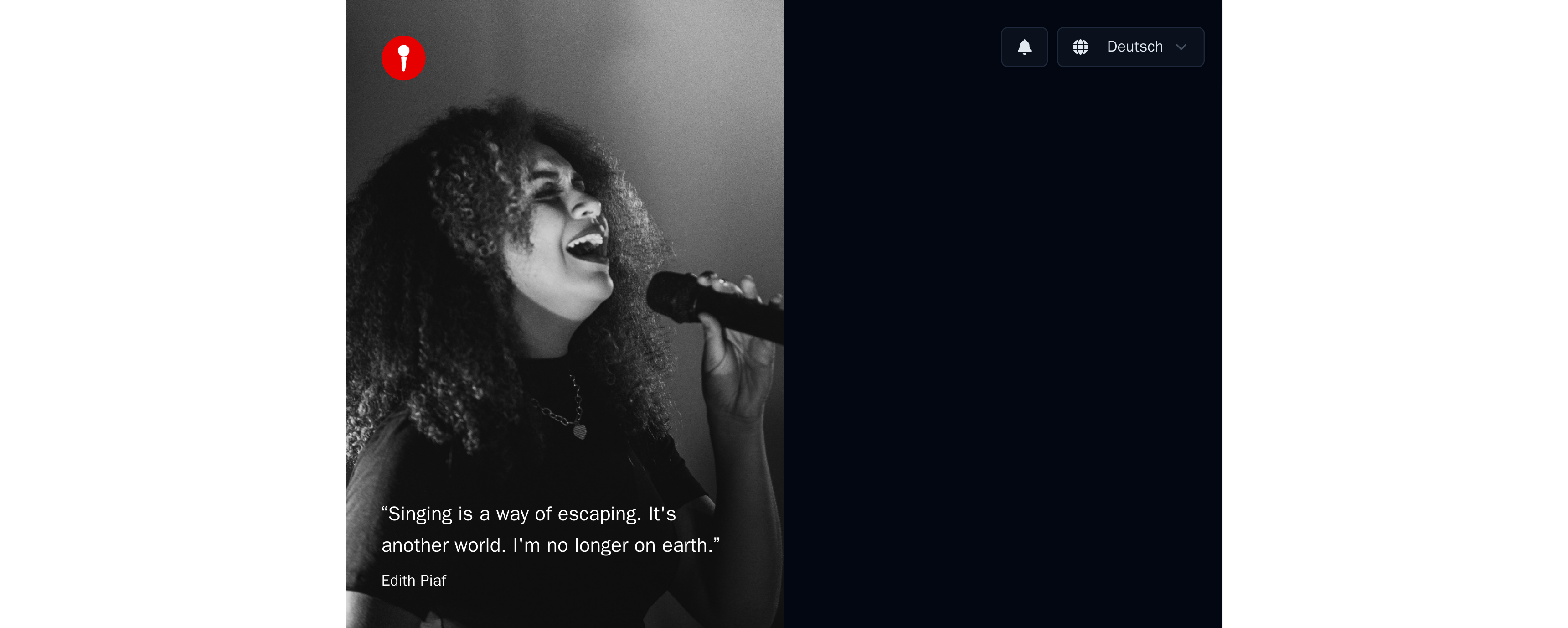 scroll, scrollTop: 0, scrollLeft: 0, axis: both 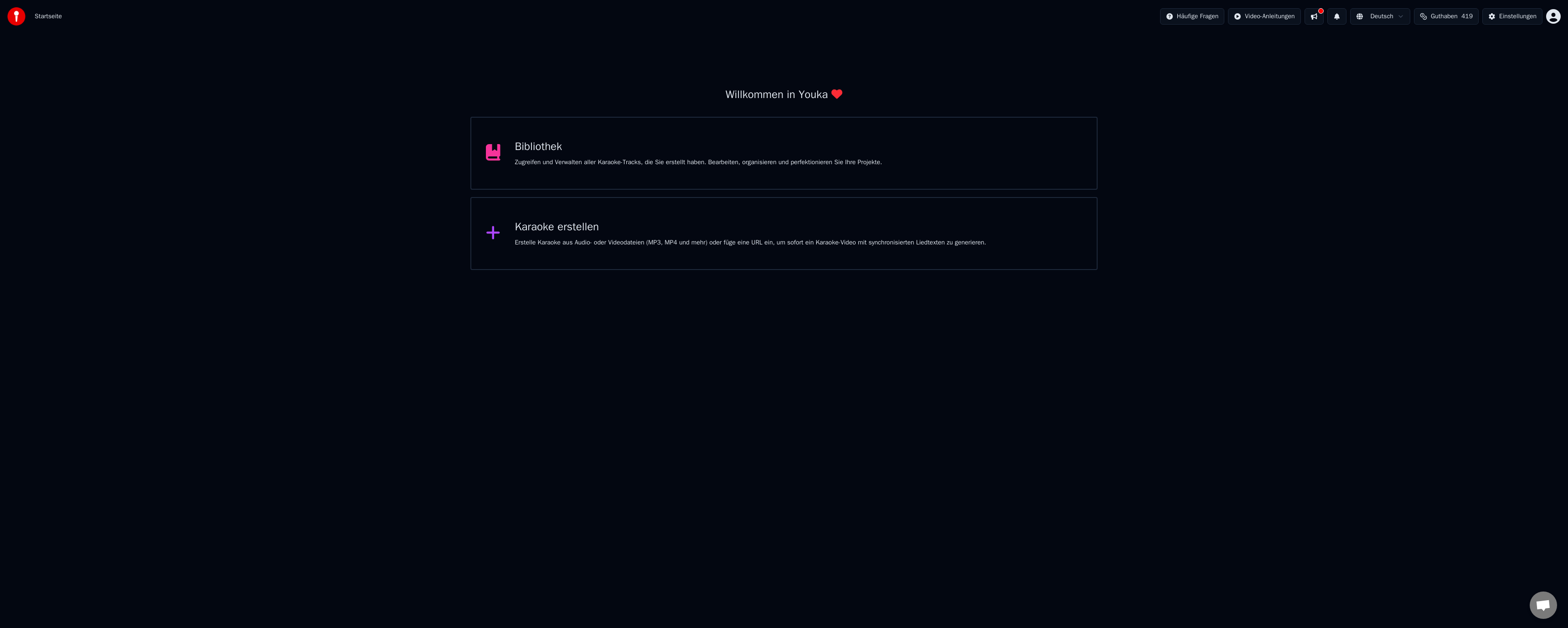 click on "Karaoke erstellen Erstelle Karaoke aus Audio- oder Videodateien (MP3, MP4 und mehr) oder füge eine URL ein, um sofort ein Karaoke-Video mit synchronisierten Liedtexten zu generieren." at bounding box center [751, 234] 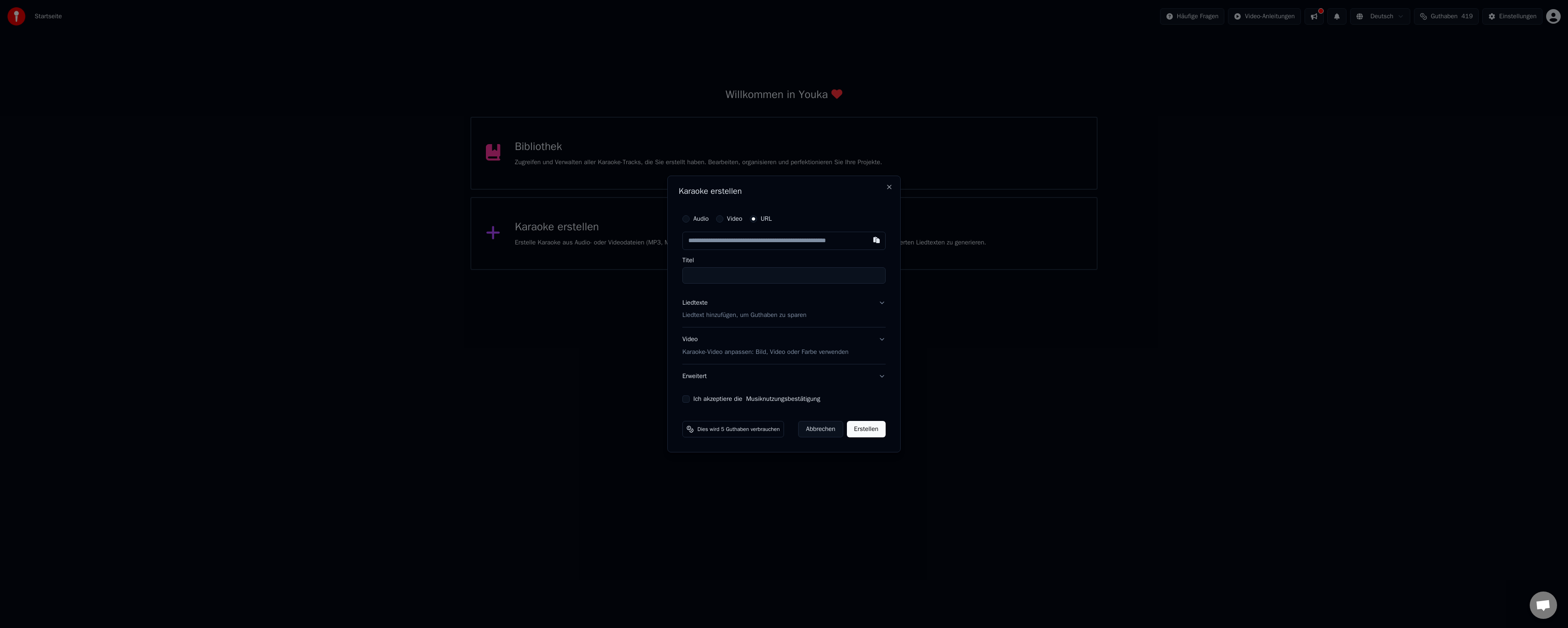 type on "**********" 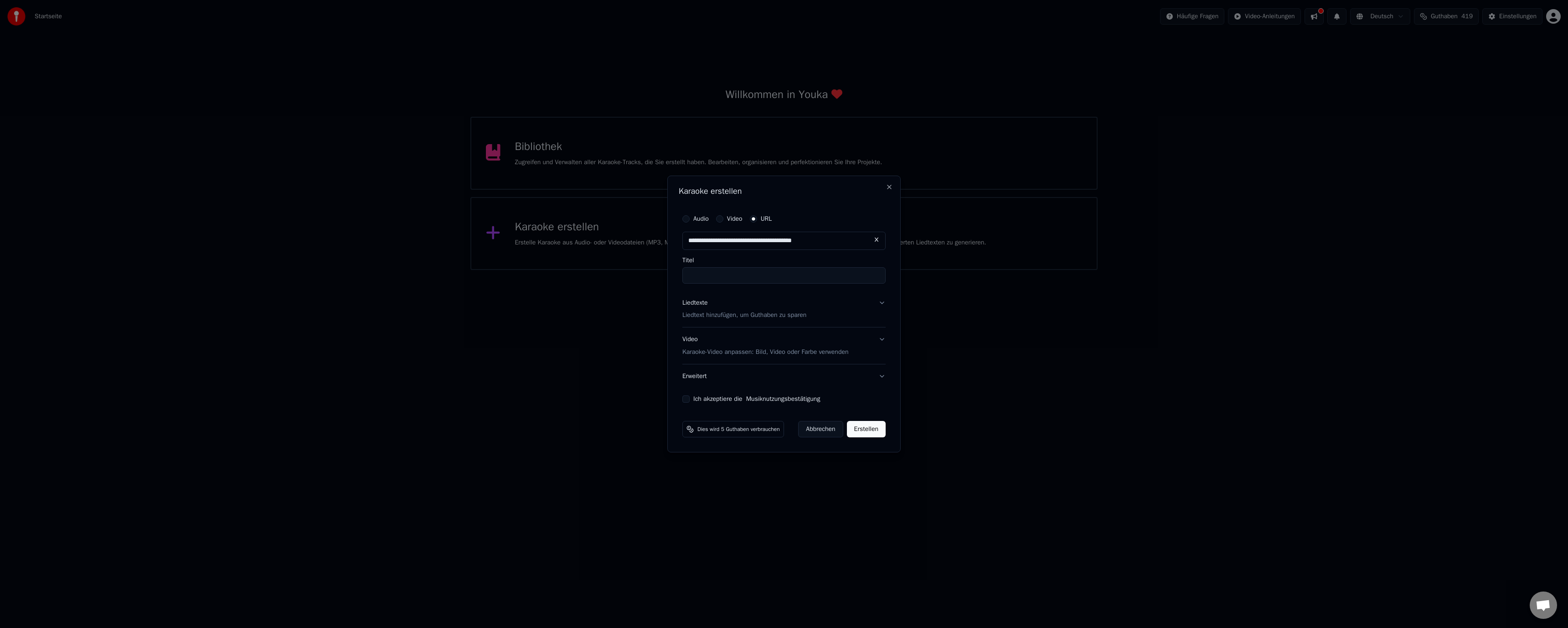 type on "**********" 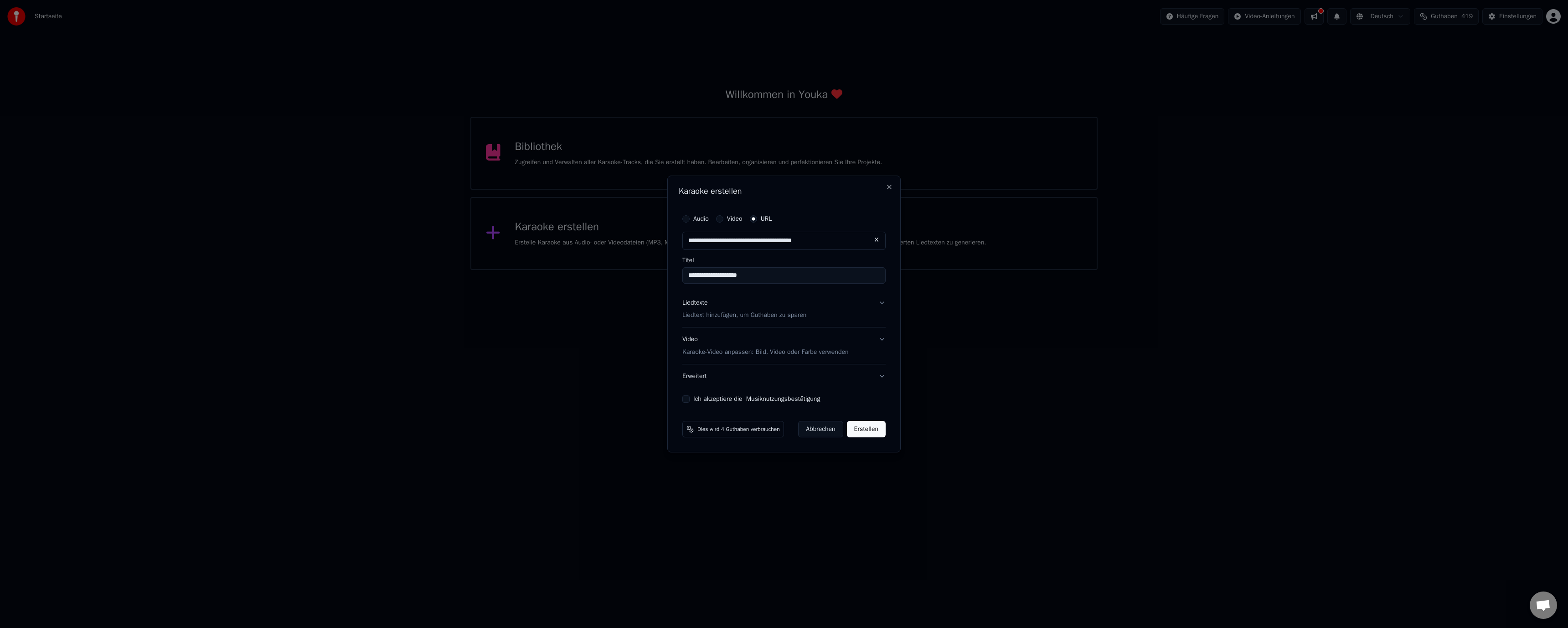 type on "**********" 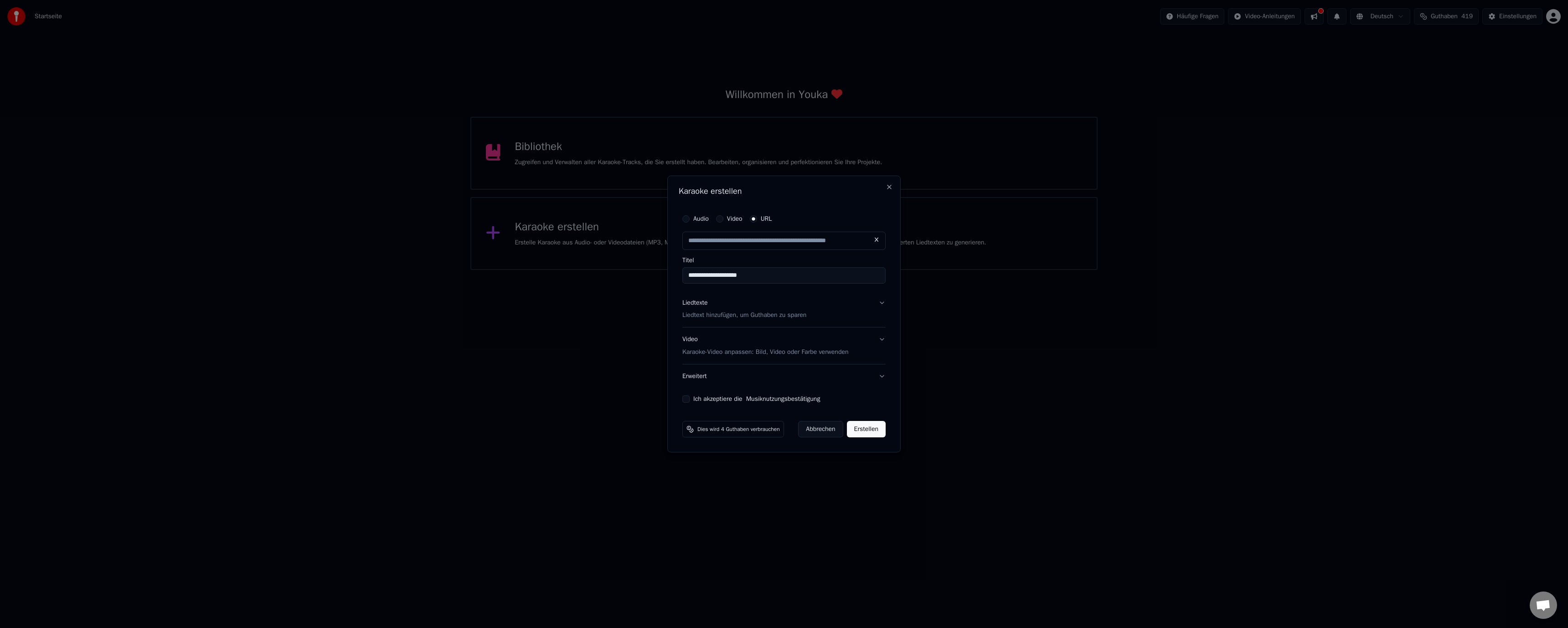 type on "**********" 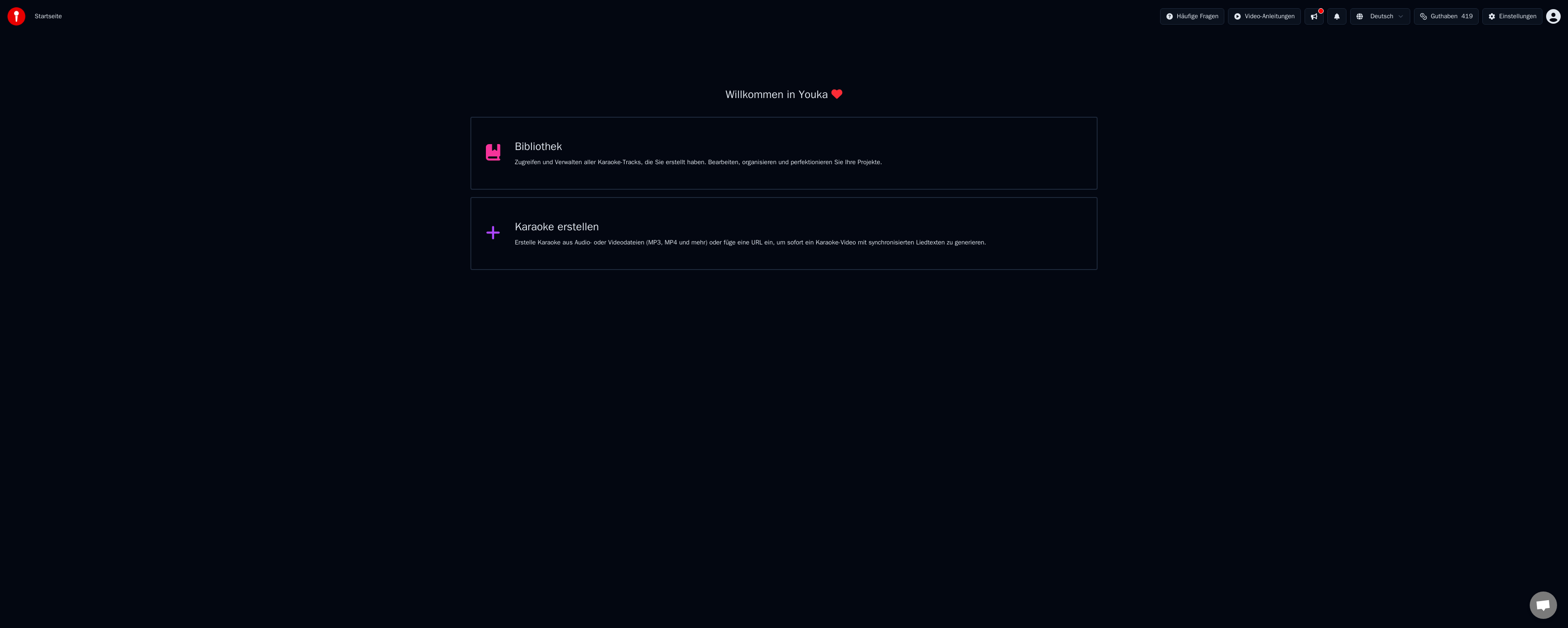 click on "Karaoke erstellen Erstelle Karaoke aus Audio- oder Videodateien (MP3, MP4 und mehr) oder füge eine URL ein, um sofort ein Karaoke-Video mit synchronisierten Liedtexten zu generieren." at bounding box center [751, 234] 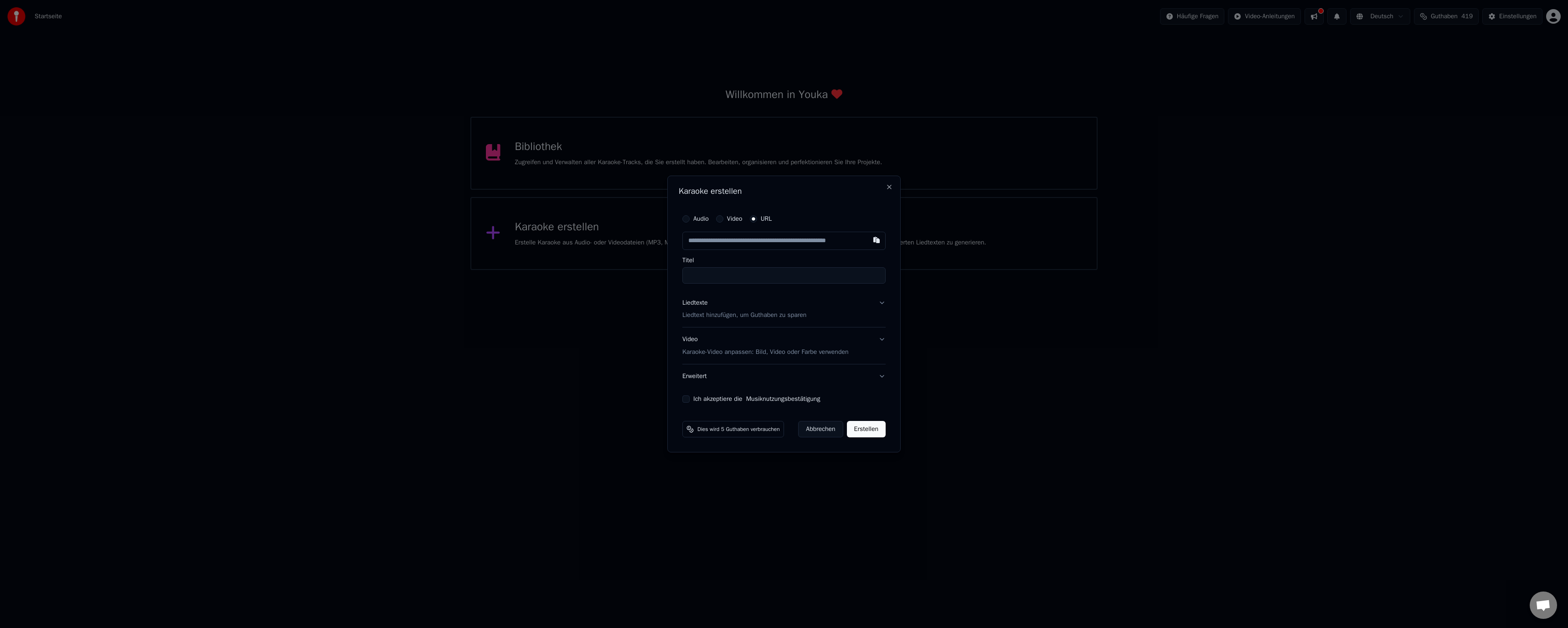 click on "Liedtext hinzufügen, um Guthaben zu sparen" at bounding box center [744, 316] 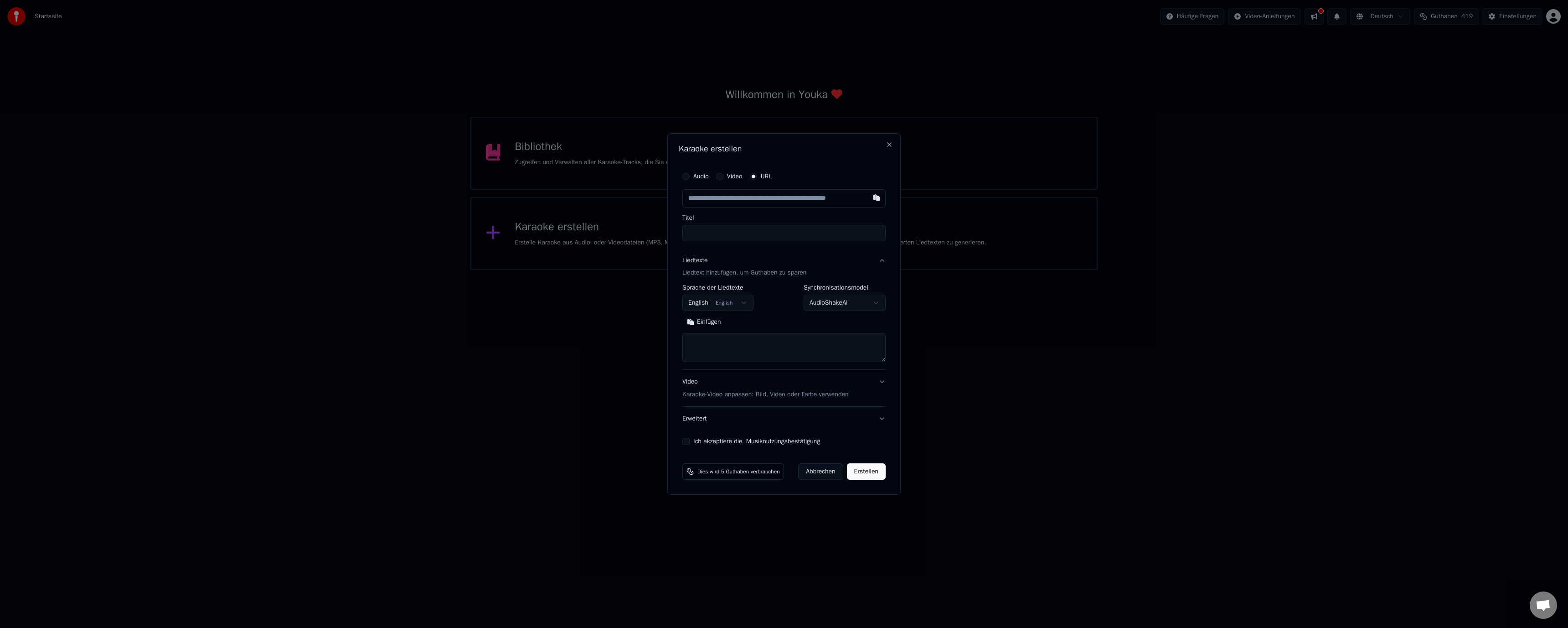 type 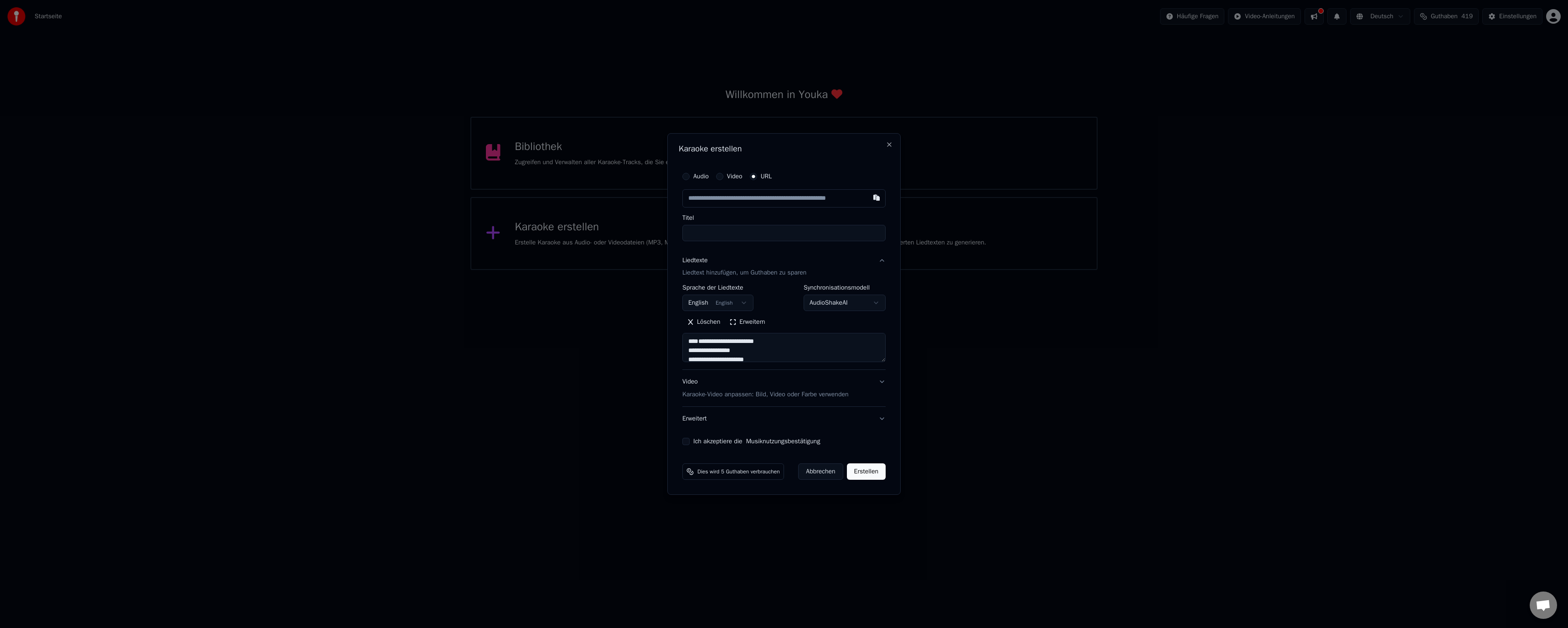 scroll, scrollTop: 568, scrollLeft: 0, axis: vertical 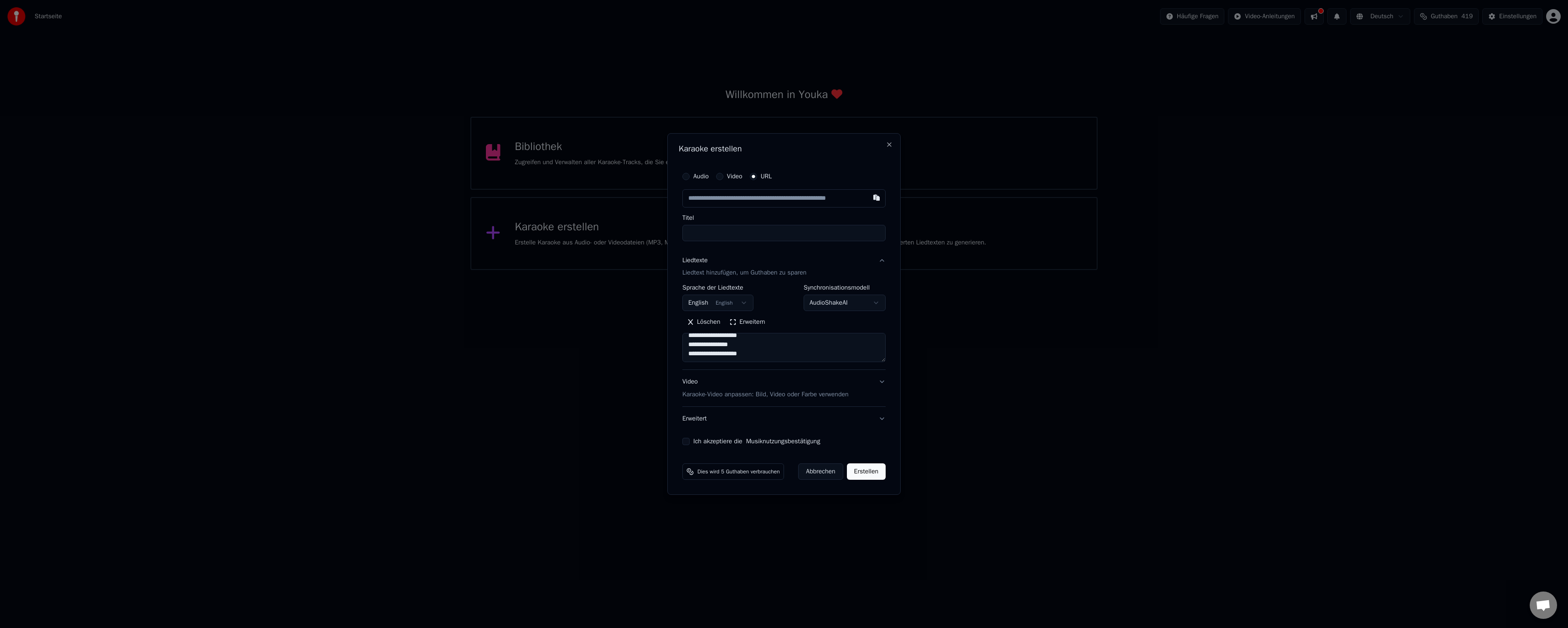 type on "**********" 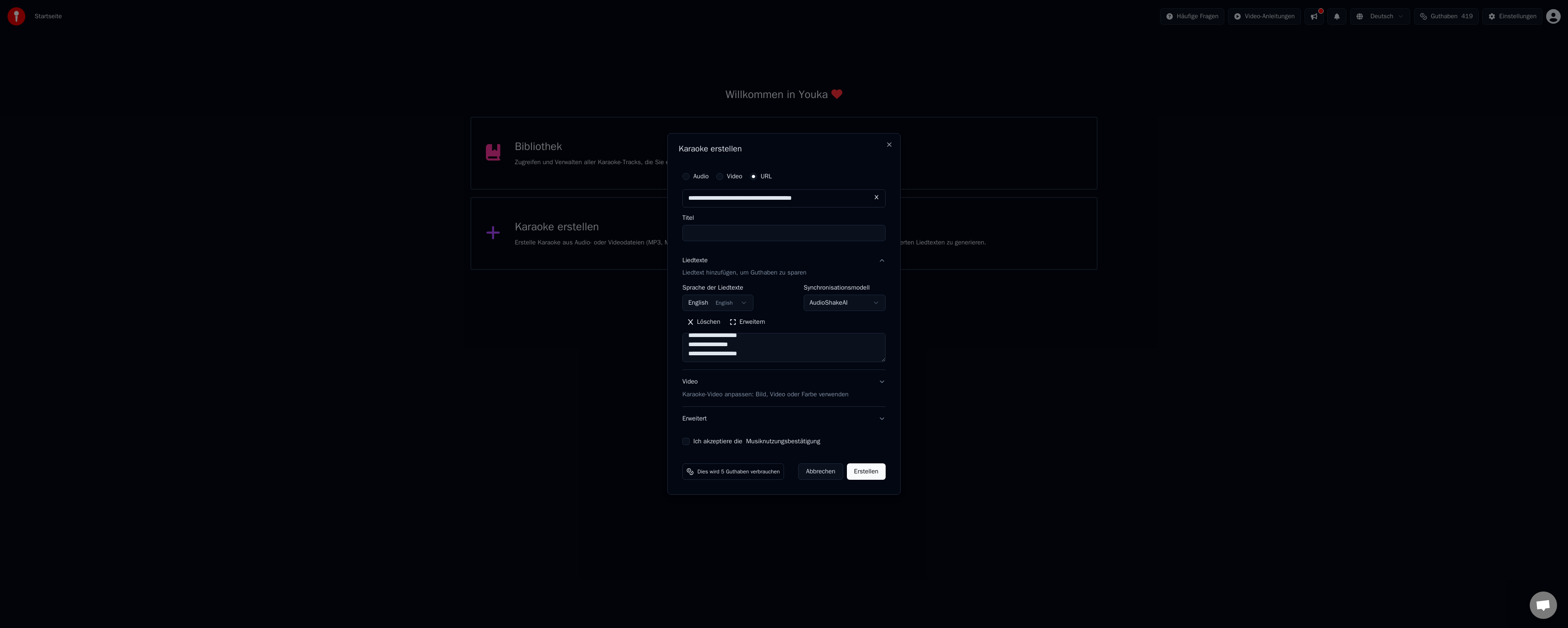 type on "**********" 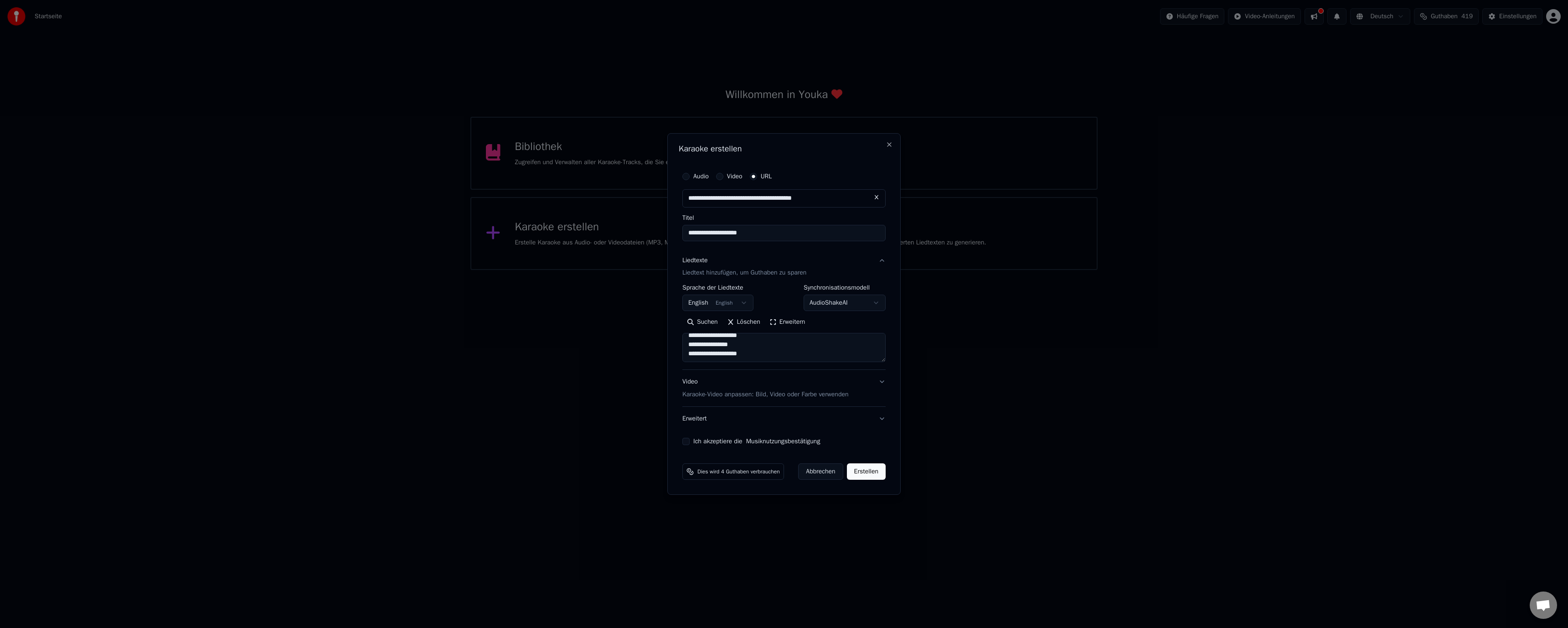 type on "**********" 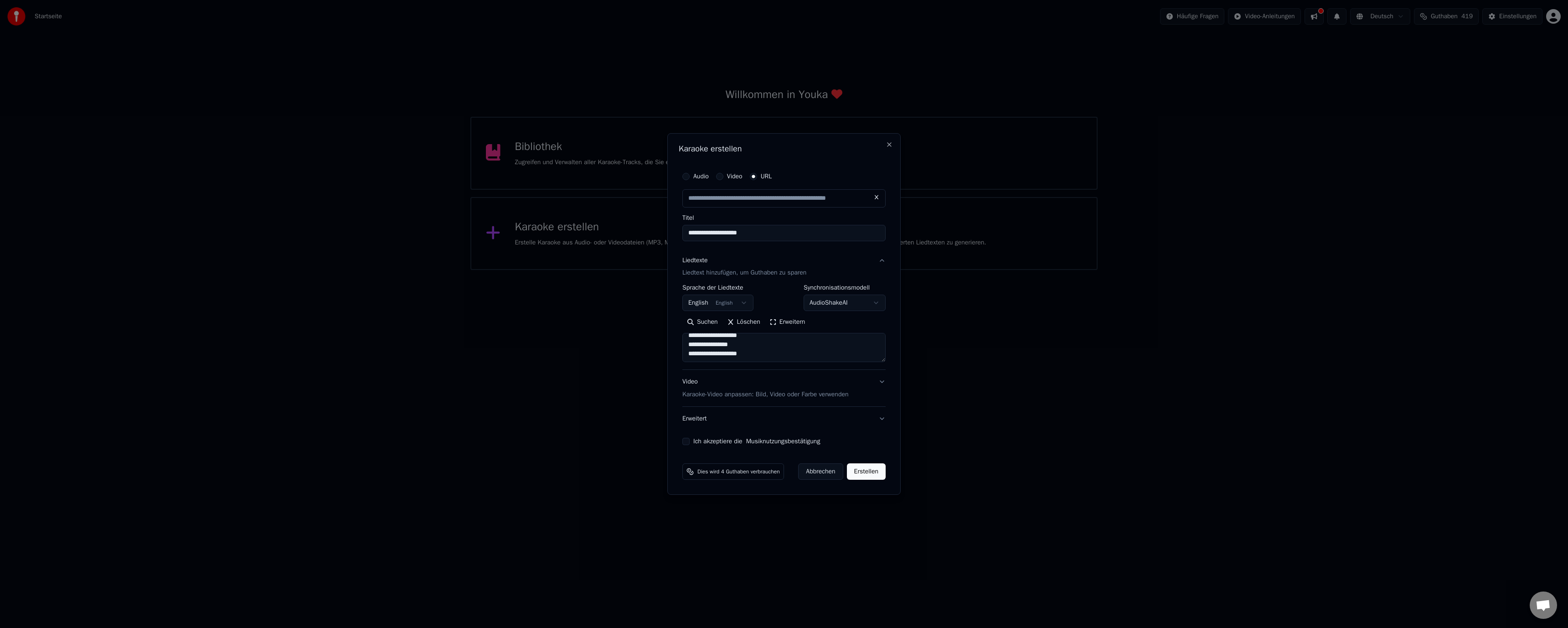 click on "Ich akzeptiere die   Musiknutzungsbestätigung" at bounding box center (686, 441) 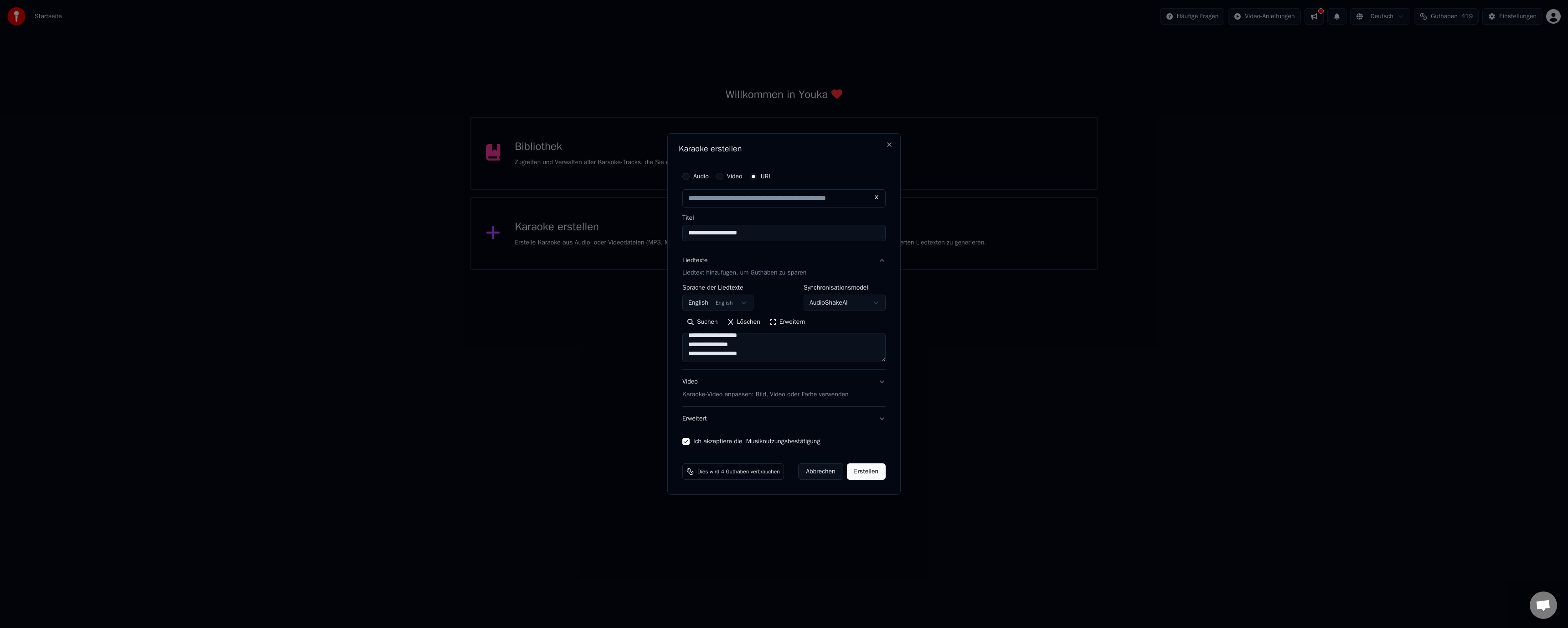 click on "Erweitert" at bounding box center [784, 419] 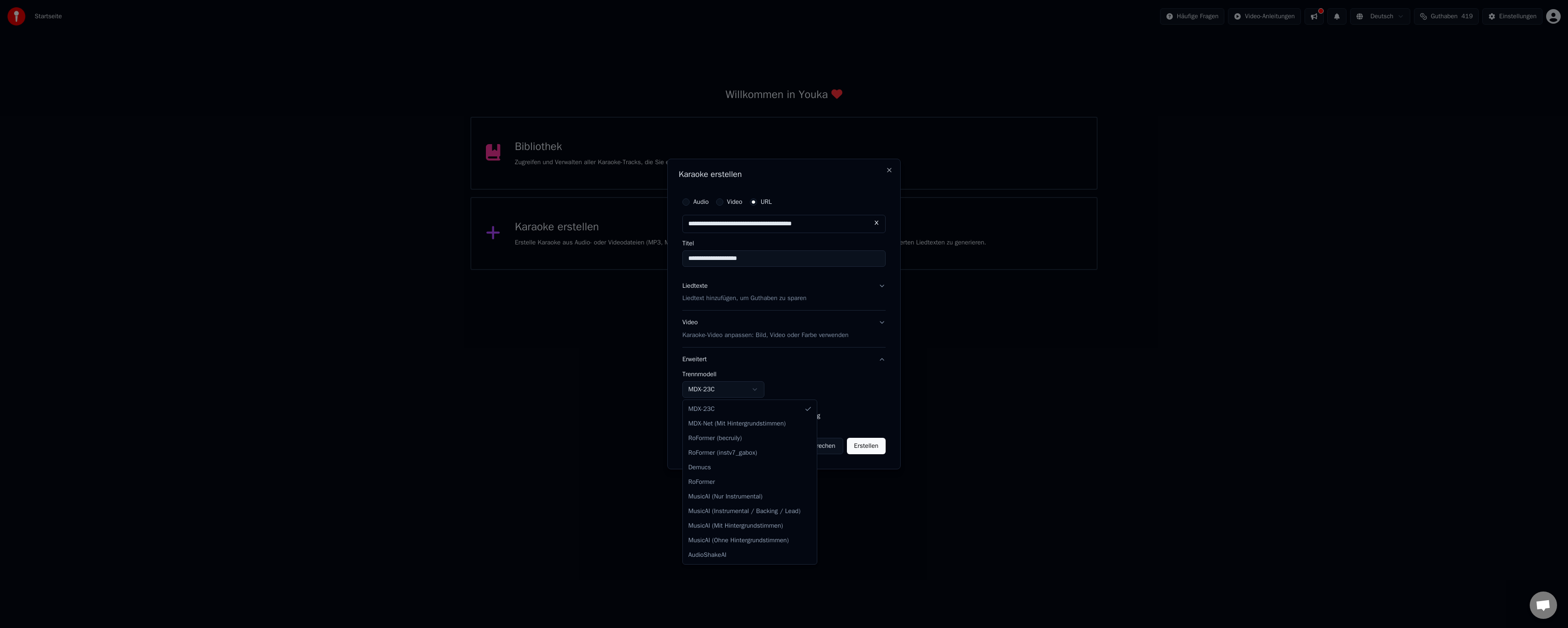 click on "**********" at bounding box center [784, 135] 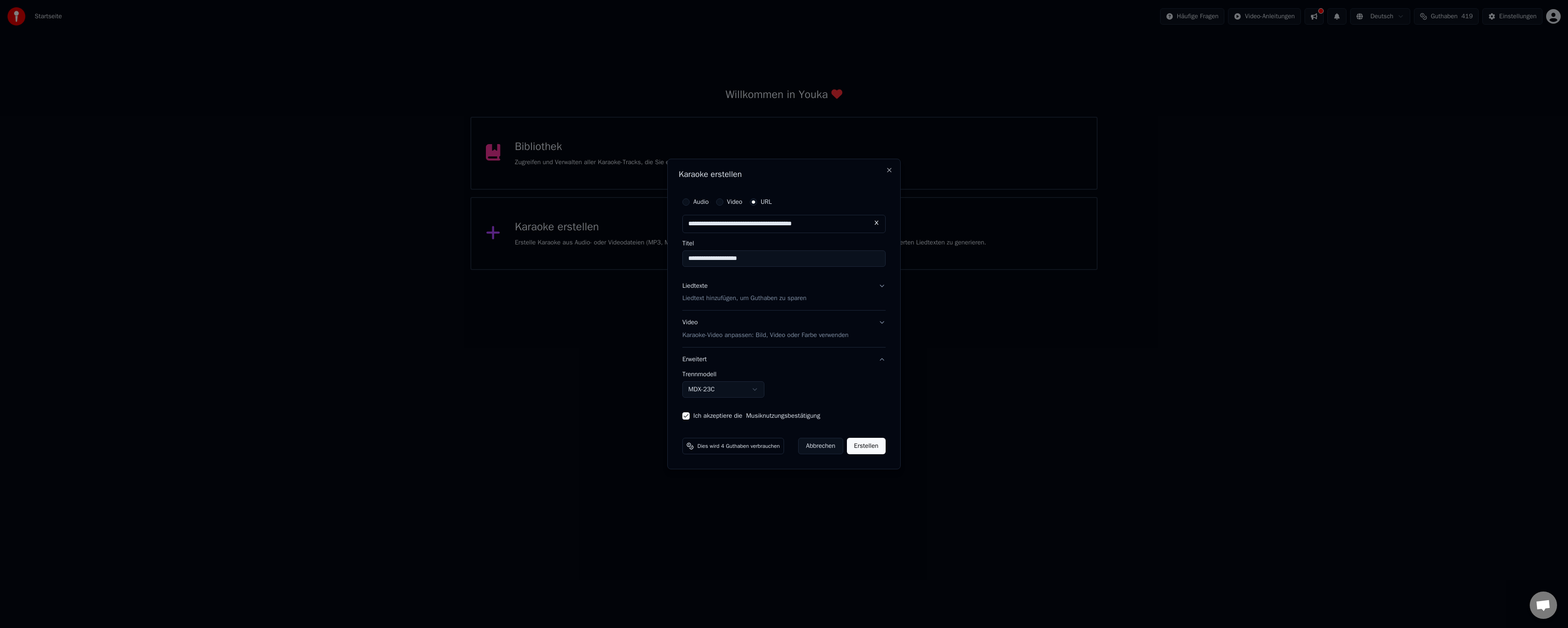 click on "**********" at bounding box center (784, 135) 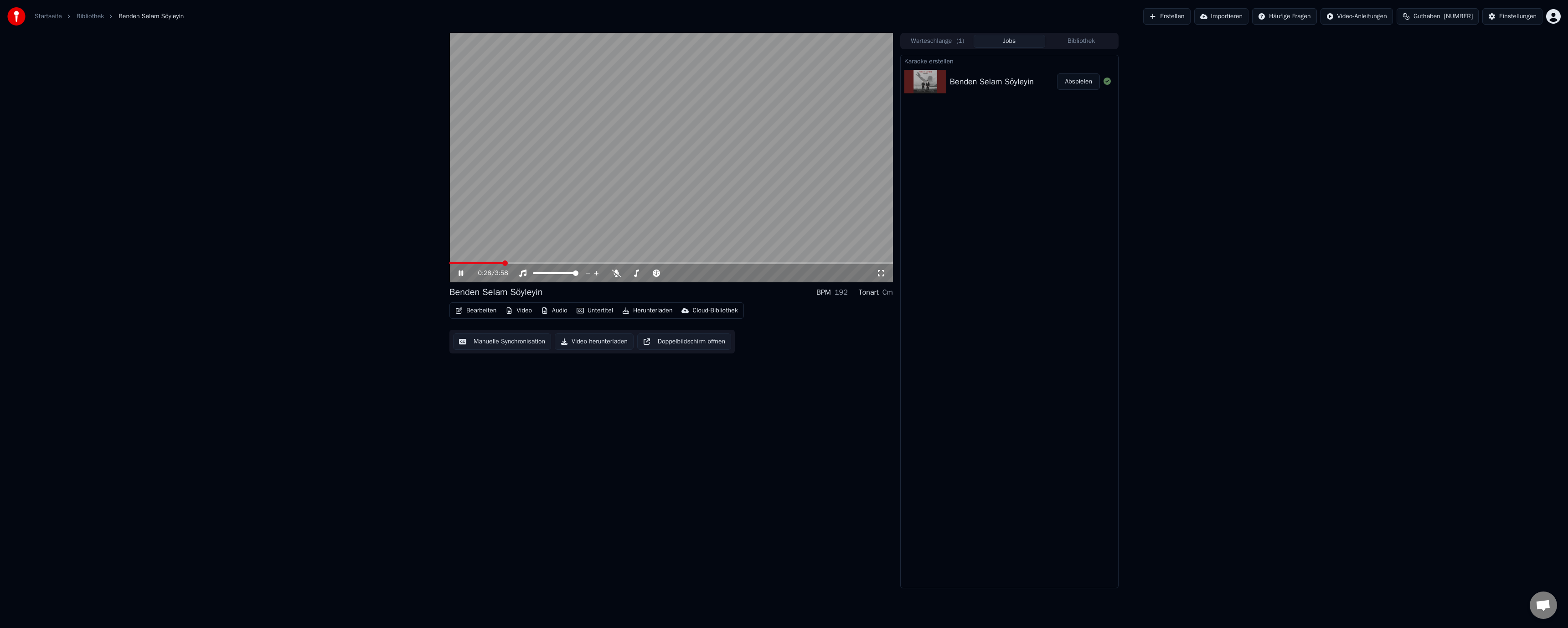 click on "Bearbeiten" at bounding box center (476, 311) 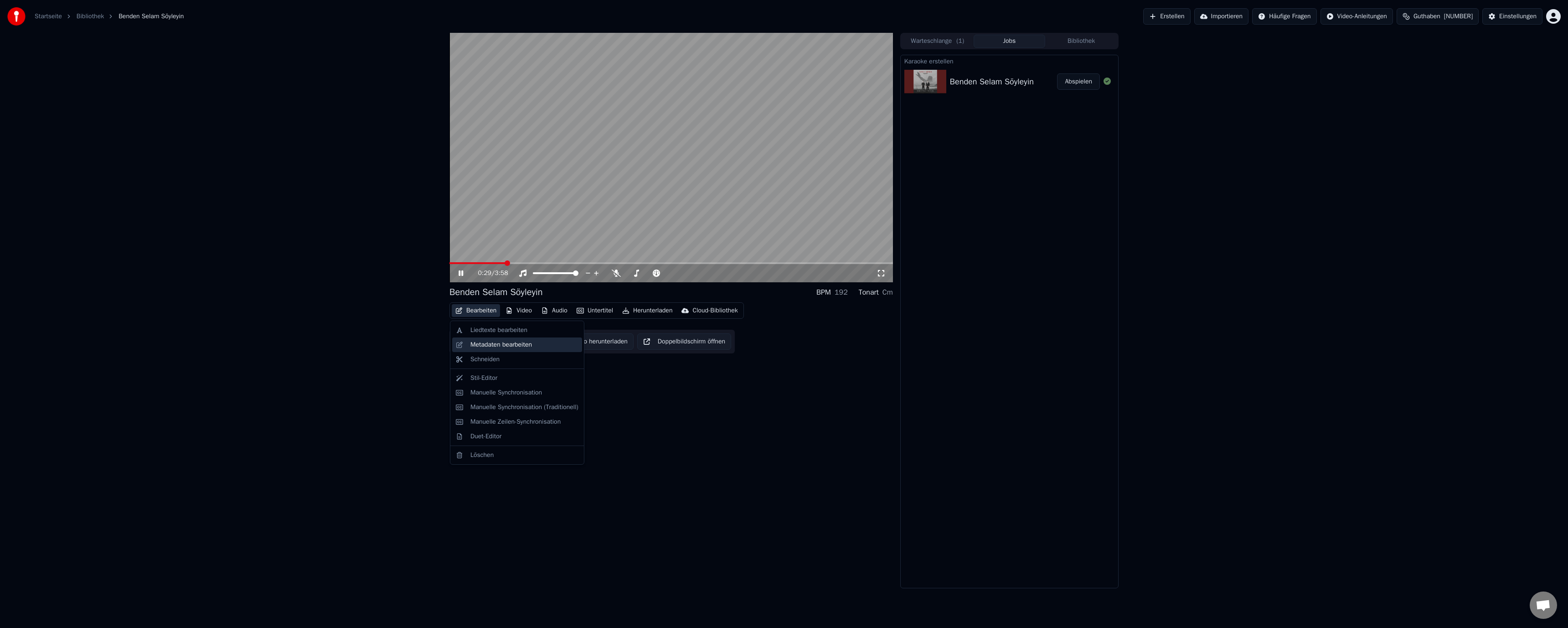 click on "Metadaten bearbeiten" at bounding box center [501, 345] 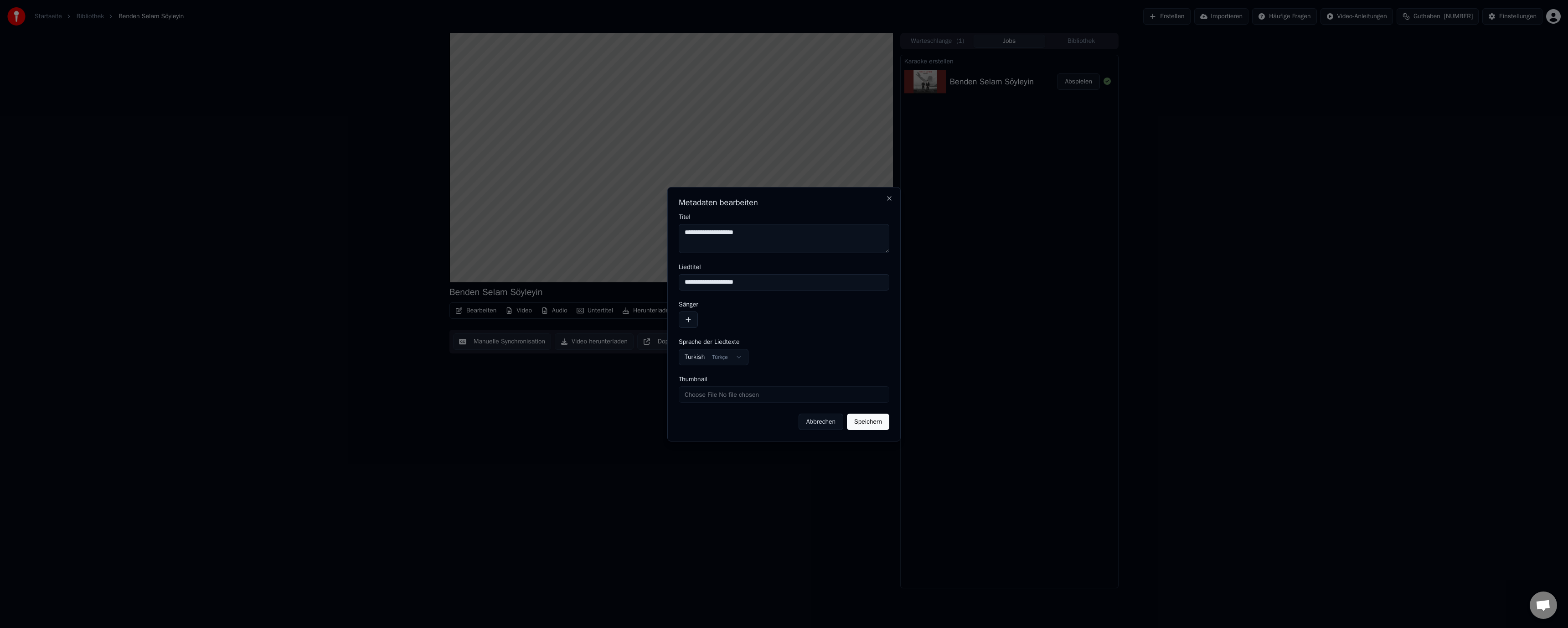 click on "**********" at bounding box center [784, 282] 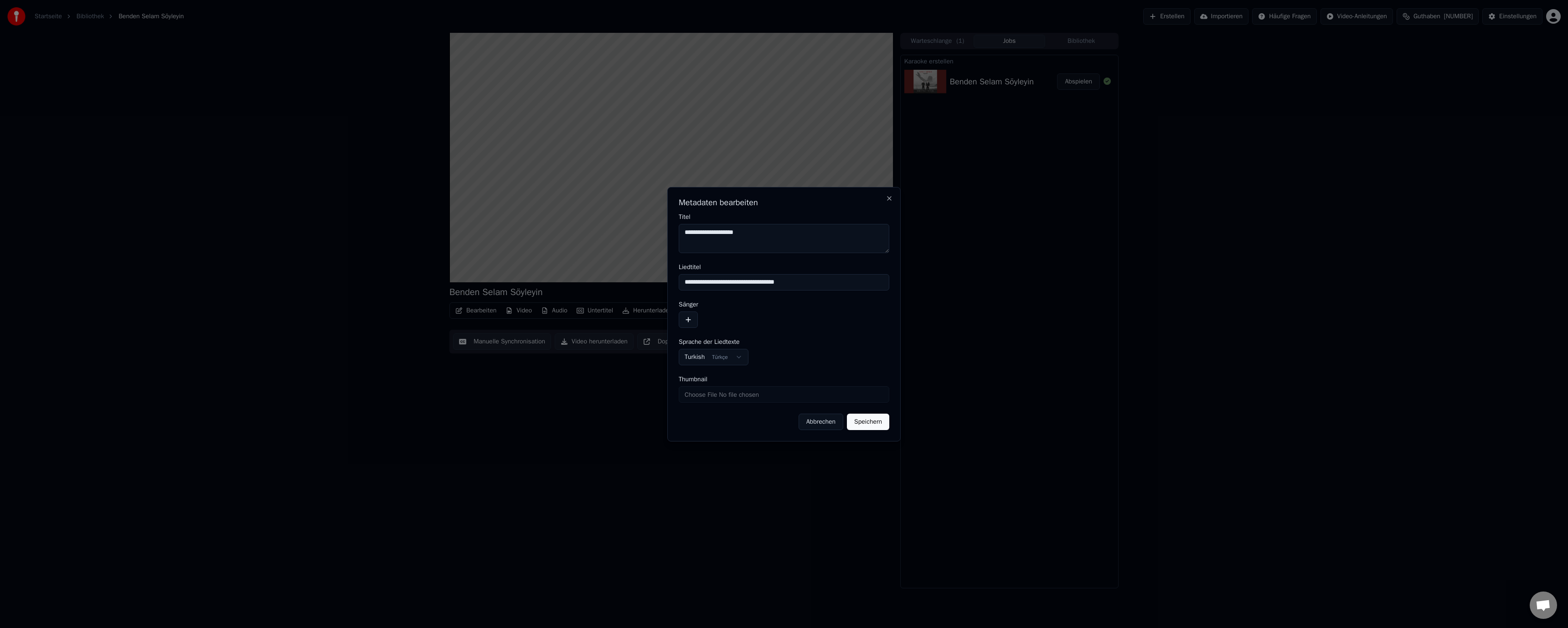 type on "**********" 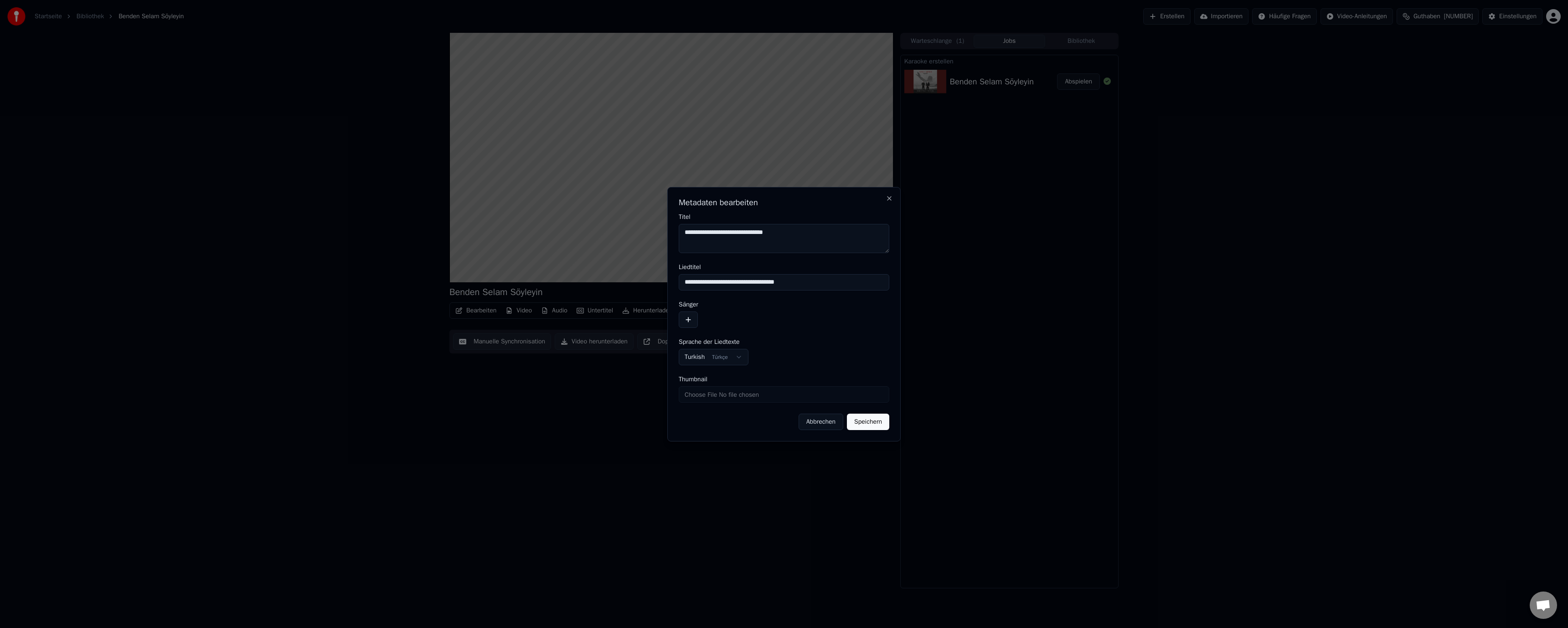 type on "**********" 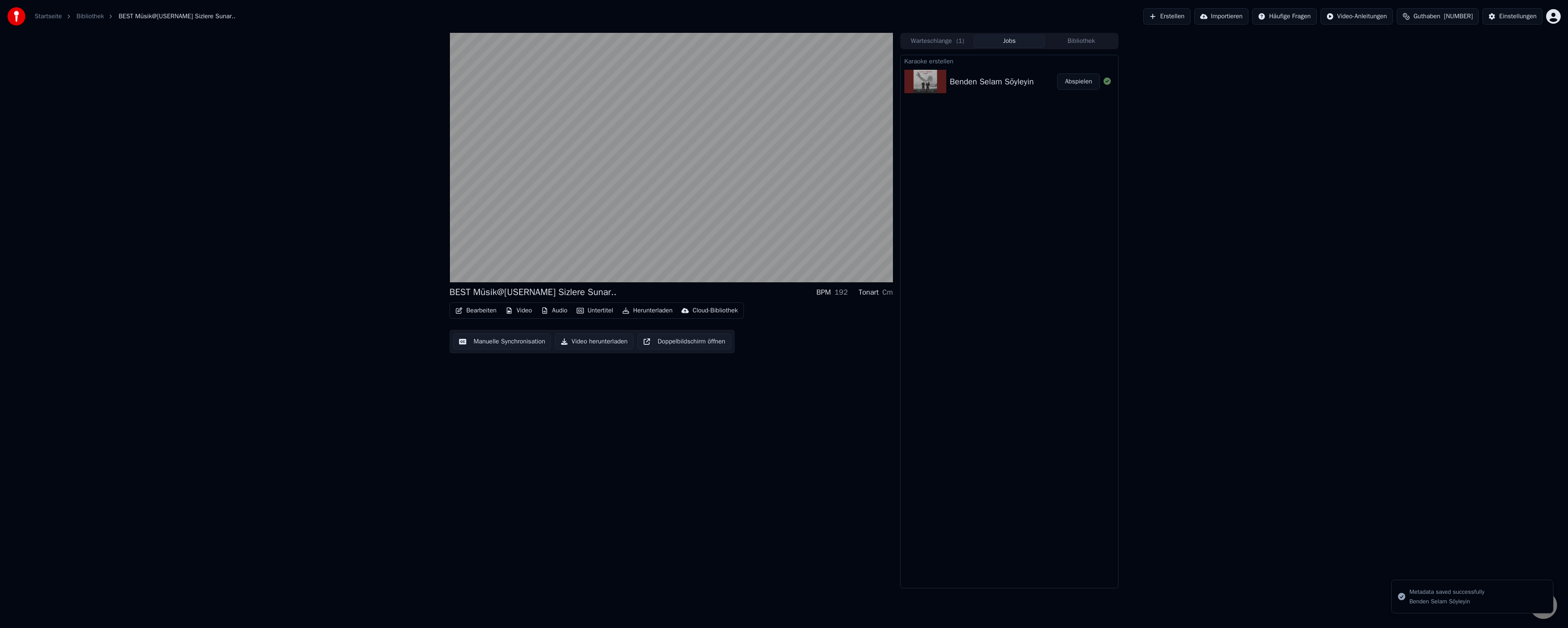 click on "Bearbeiten" at bounding box center [476, 311] 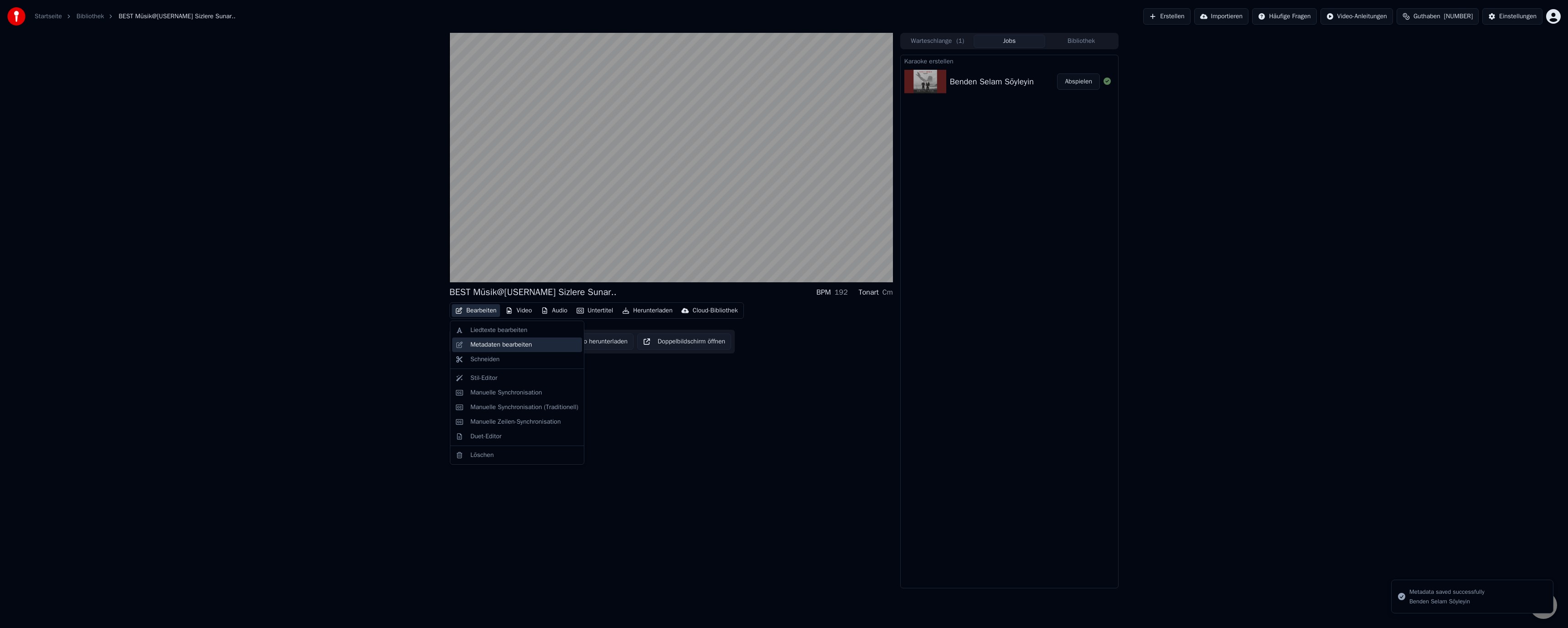 click on "Metadaten bearbeiten" at bounding box center (501, 345) 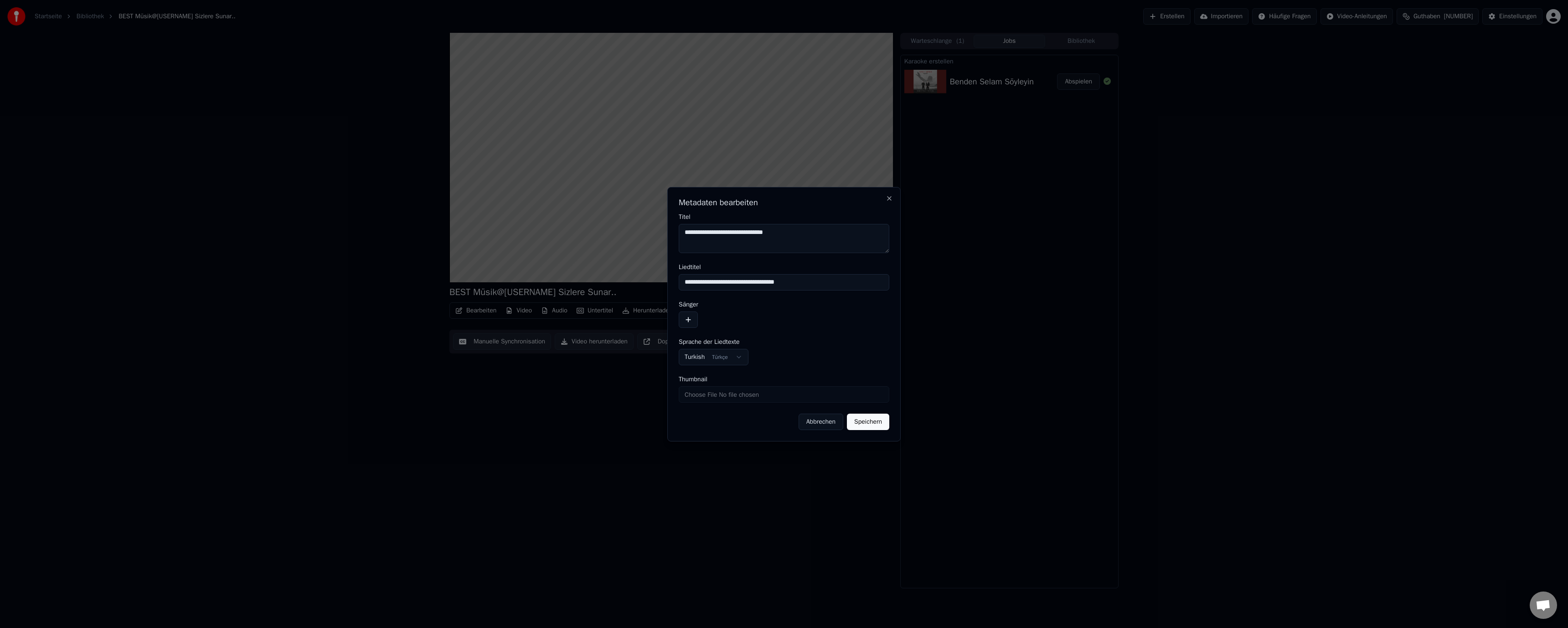click on "**********" at bounding box center (784, 239) 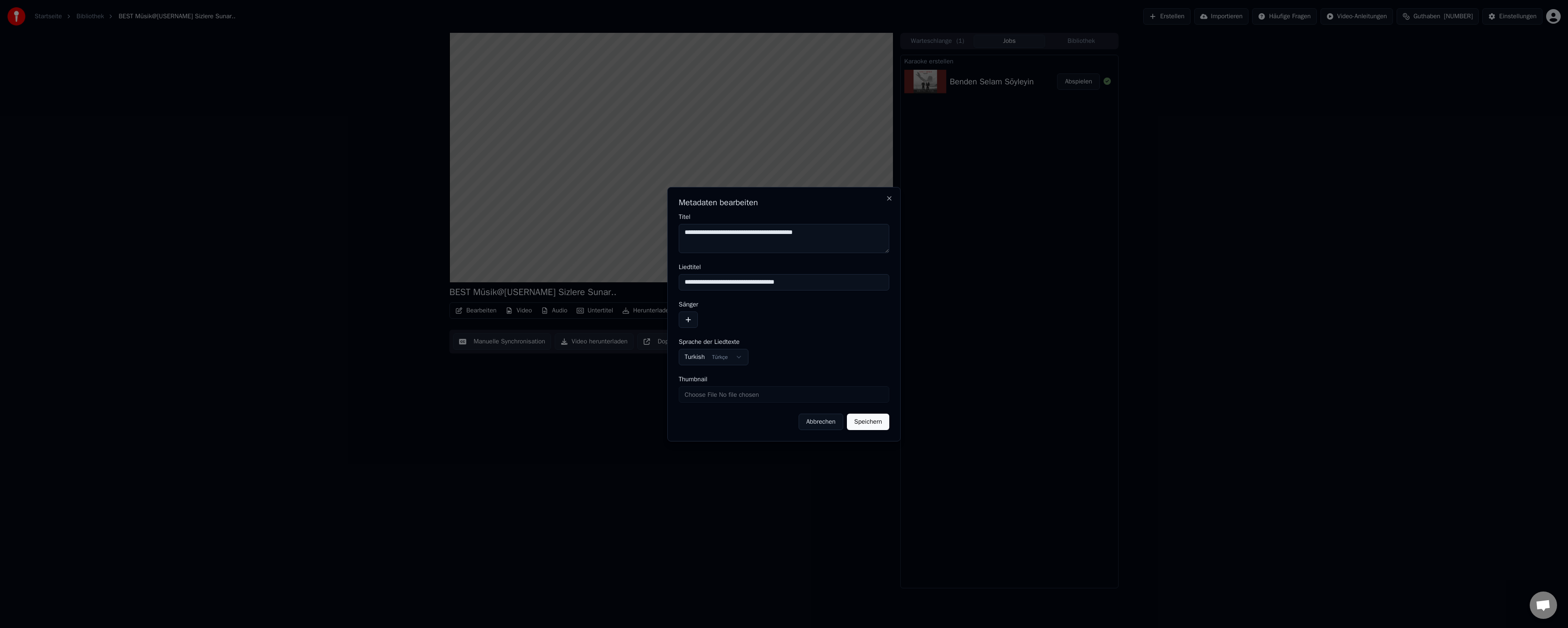 click on "**********" at bounding box center [784, 239] 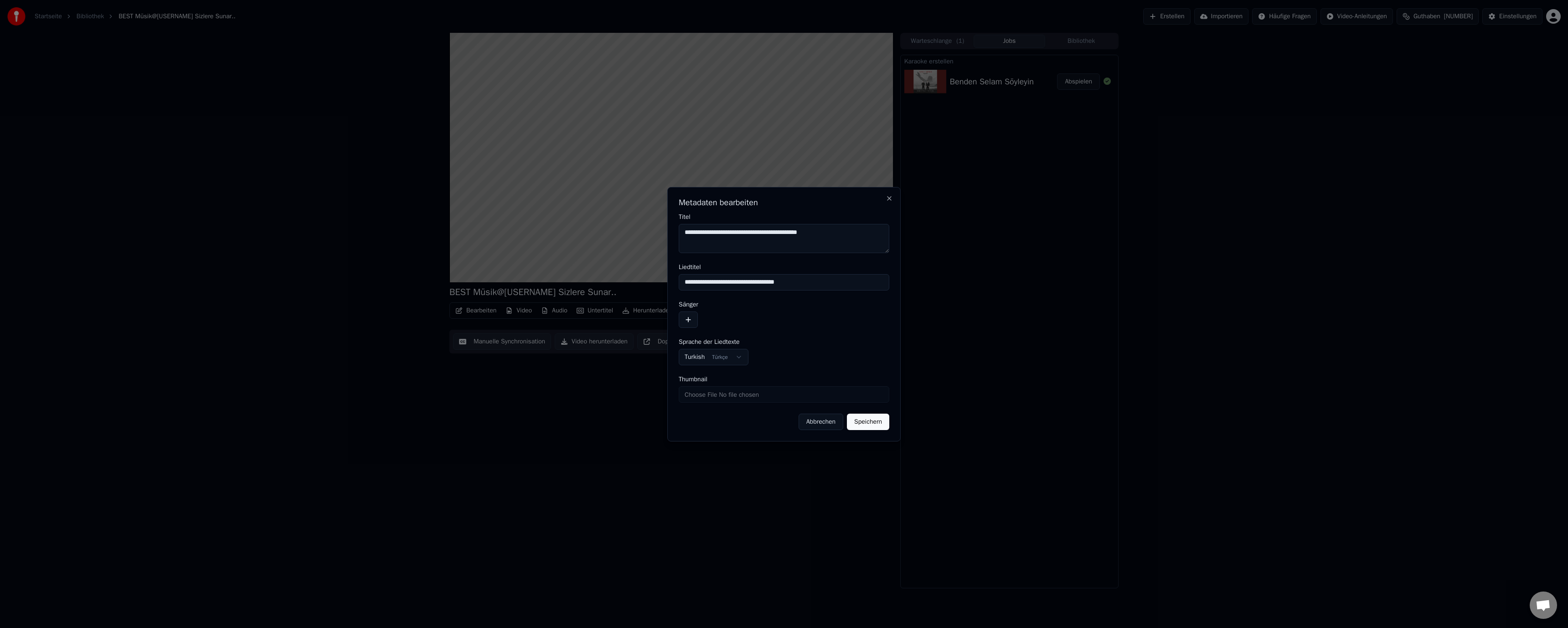 drag, startPoint x: 743, startPoint y: 230, endPoint x: 650, endPoint y: 232, distance: 93.0215 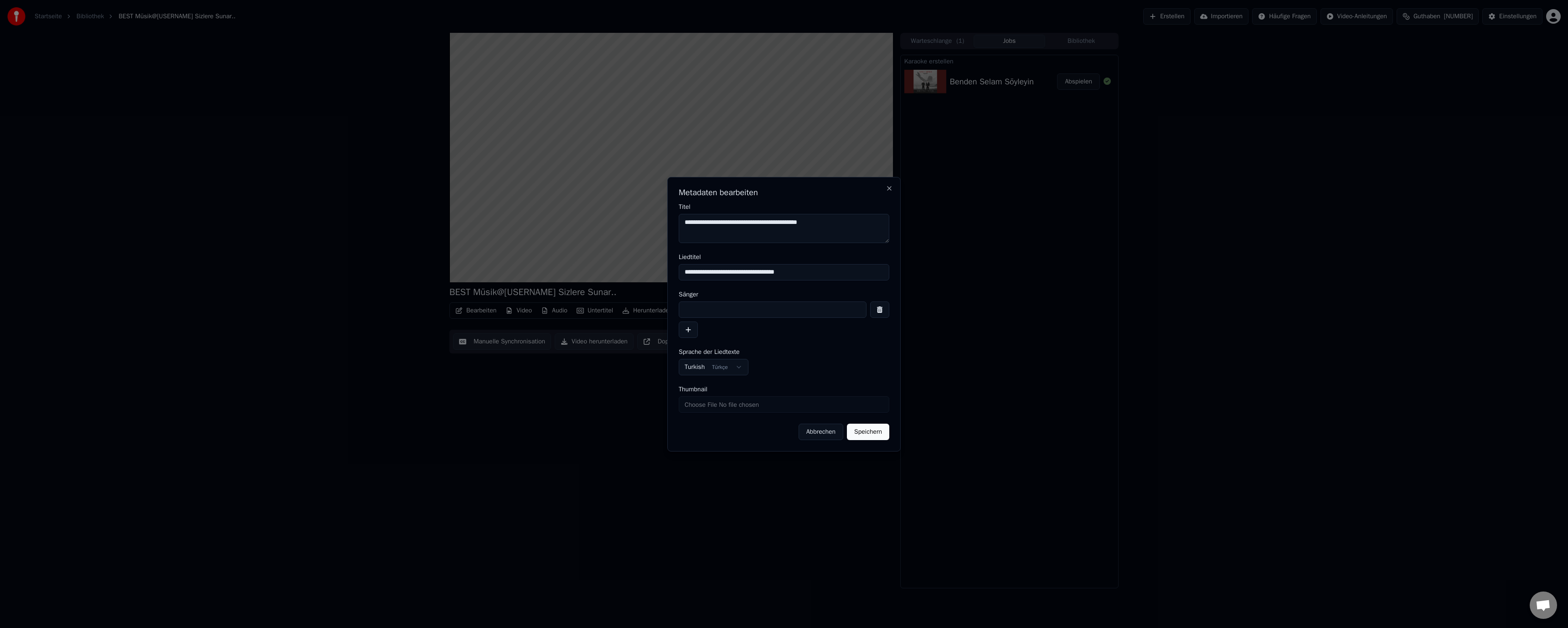 click at bounding box center [773, 310] 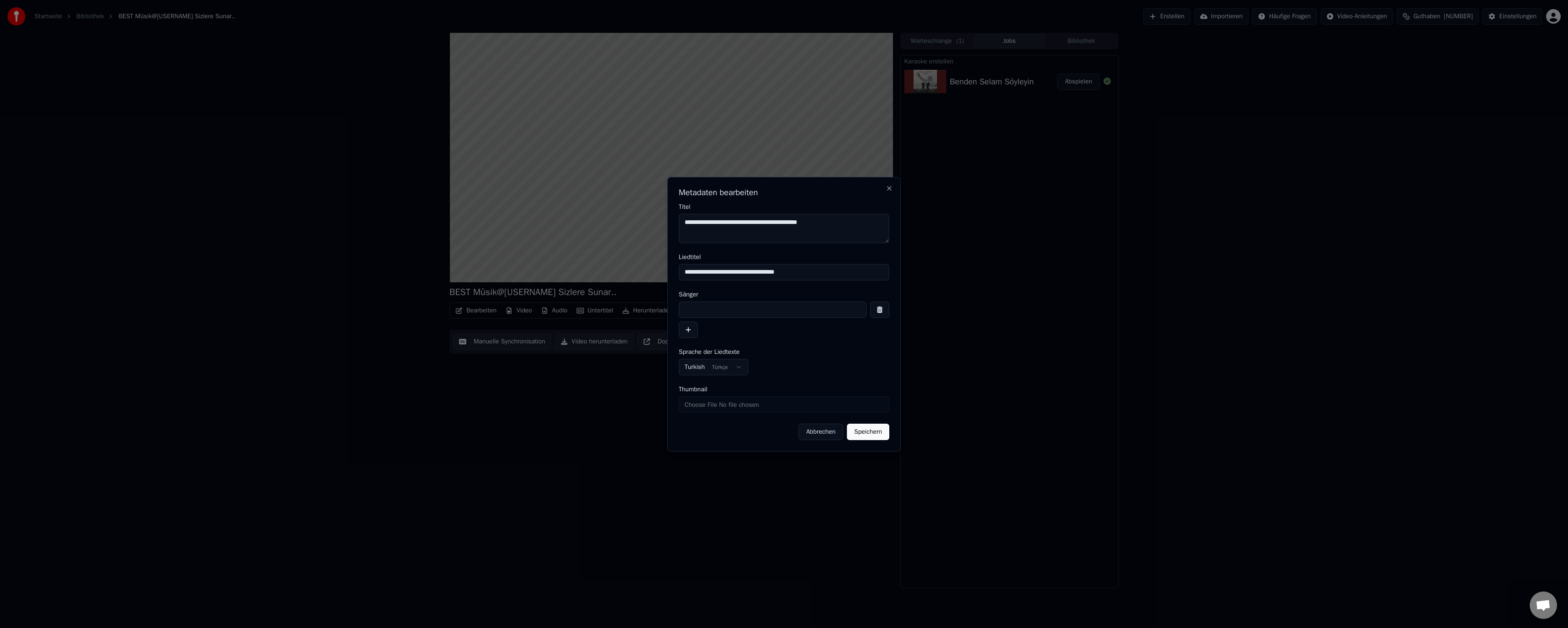 paste on "**********" 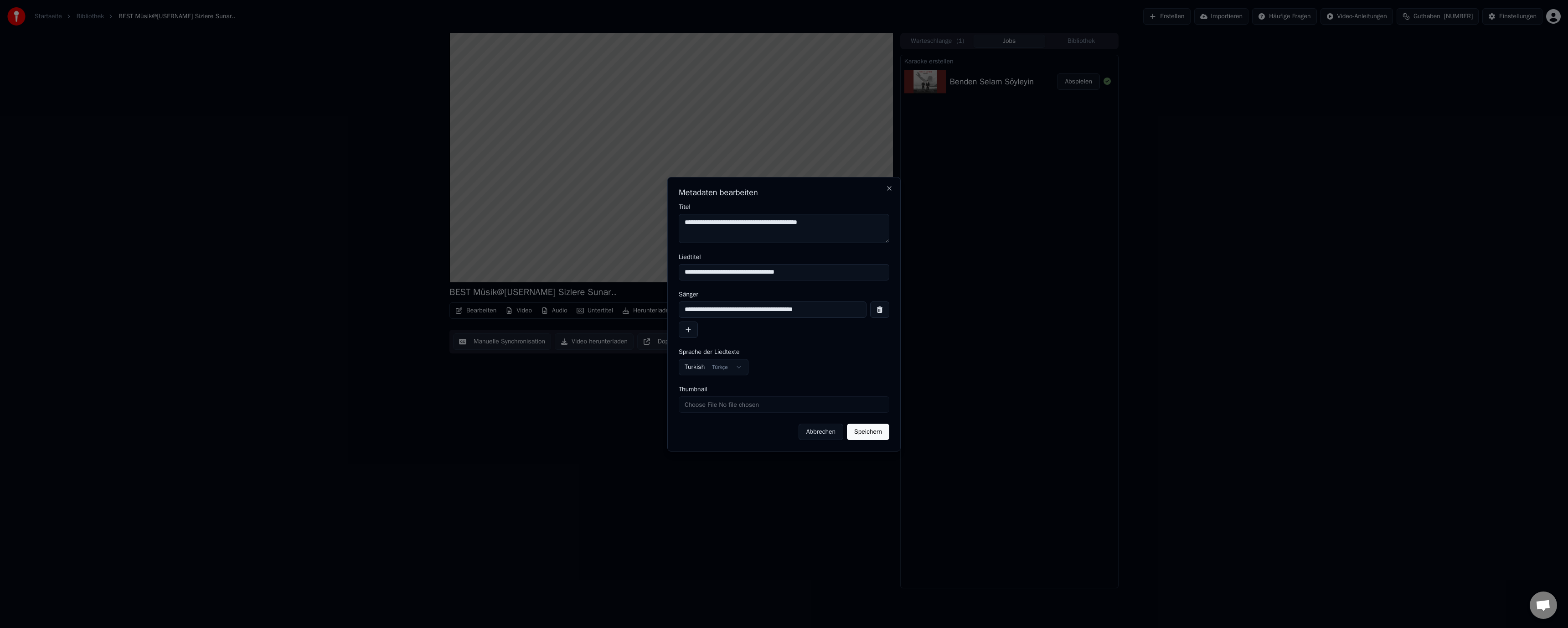 type on "**********" 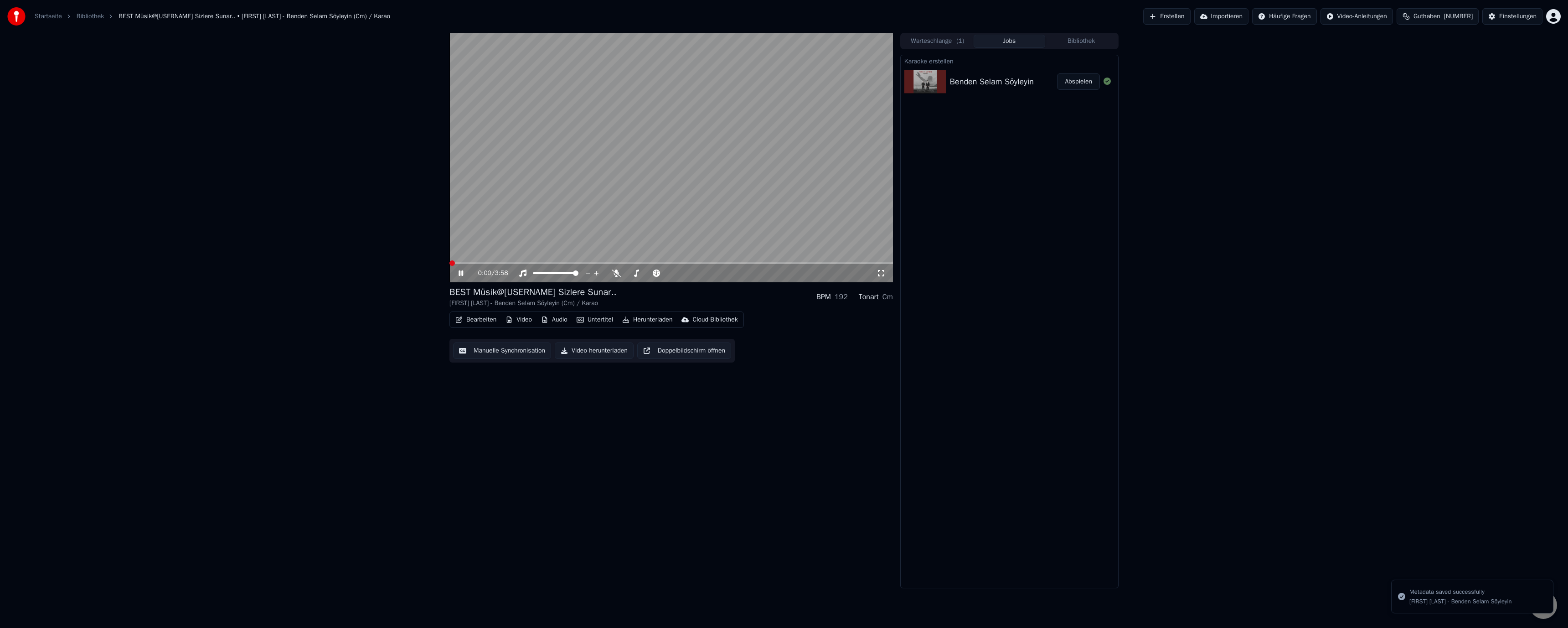 click at bounding box center (449, 263) 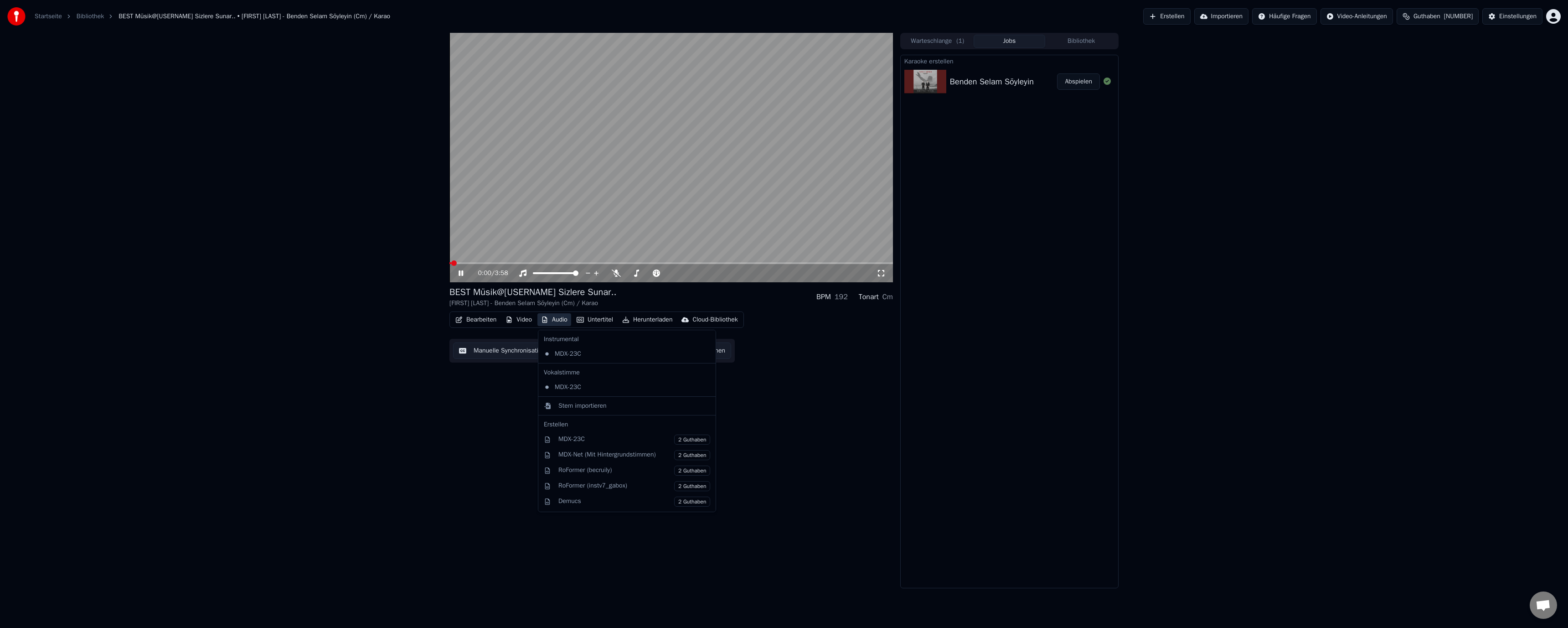 click on "Audio" at bounding box center (554, 320) 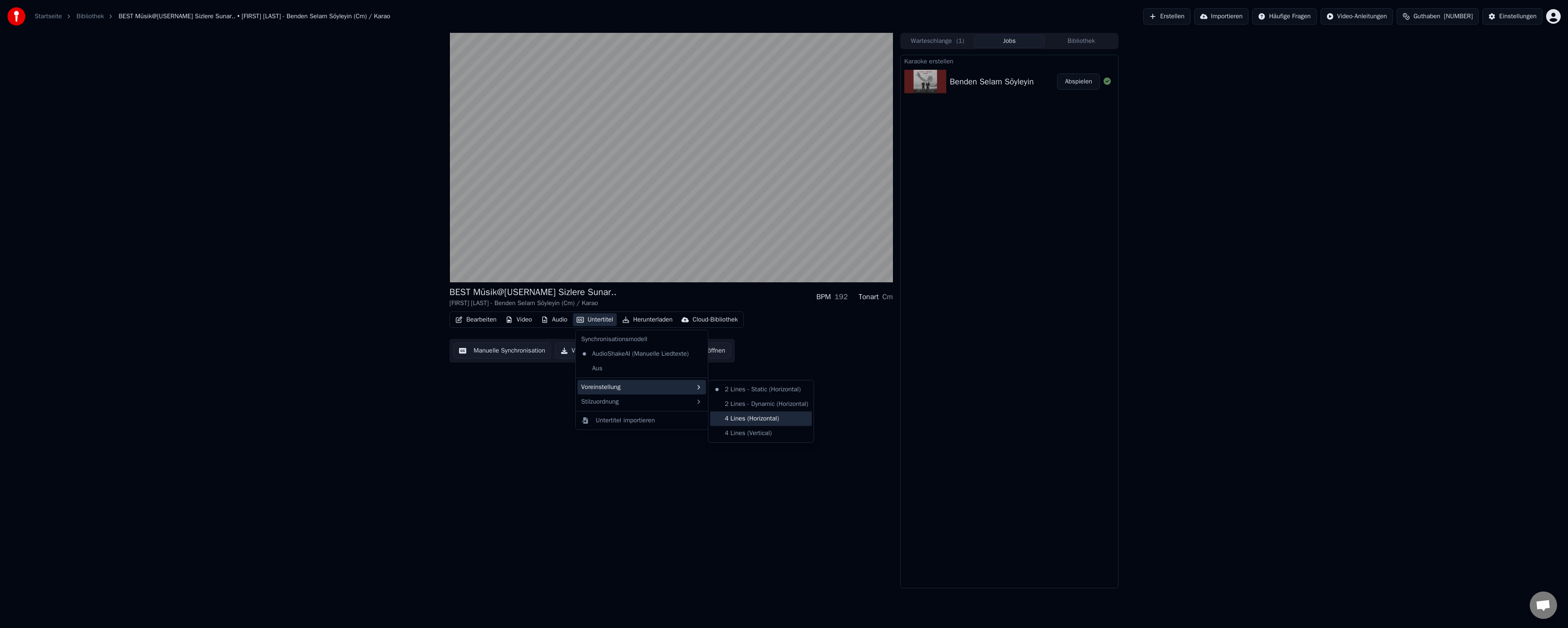 click on "4 Lines (Horizontal)" at bounding box center (761, 419) 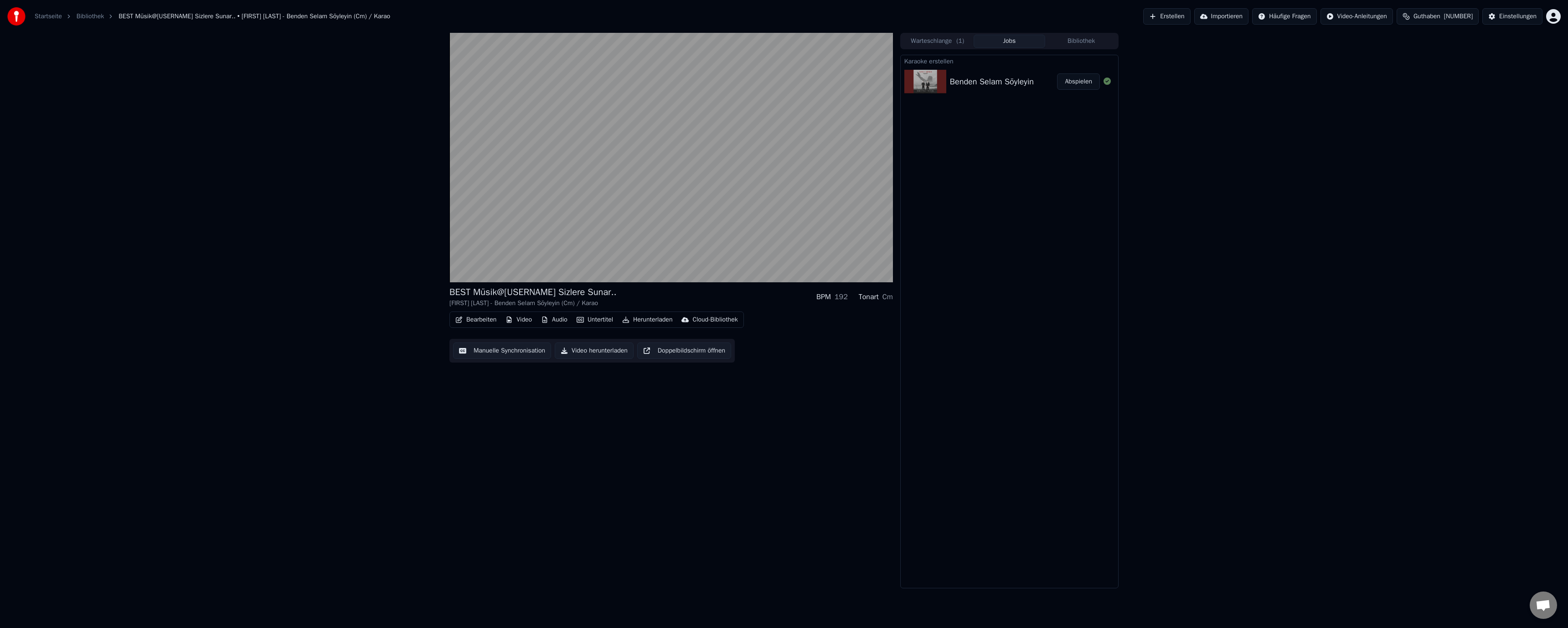 click on "Bearbeiten" at bounding box center (476, 320) 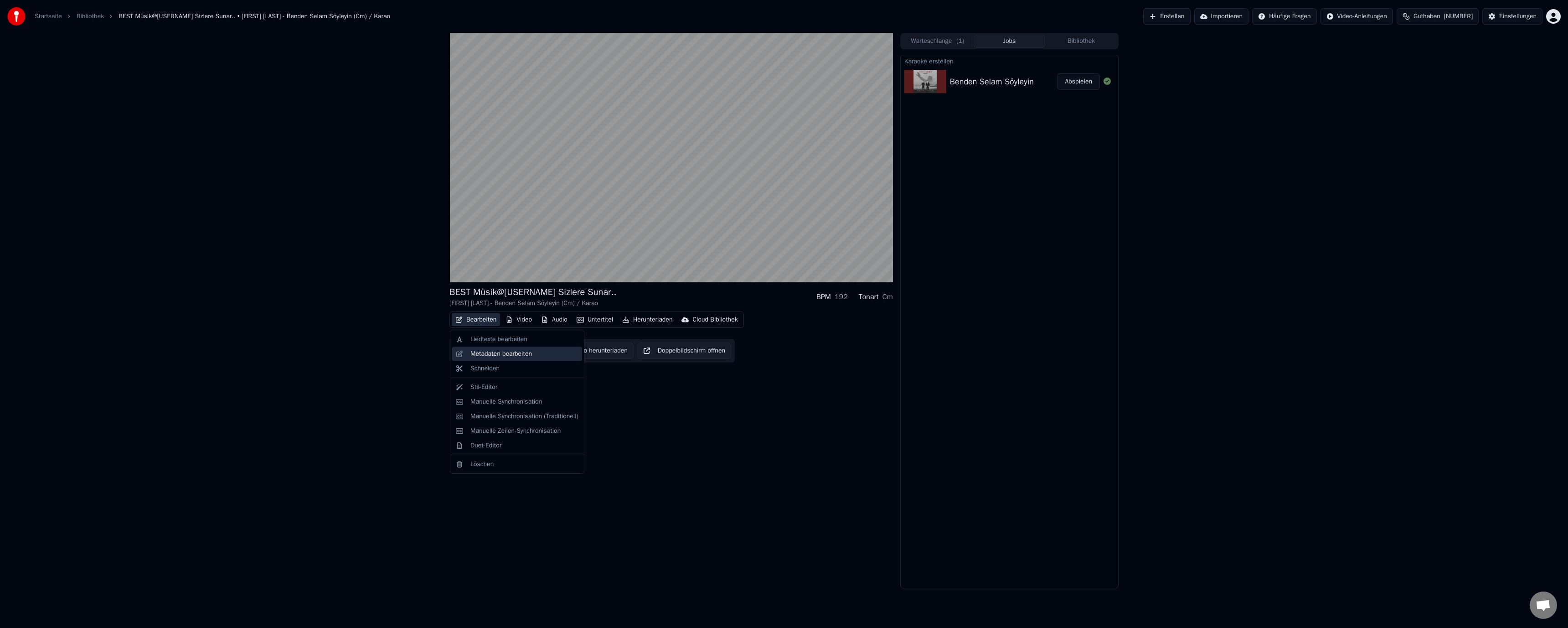 click on "Metadaten bearbeiten" at bounding box center [501, 354] 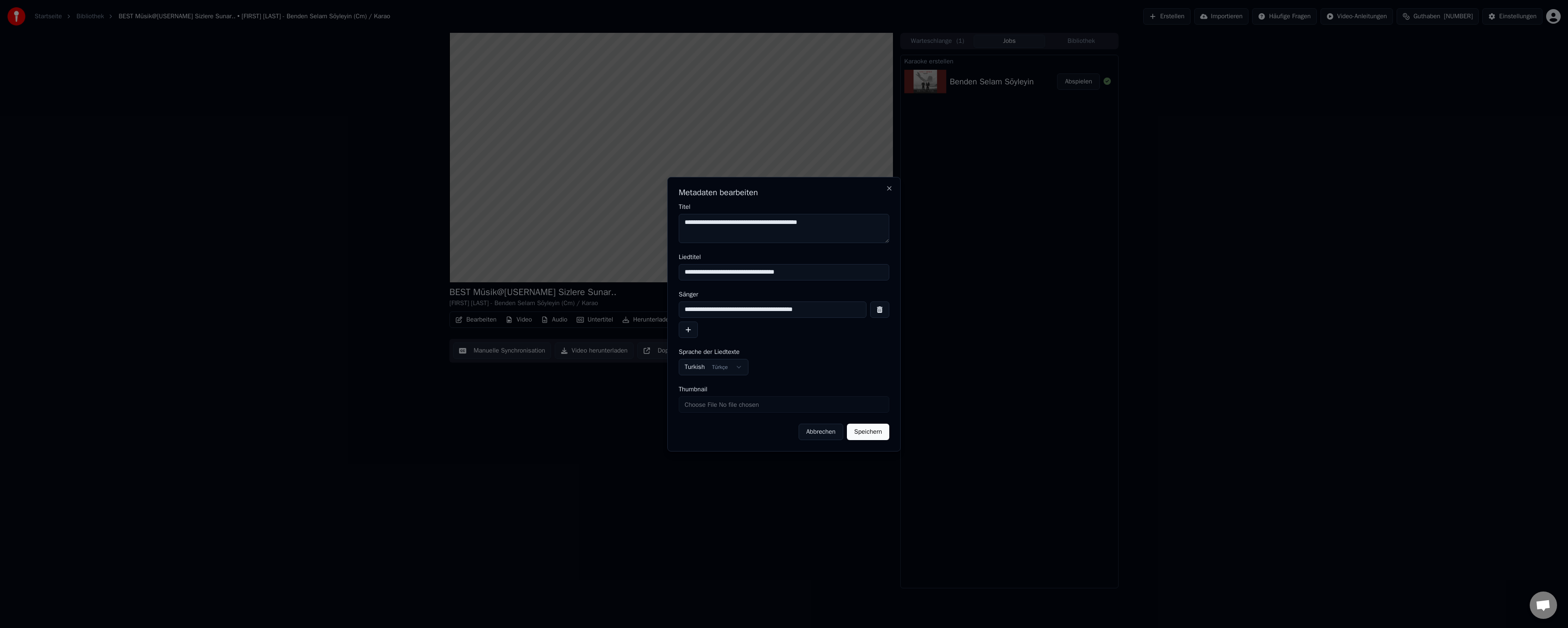 click on "**********" at bounding box center (773, 310) 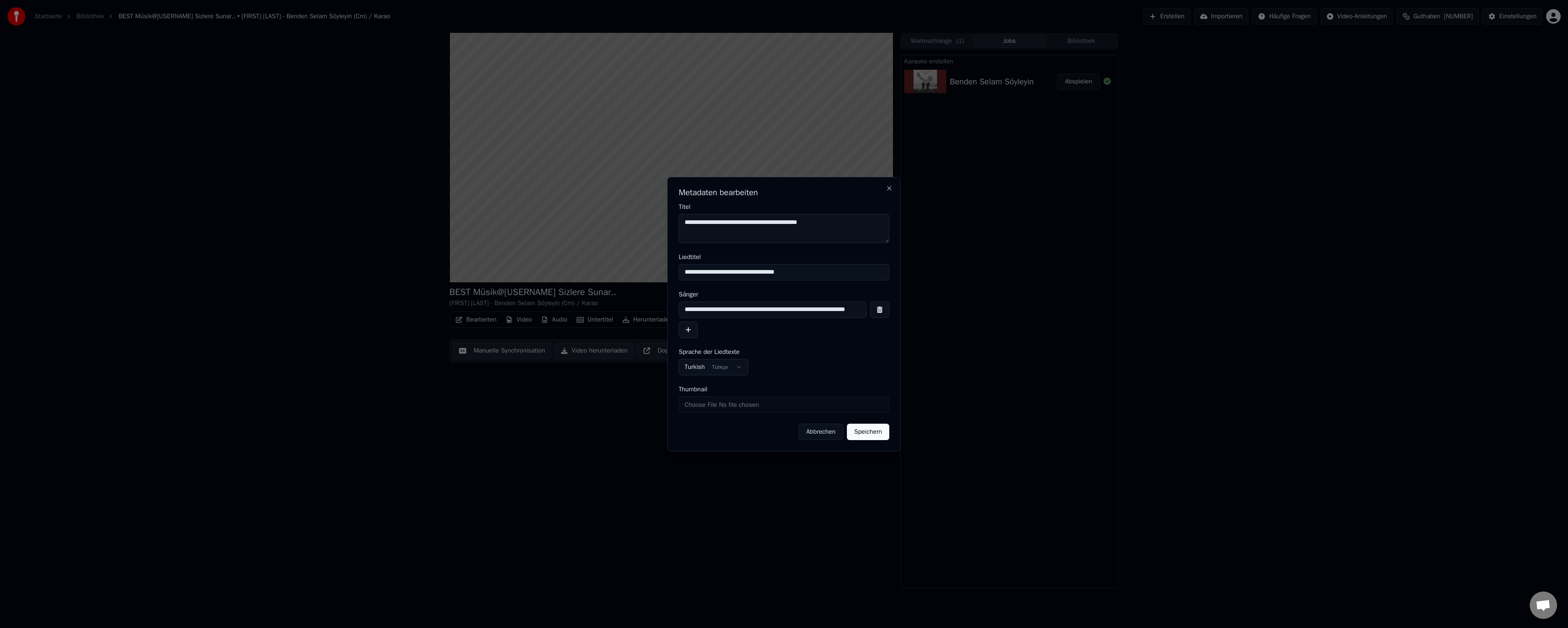 scroll, scrollTop: 0, scrollLeft: 32, axis: horizontal 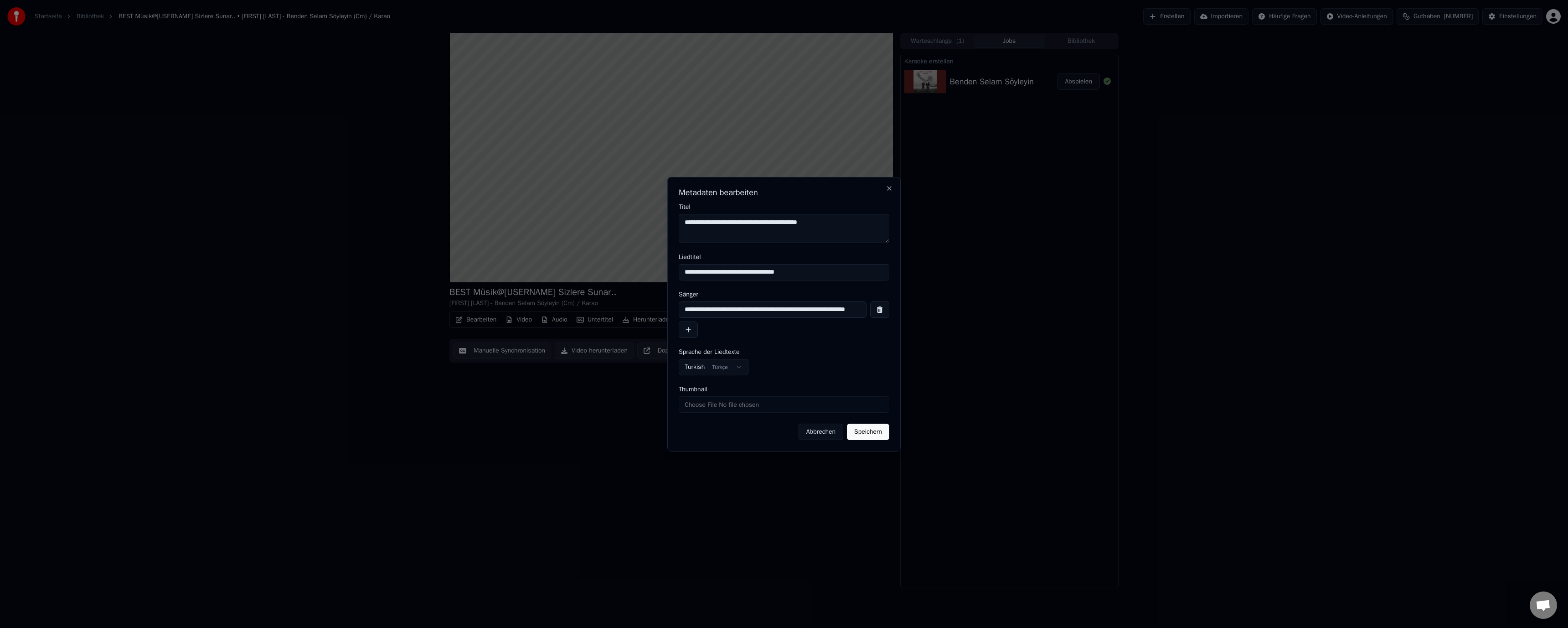 type on "**********" 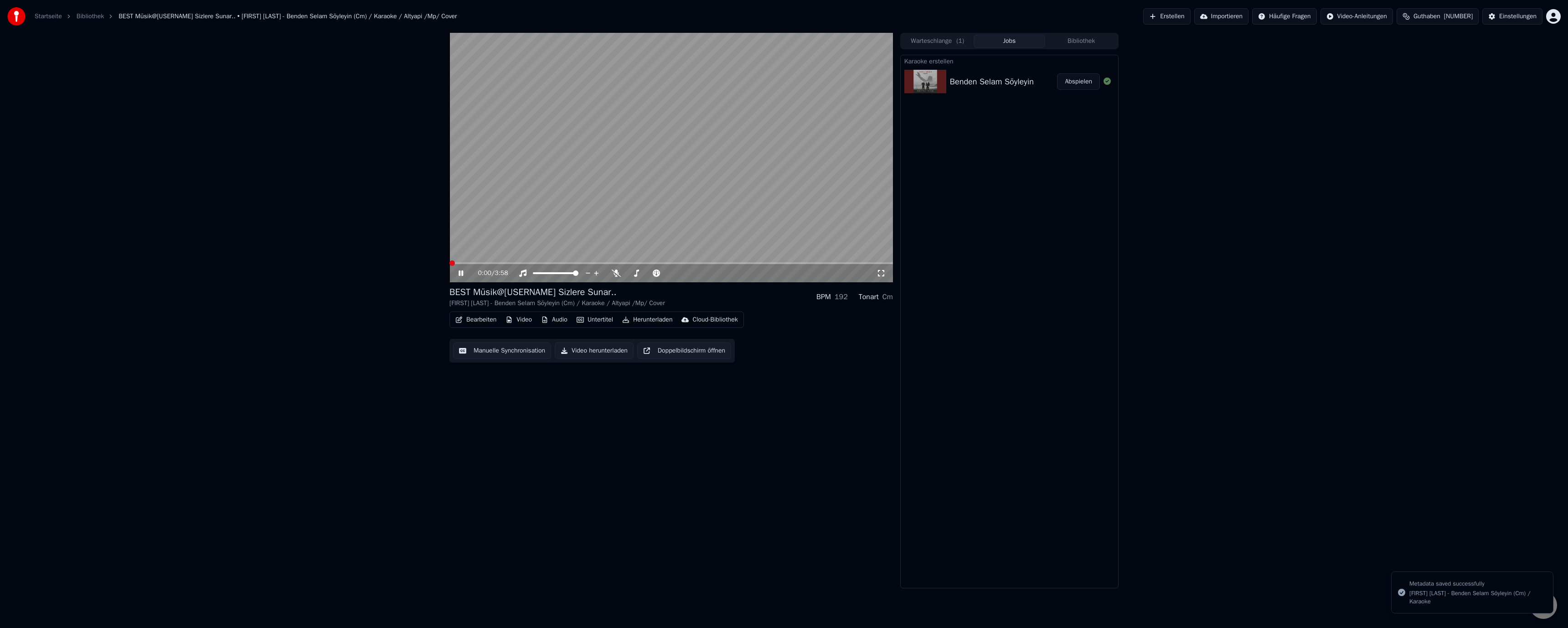 click at bounding box center [452, 263] 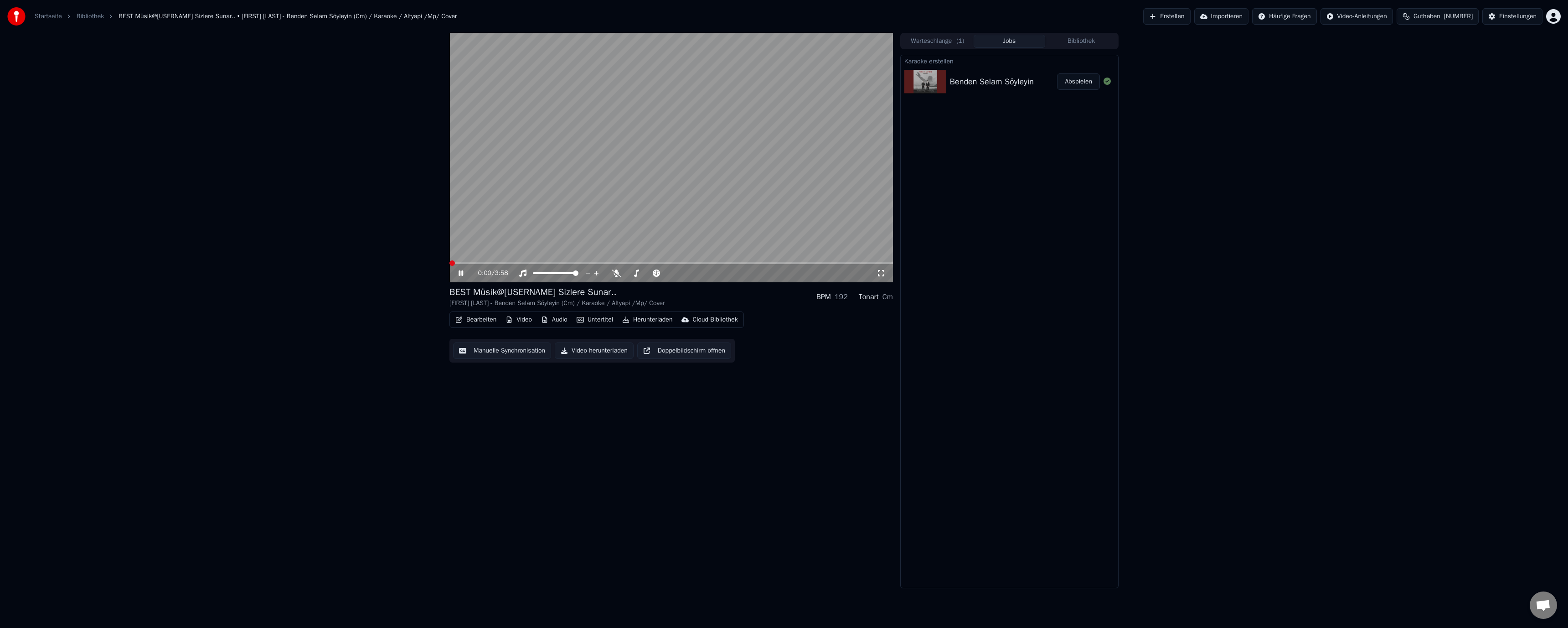 click at bounding box center (452, 263) 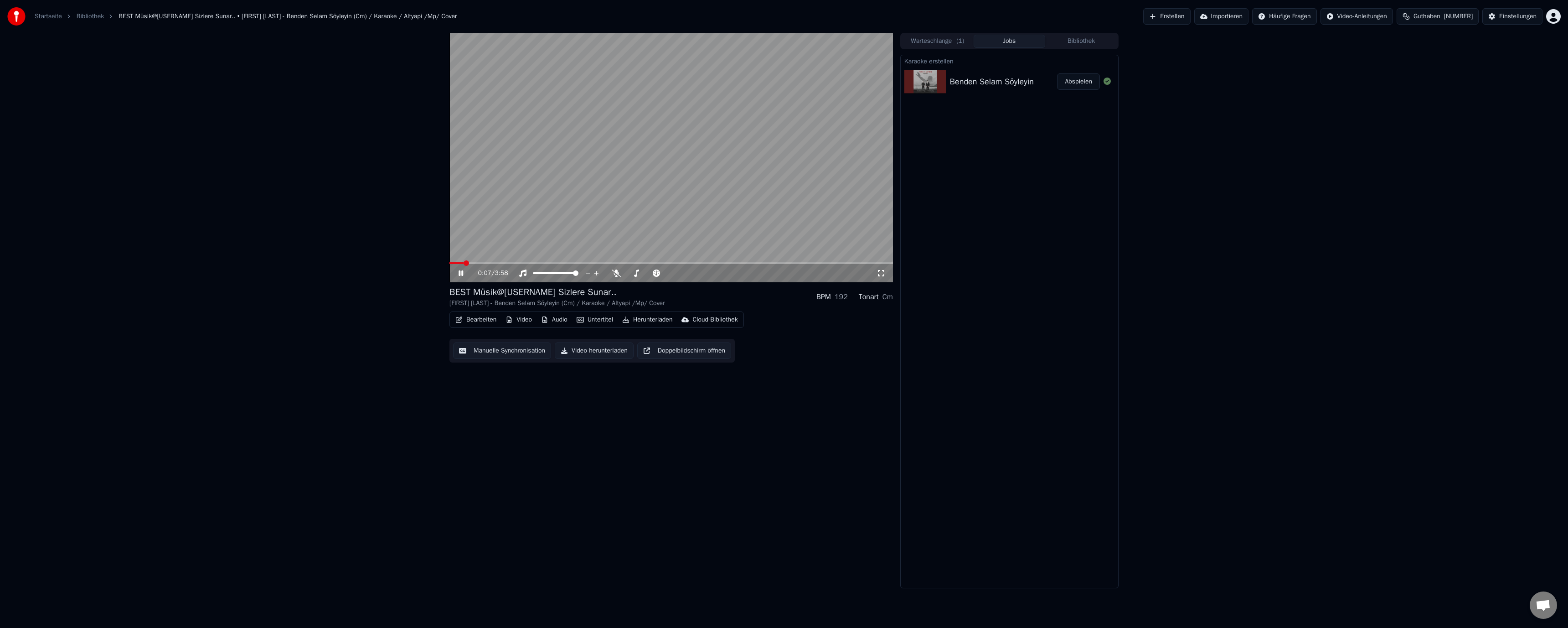 click on "Manuelle Synchronisation" at bounding box center [502, 351] 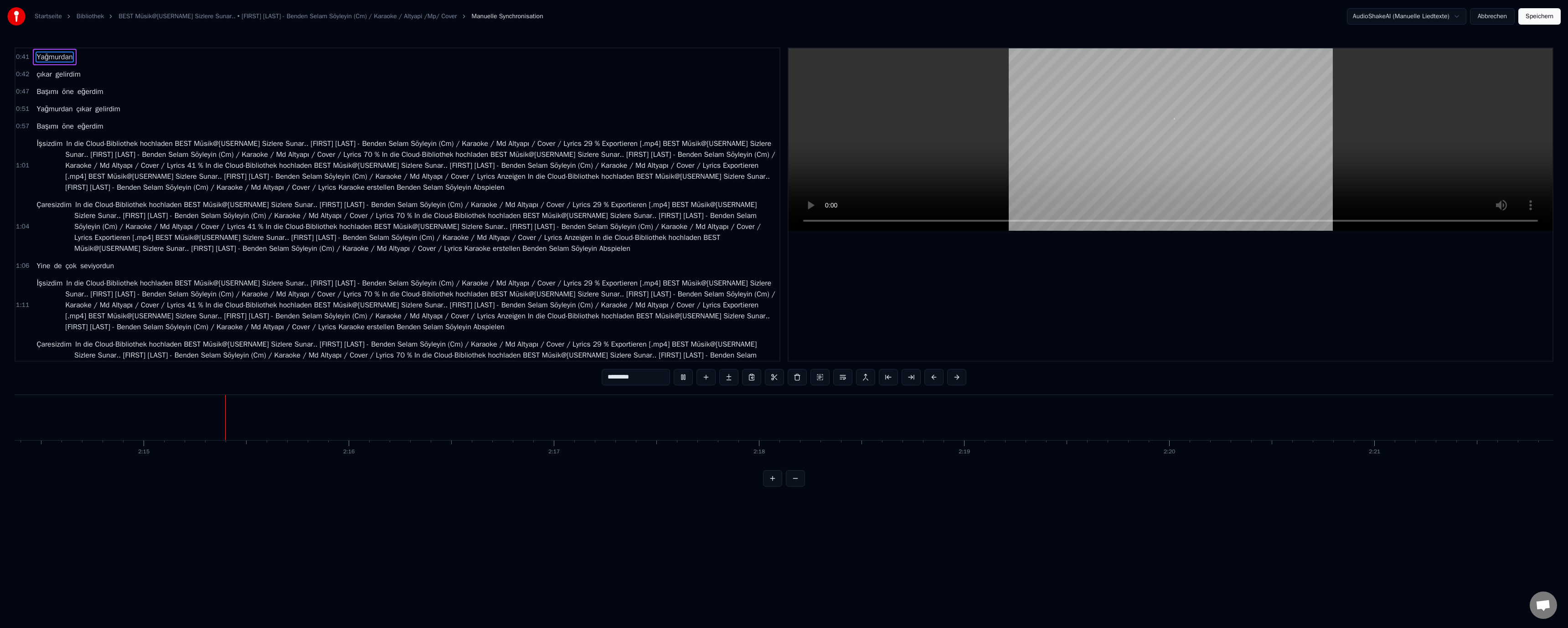 scroll, scrollTop: 0, scrollLeft: 27568, axis: horizontal 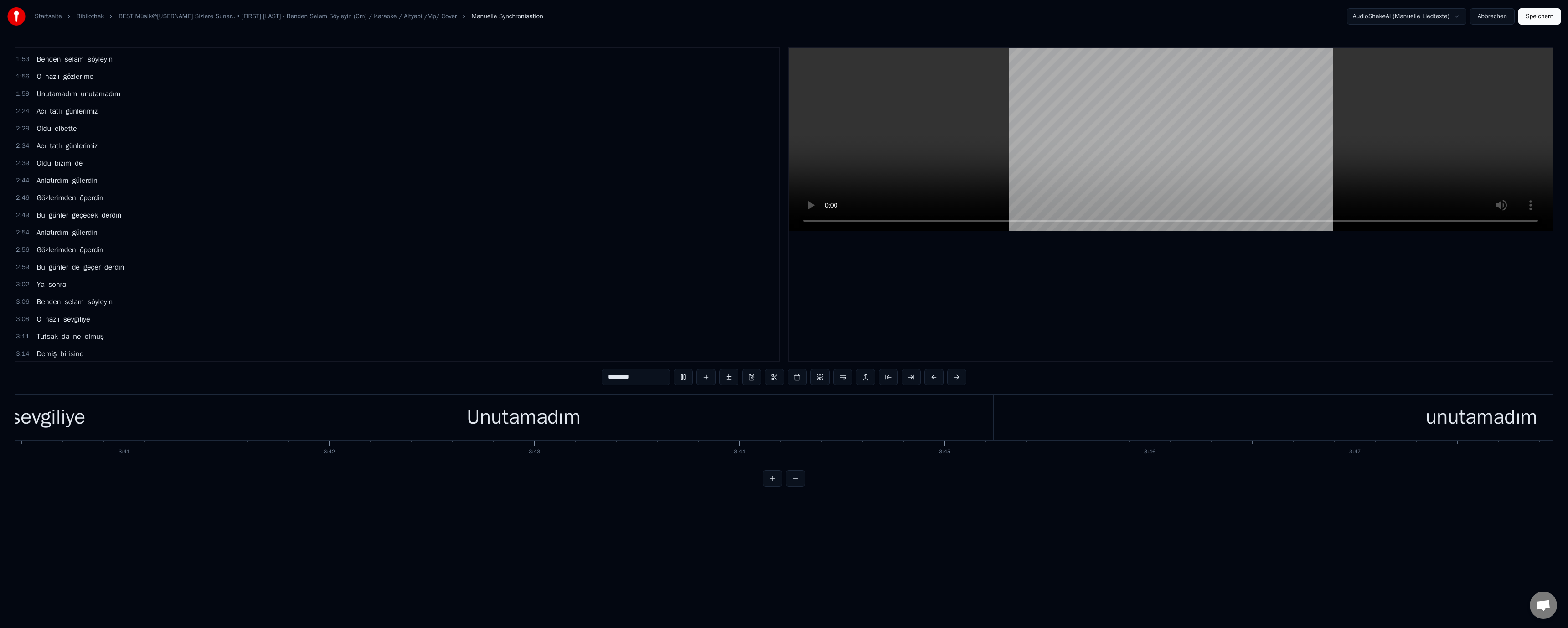 click on "Speichern" at bounding box center [1539, 16] 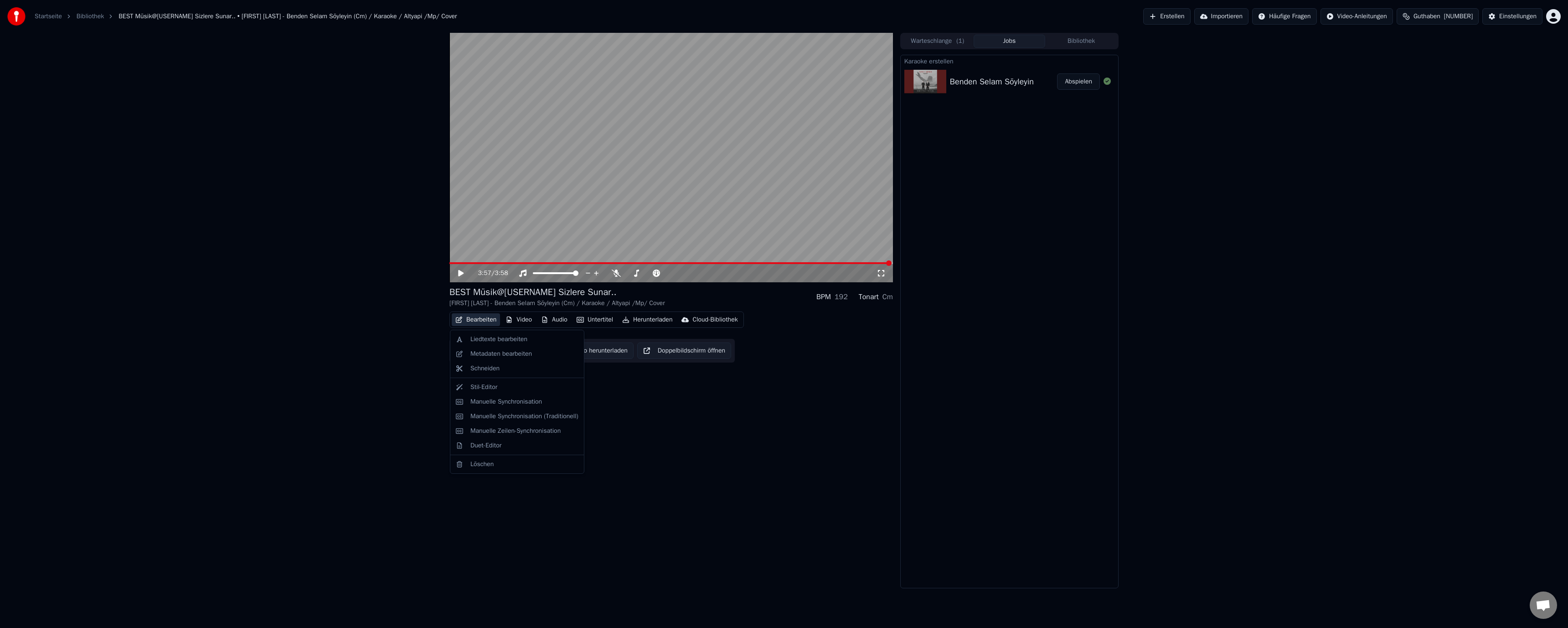 click on "Bearbeiten" at bounding box center [476, 320] 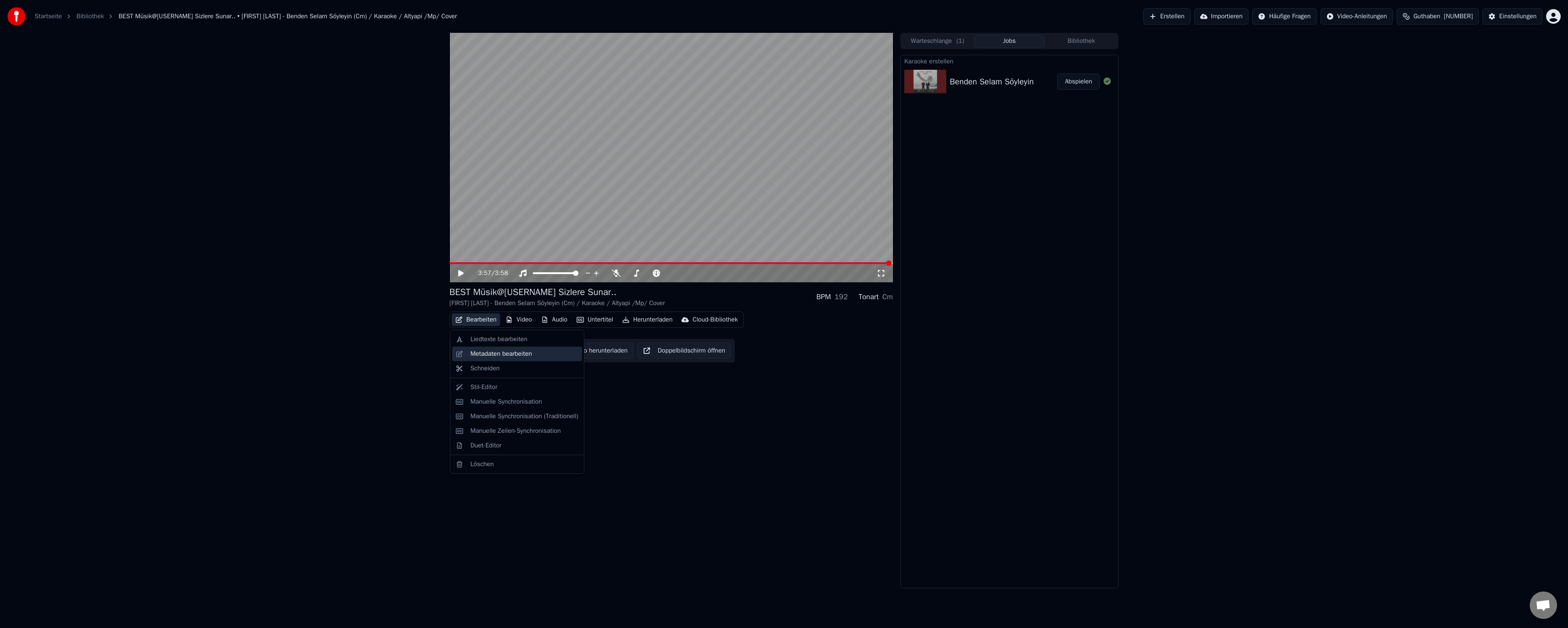 click on "Metadaten bearbeiten" at bounding box center [501, 354] 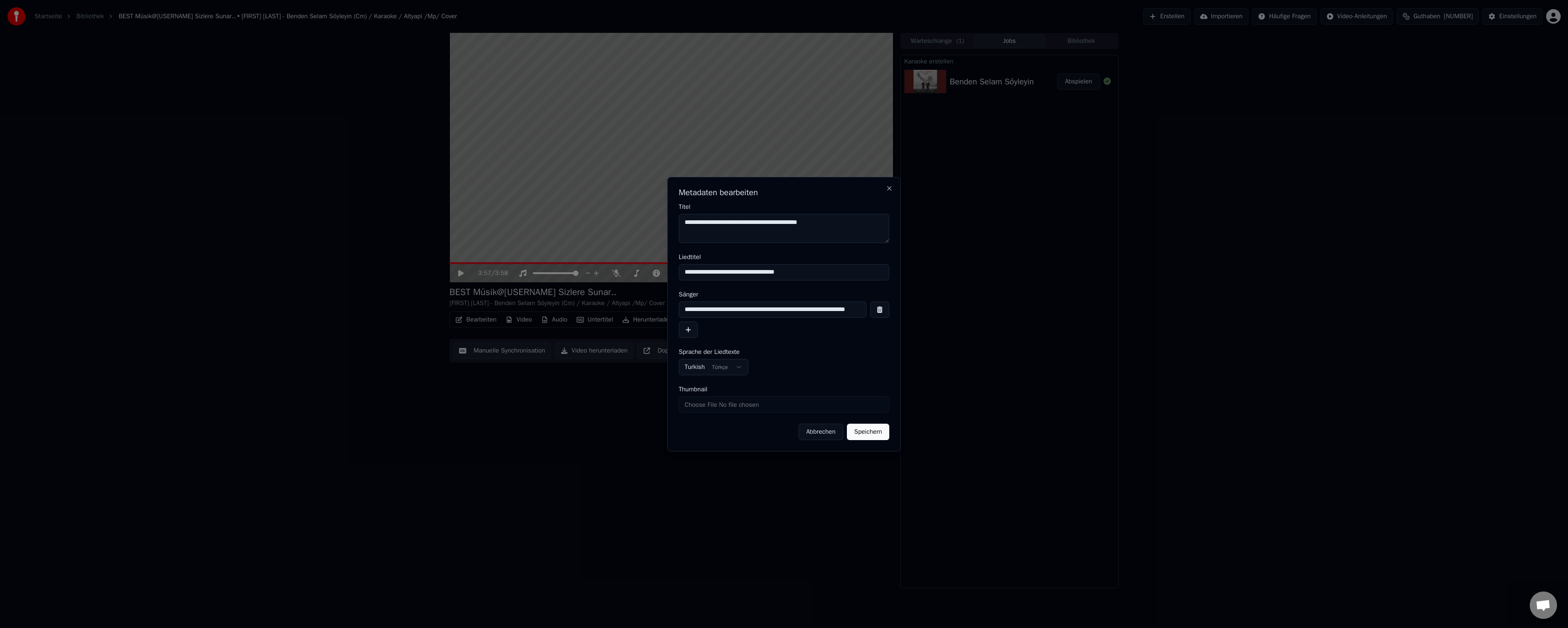 click on "**********" at bounding box center [773, 310] 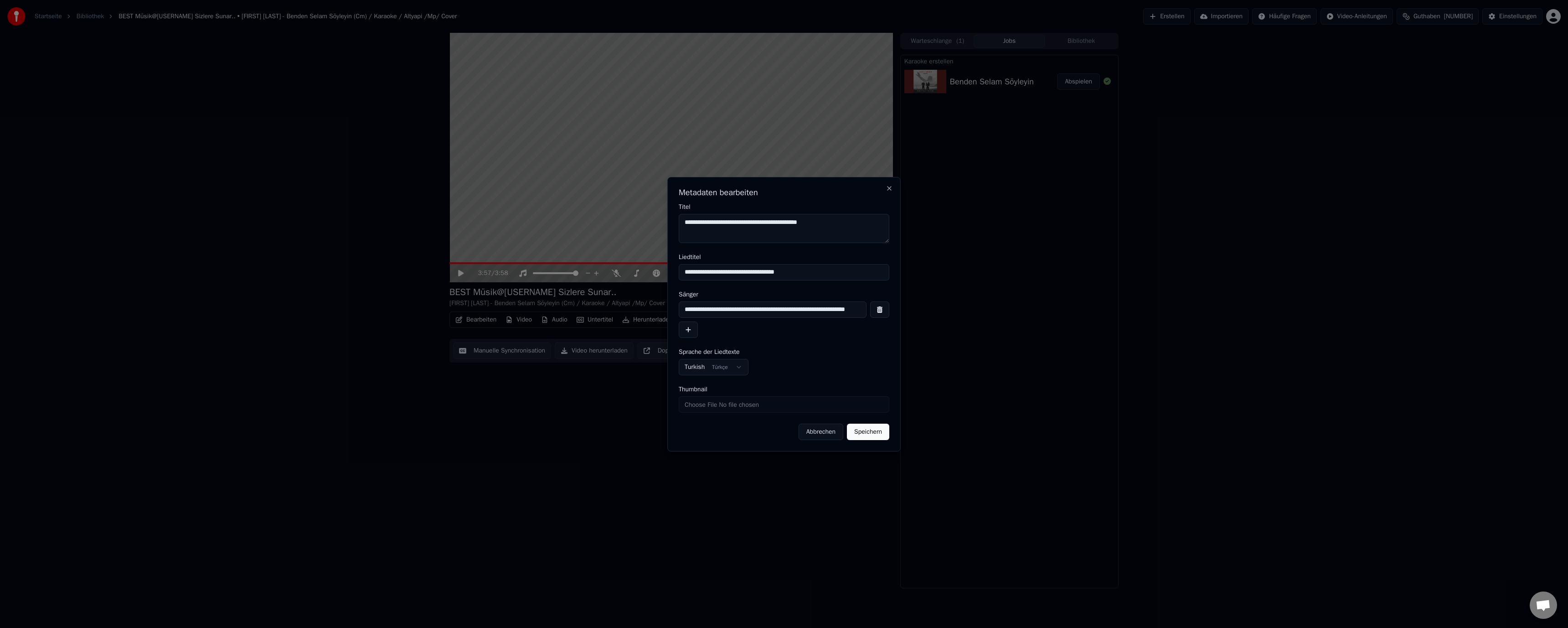 drag, startPoint x: 839, startPoint y: 310, endPoint x: 841, endPoint y: 315, distance: 5.385165 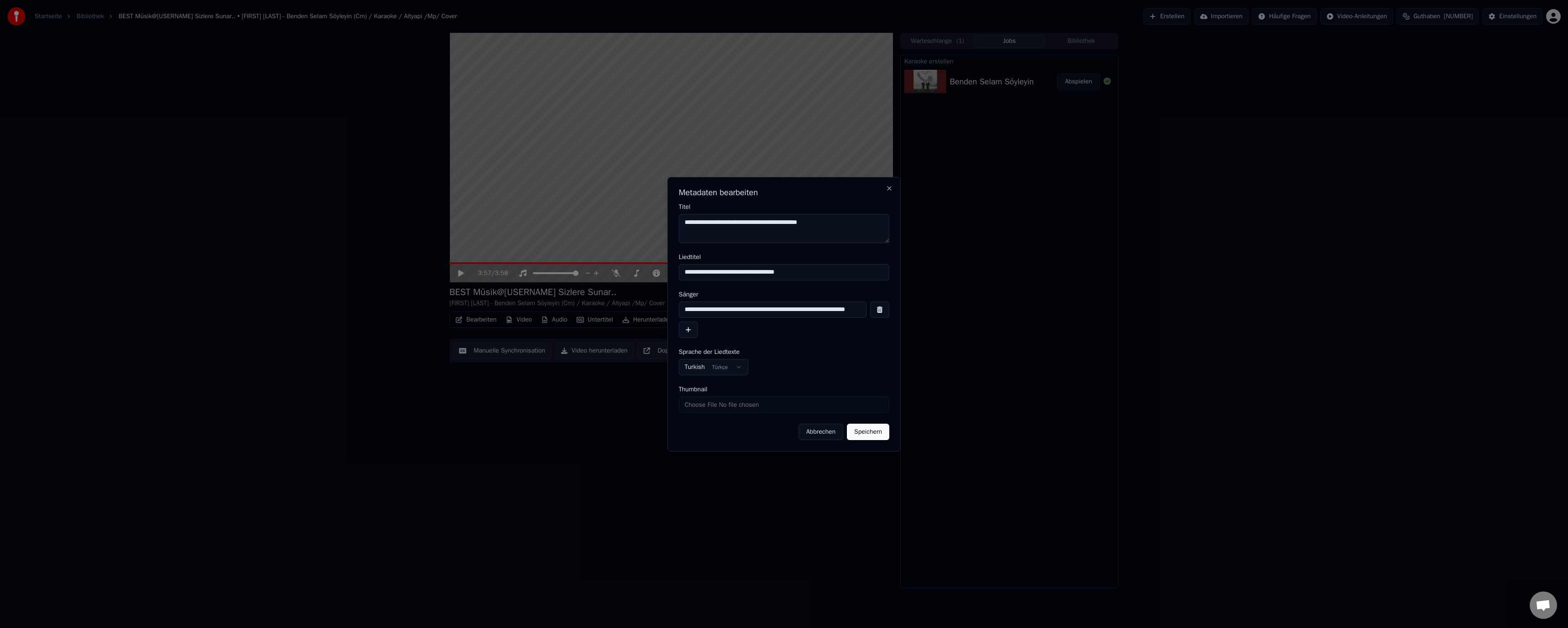 click on "**********" at bounding box center [773, 310] 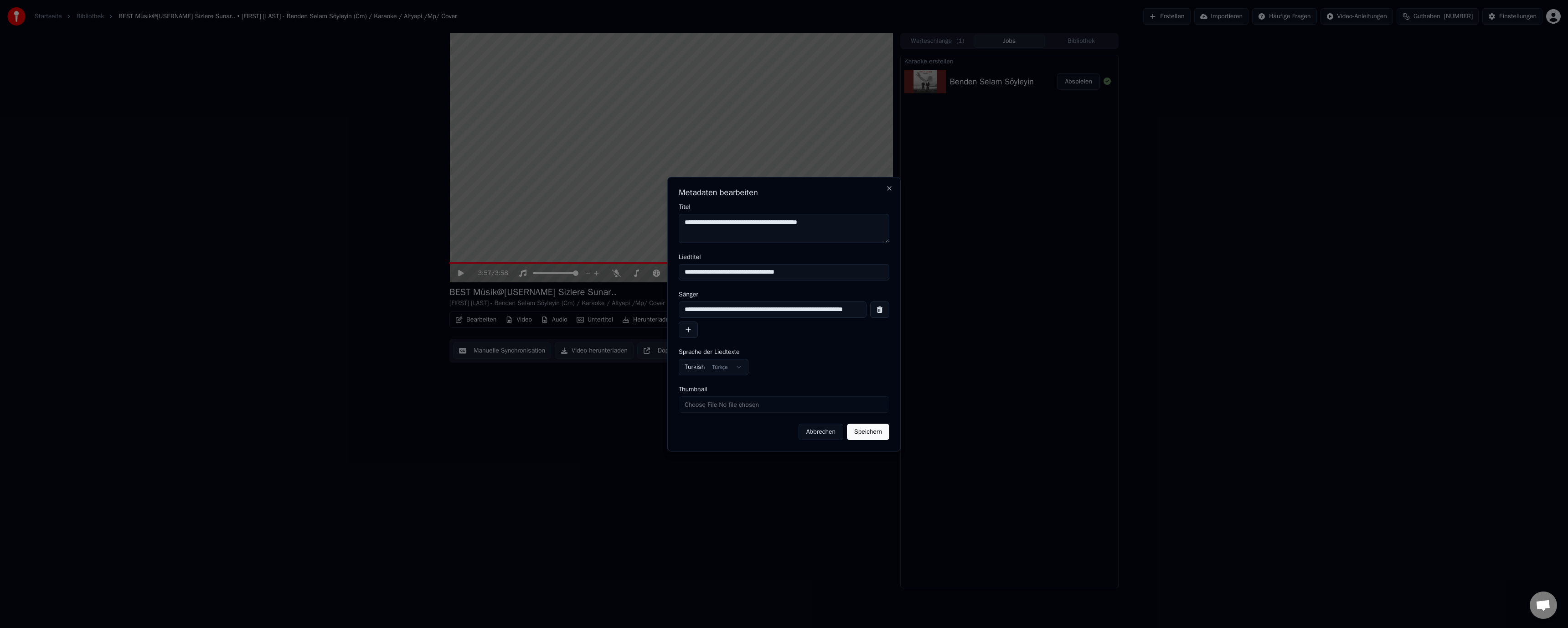 scroll, scrollTop: 0, scrollLeft: 30, axis: horizontal 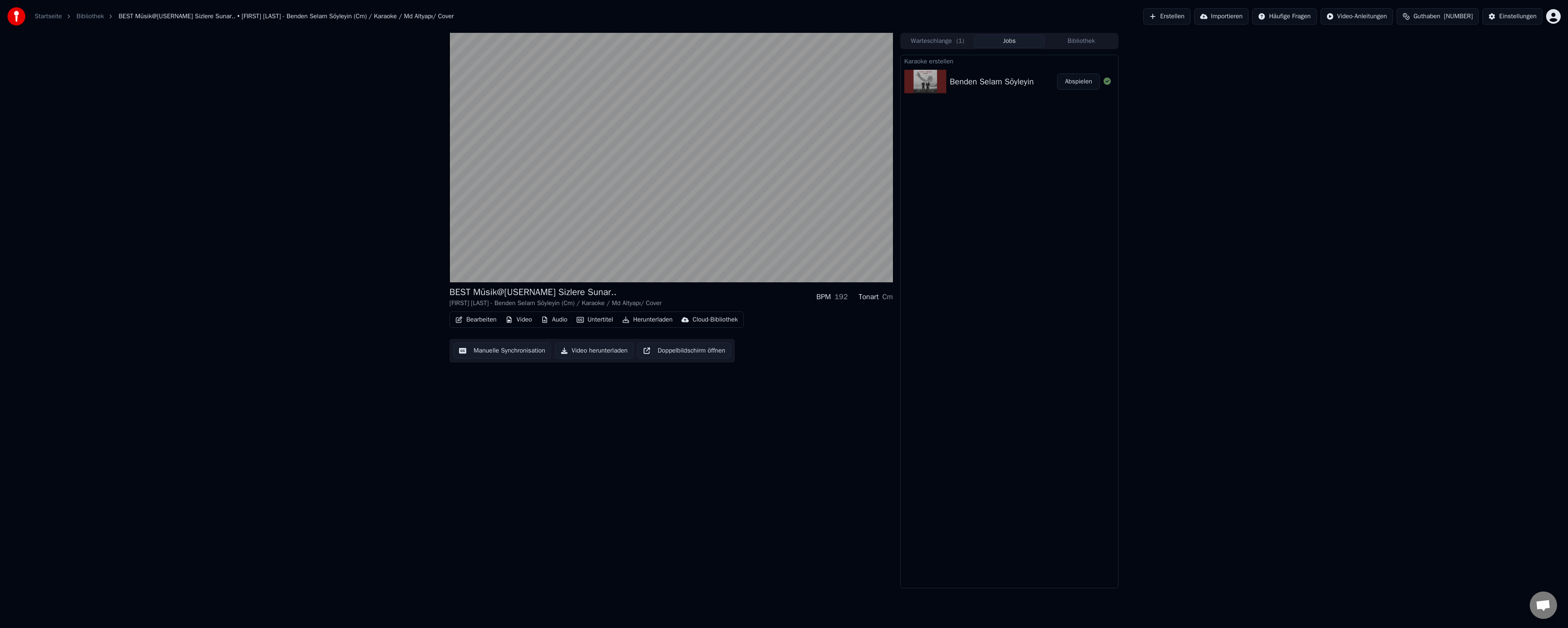 click on "[FIRST] [LAST] - Benden Selam Söyleyin (Cm) / Karaoke / Md Altyapı/ Cover" at bounding box center [556, 303] 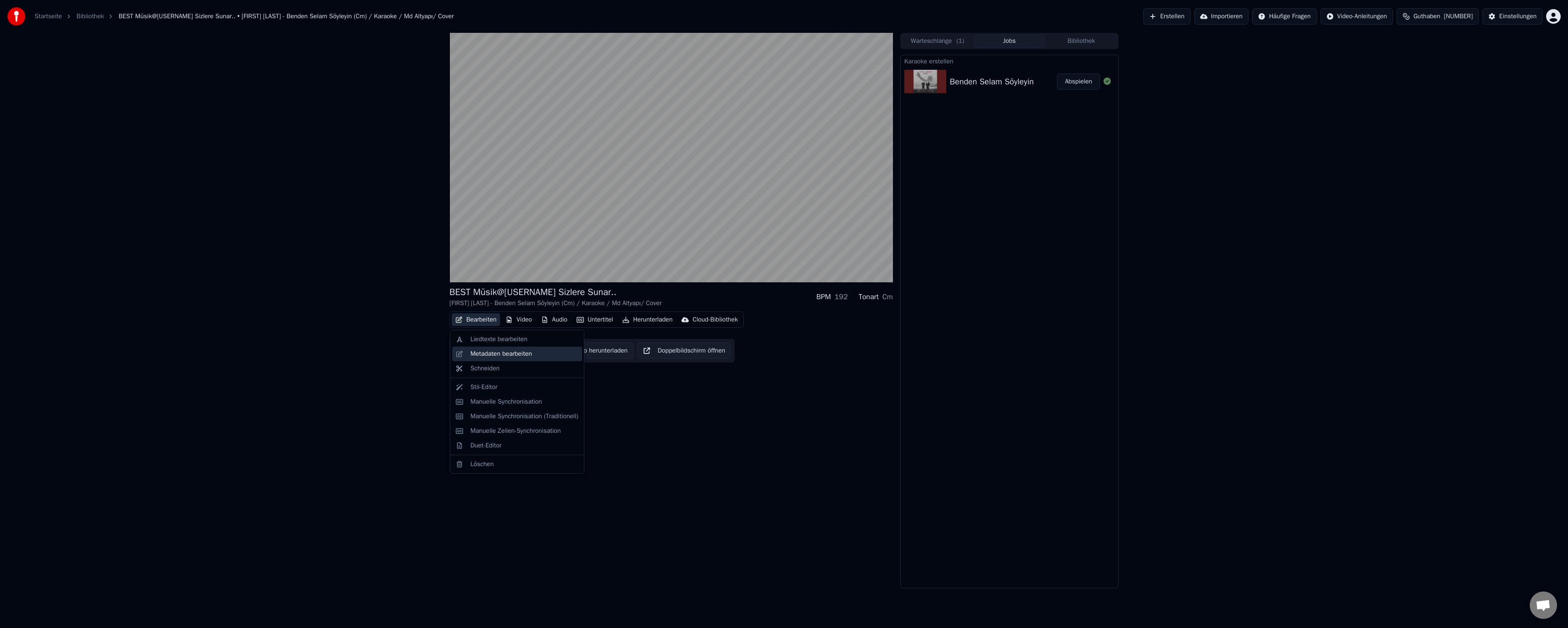 click on "Metadaten bearbeiten" at bounding box center (501, 354) 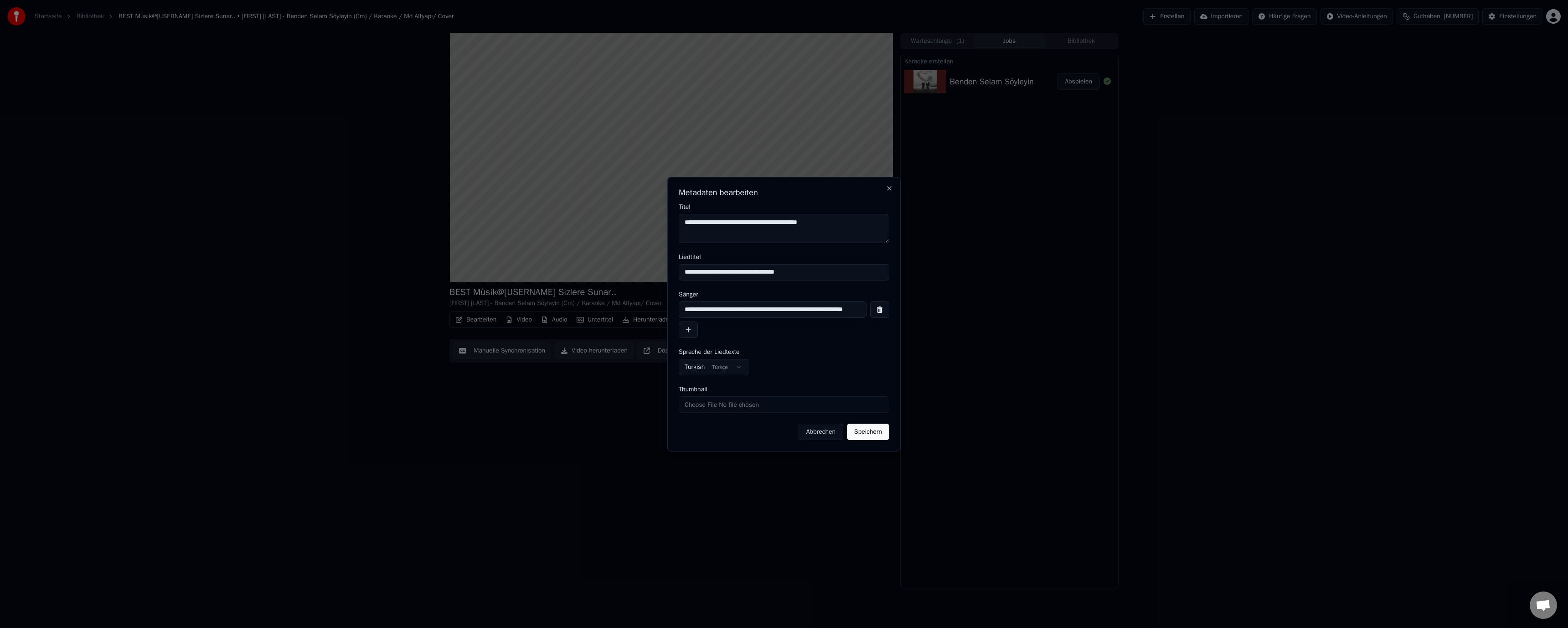 drag, startPoint x: 832, startPoint y: 310, endPoint x: 855, endPoint y: 311, distance: 23.021729 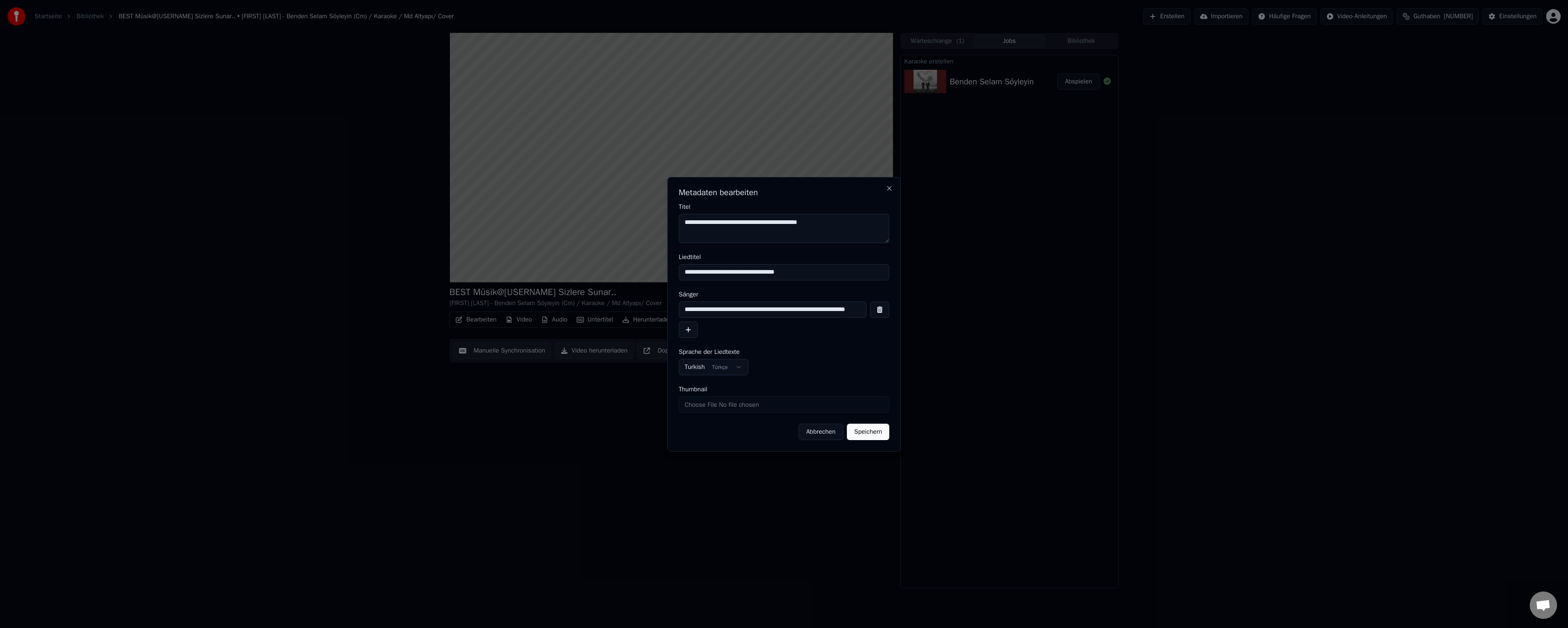 scroll, scrollTop: 0, scrollLeft: 31, axis: horizontal 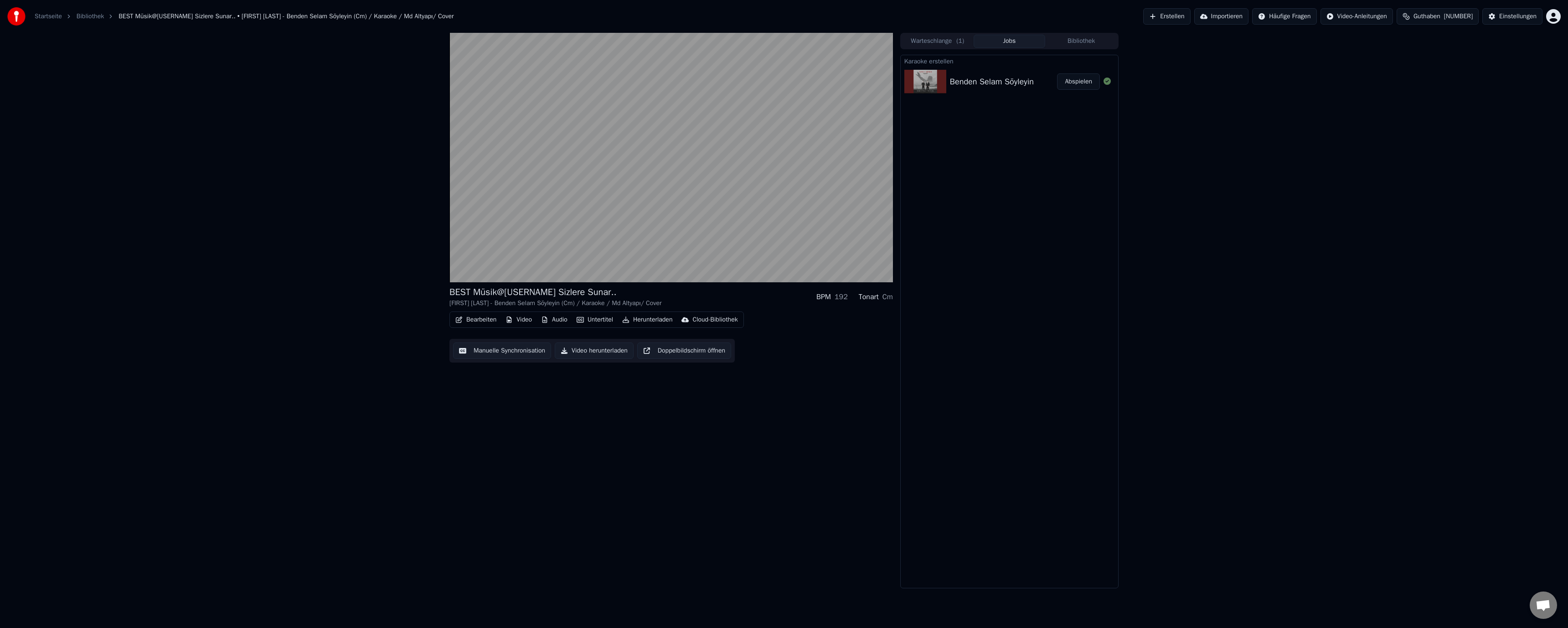 click on "[FIRST] [LAST] - Benden Selam Söyleyin (Cm) / Karaoke / Md Altyapı/ Cover" at bounding box center [556, 303] 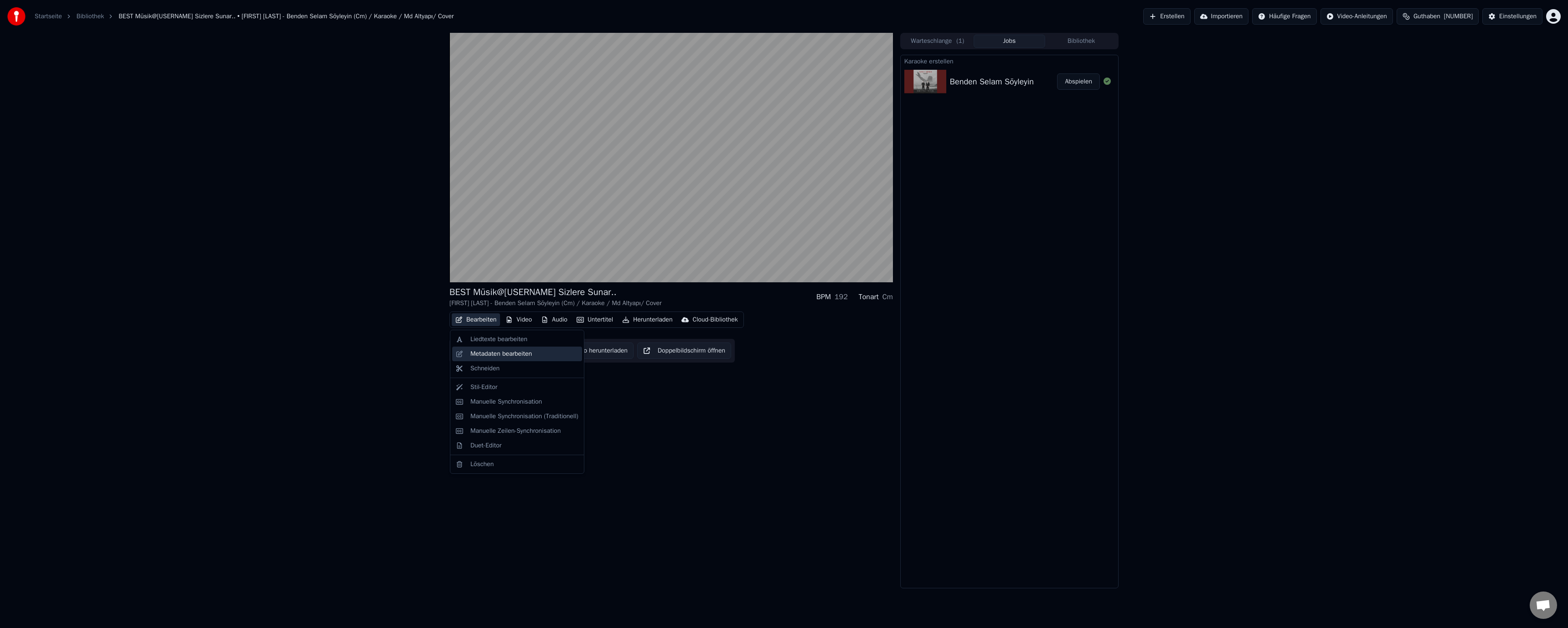 click on "Metadaten bearbeiten" at bounding box center (501, 354) 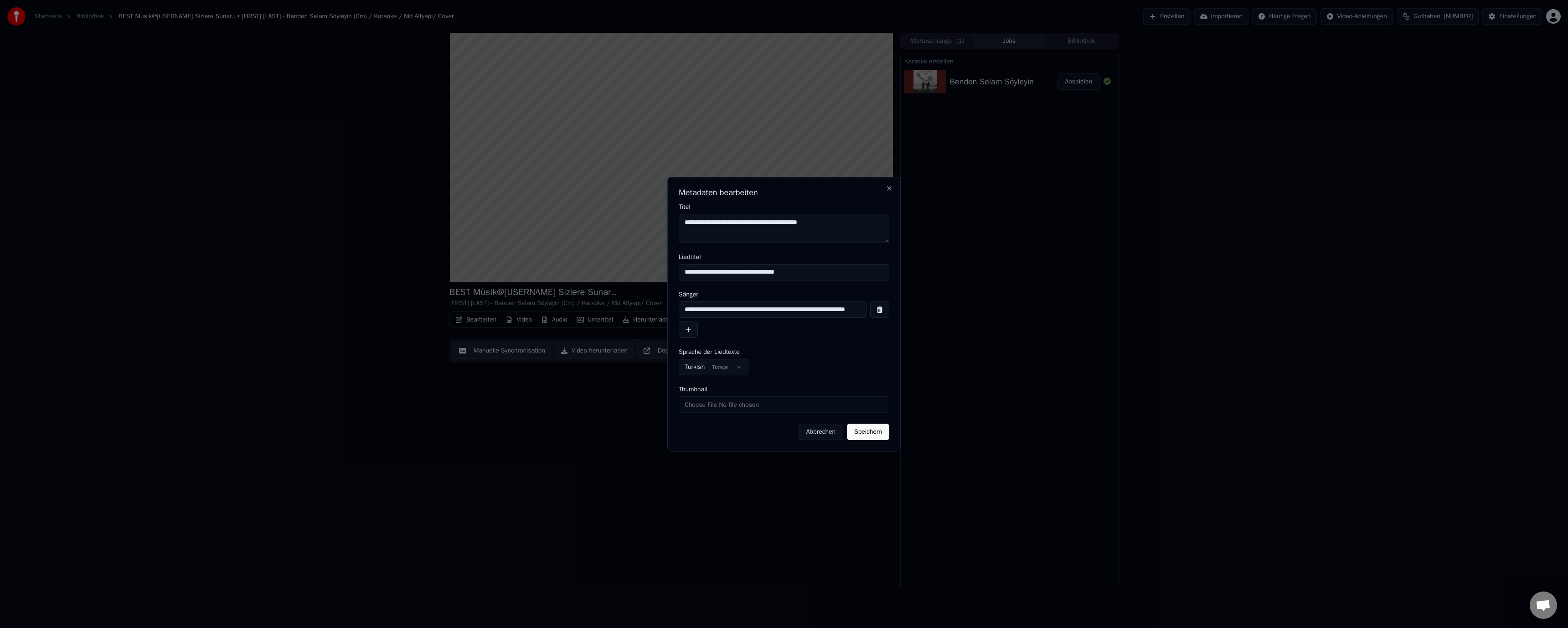click on "**********" at bounding box center [773, 310] 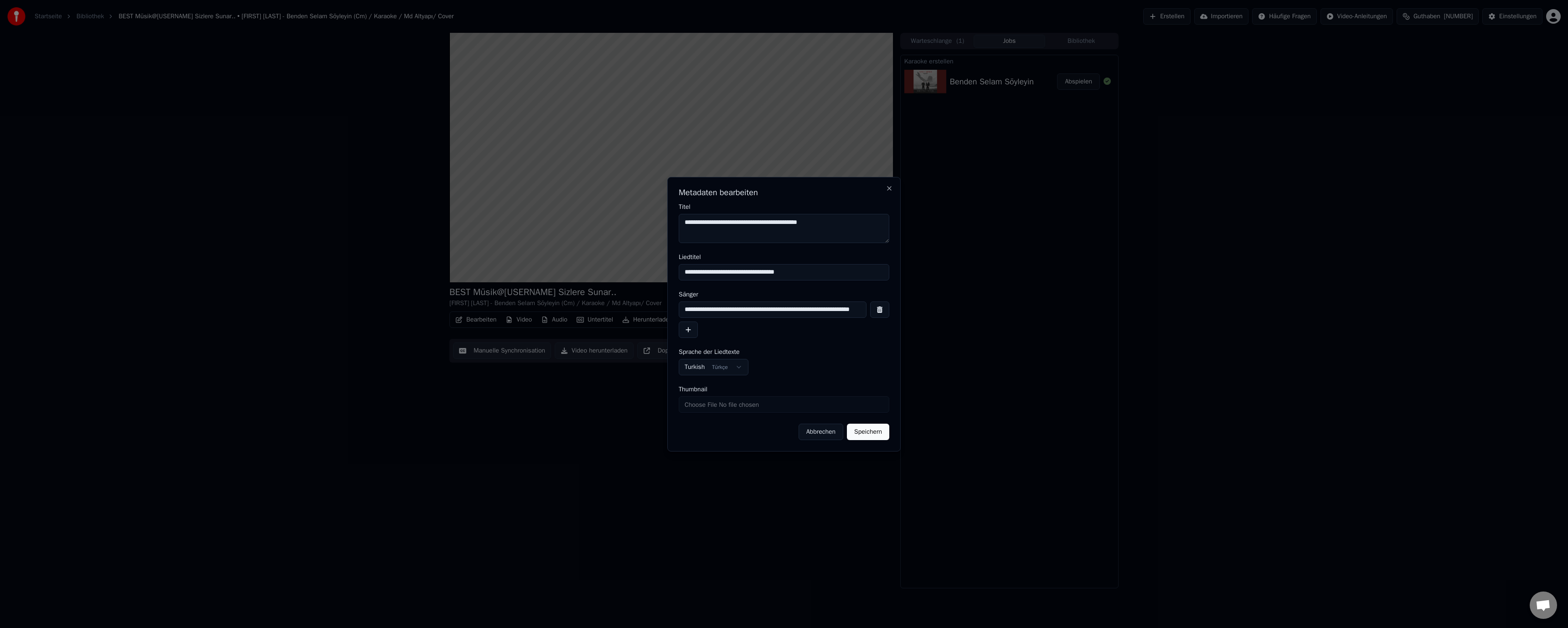 scroll, scrollTop: 0, scrollLeft: 36, axis: horizontal 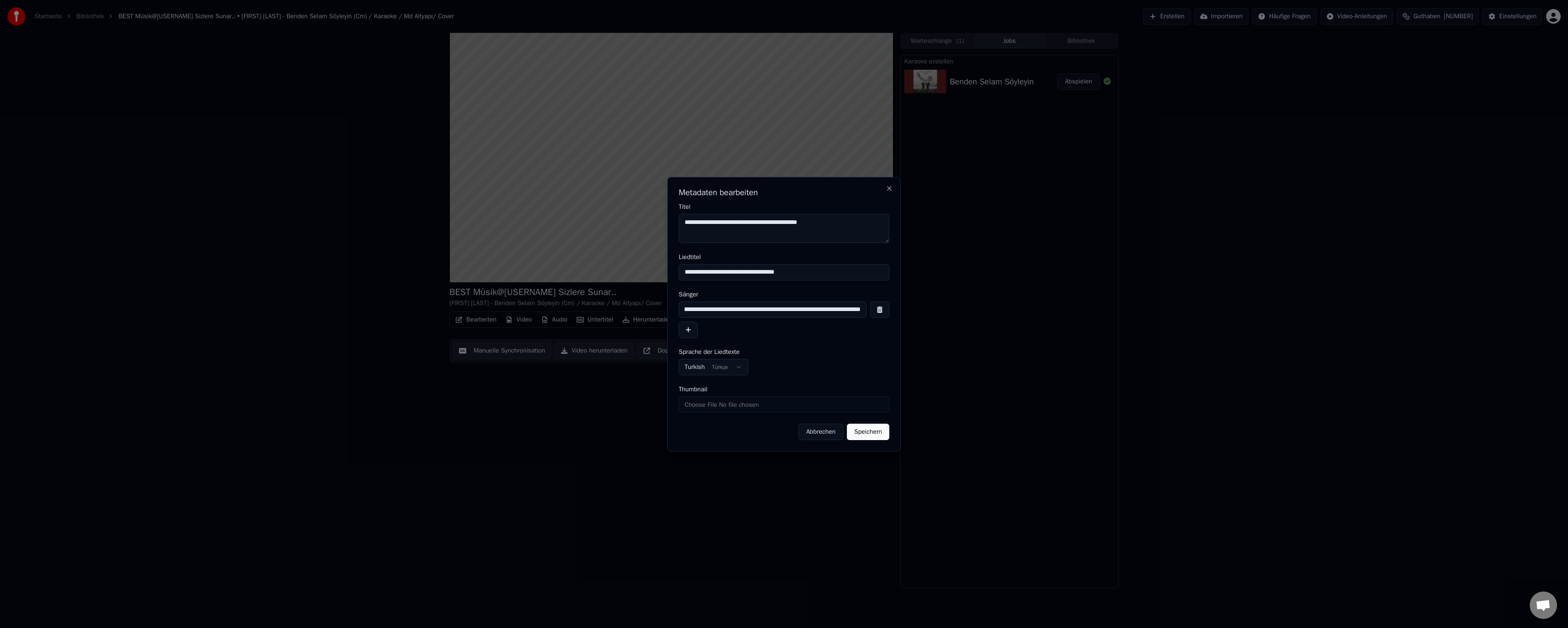 drag, startPoint x: 758, startPoint y: 313, endPoint x: 867, endPoint y: 318, distance: 109.115 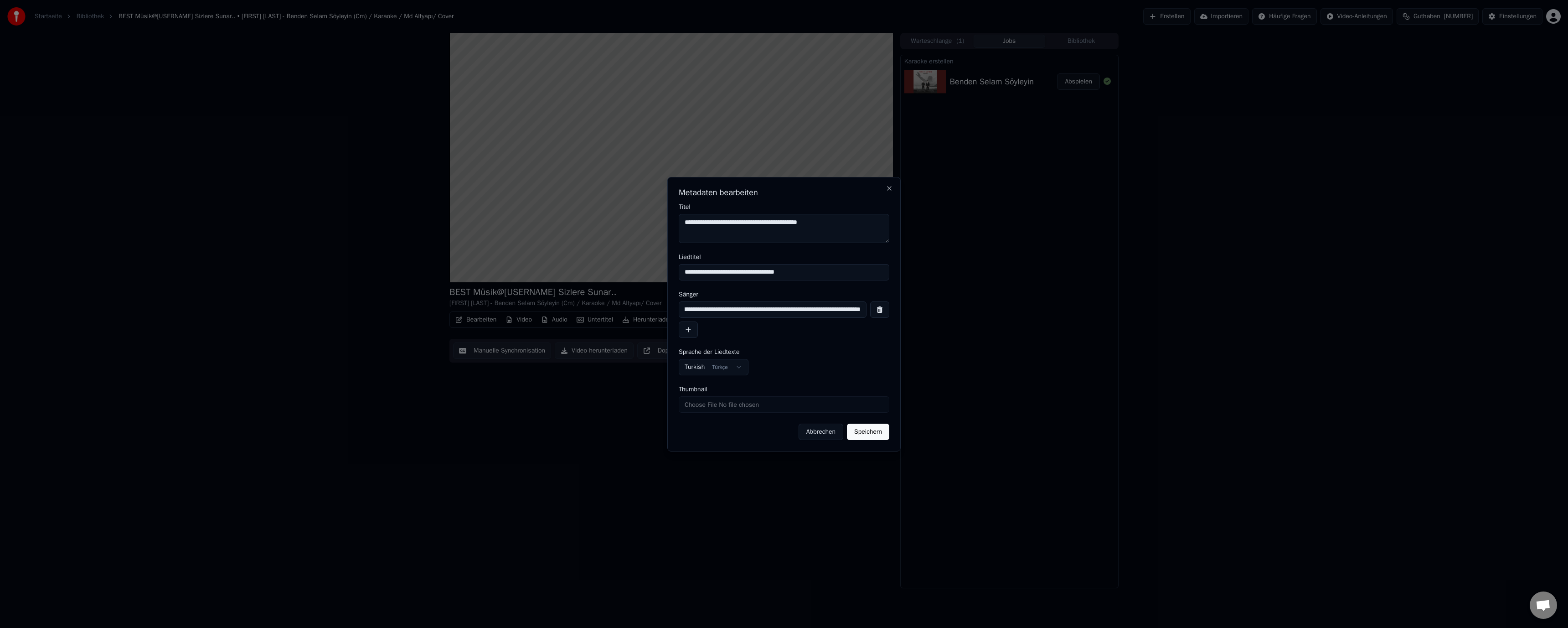 type on "**********" 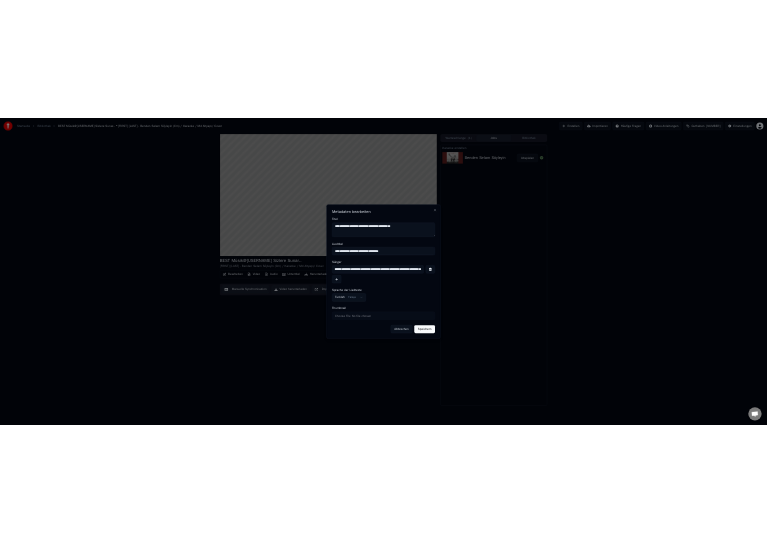 scroll, scrollTop: 0, scrollLeft: 0, axis: both 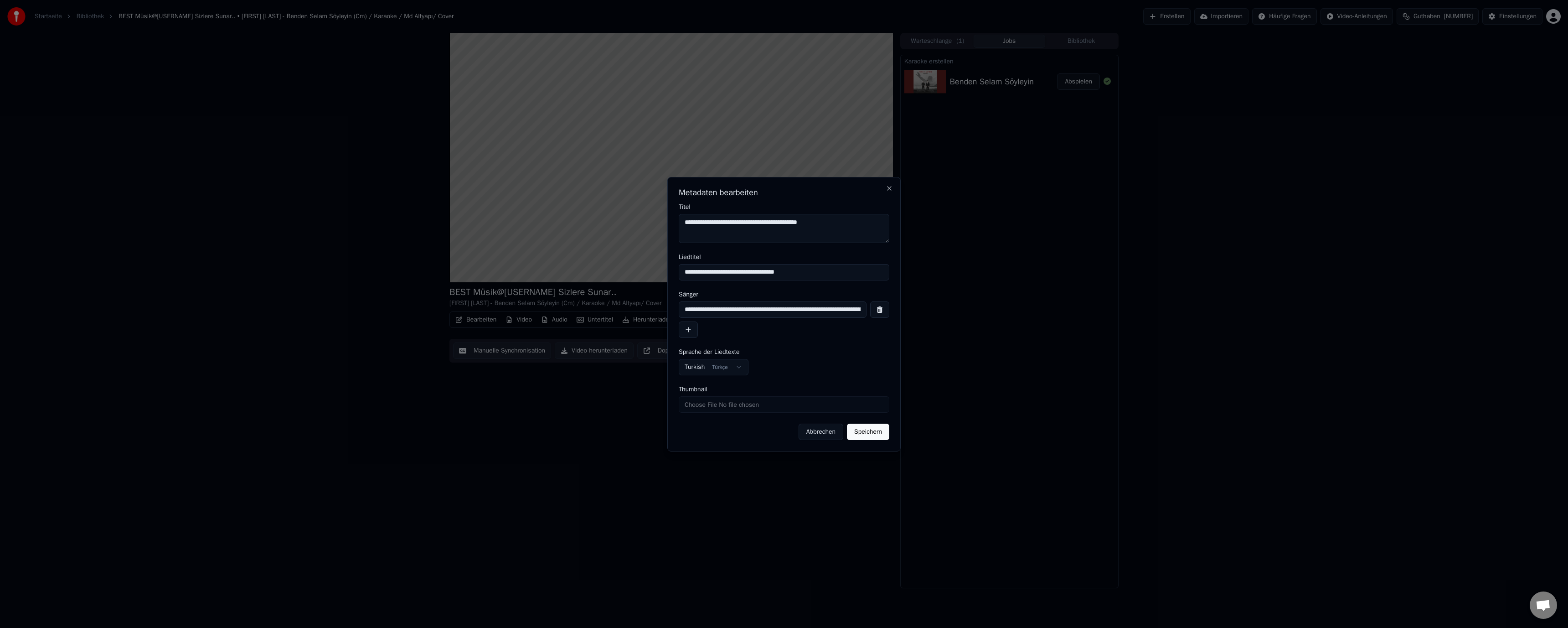drag, startPoint x: 820, startPoint y: 434, endPoint x: 886, endPoint y: 446, distance: 67.08204 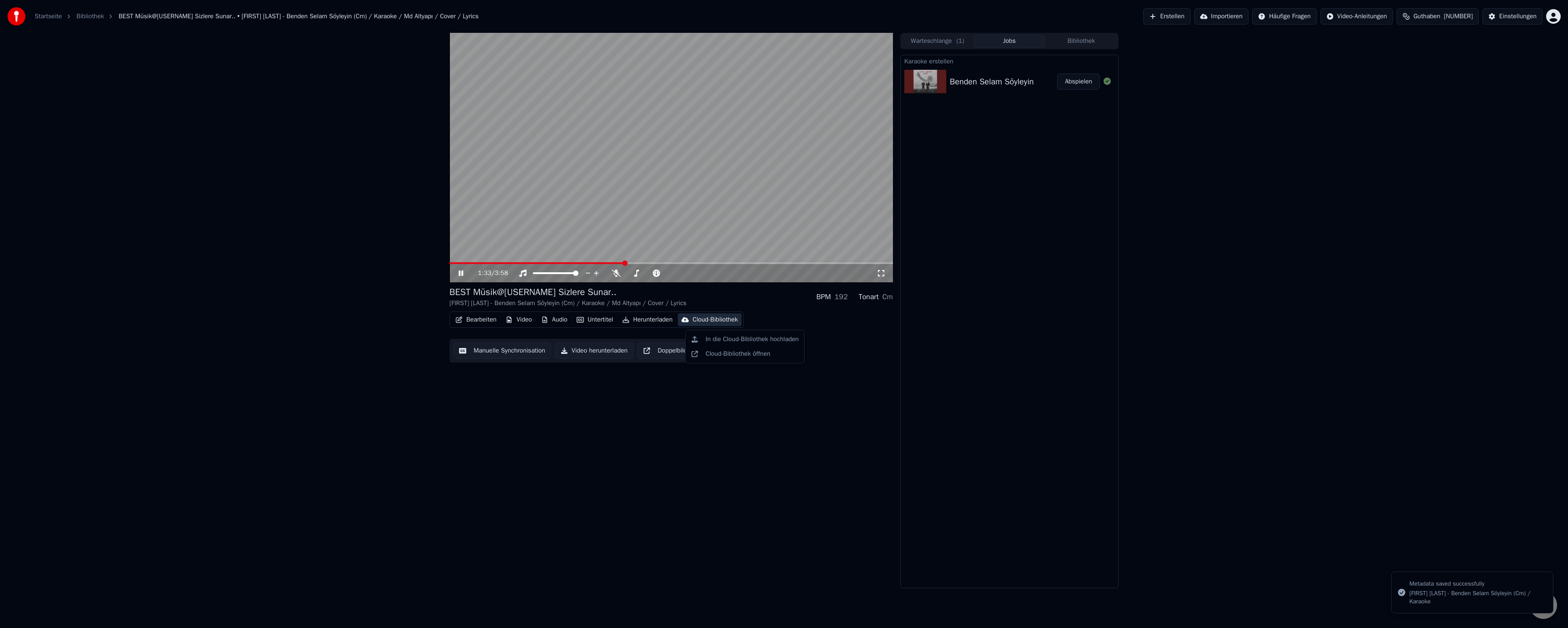 click on "Cloud-Bibliothek" at bounding box center [715, 320] 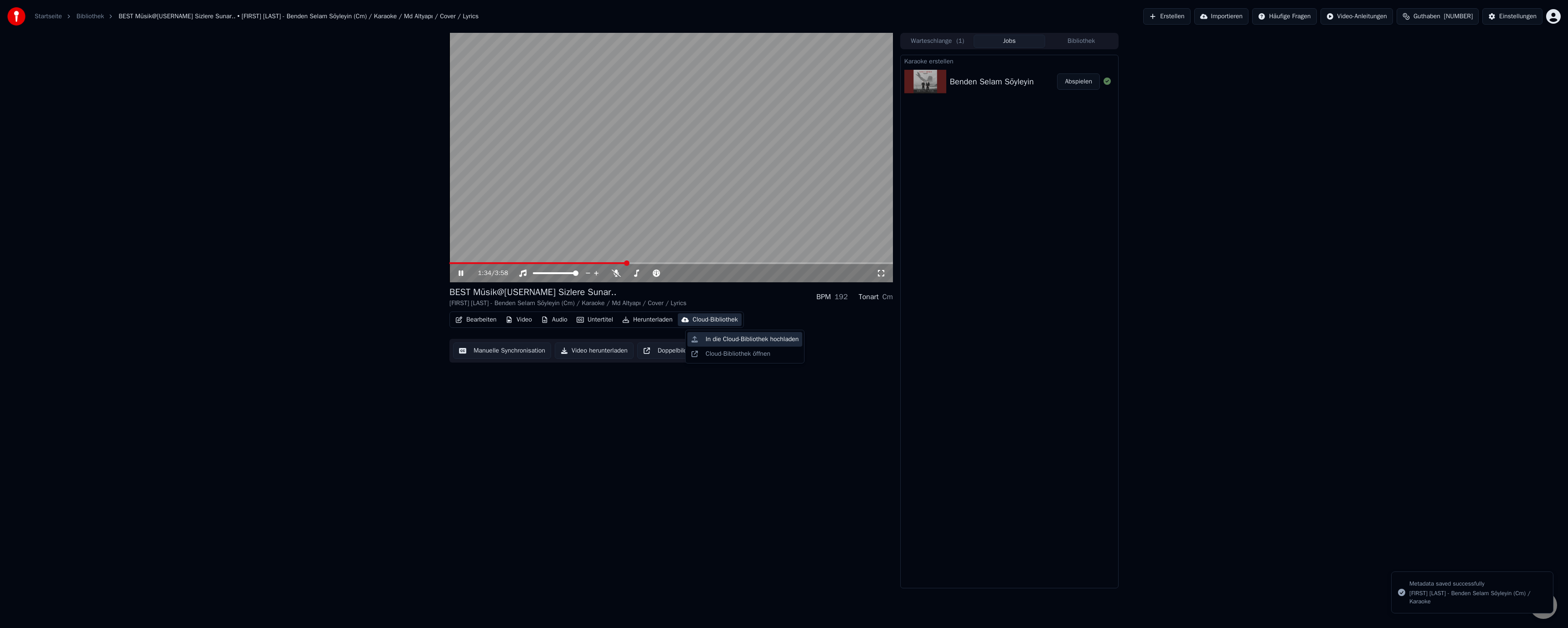click on "In die Cloud-Bibliothek hochladen" at bounding box center [752, 339] 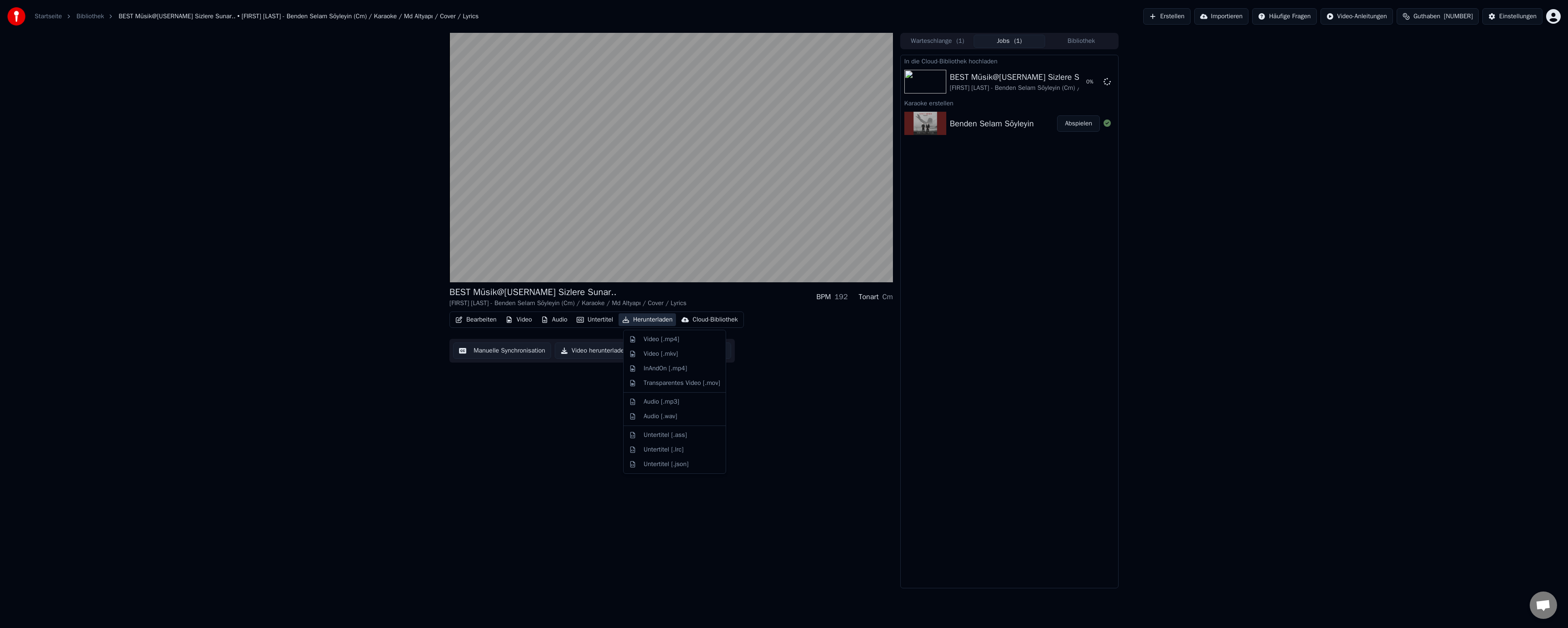 click on "Herunterladen" at bounding box center (647, 320) 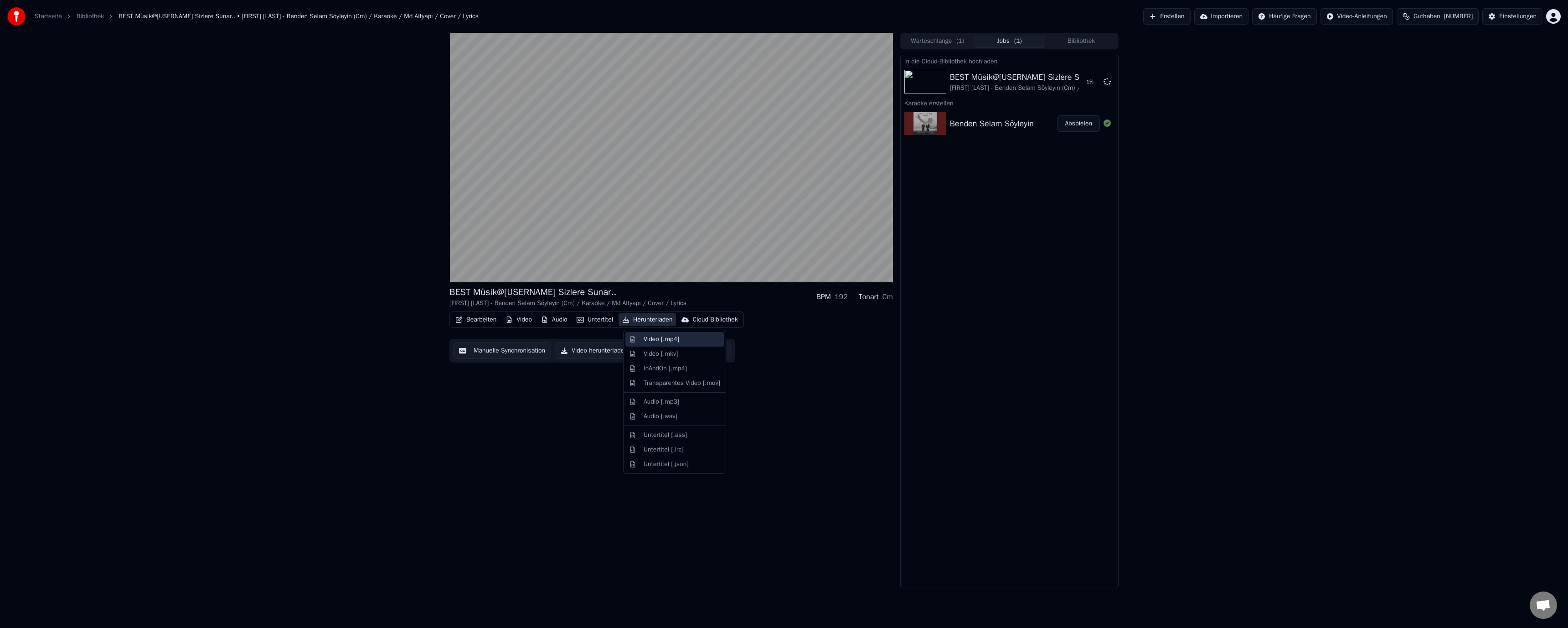 click on "Video [.mp4]" at bounding box center [661, 339] 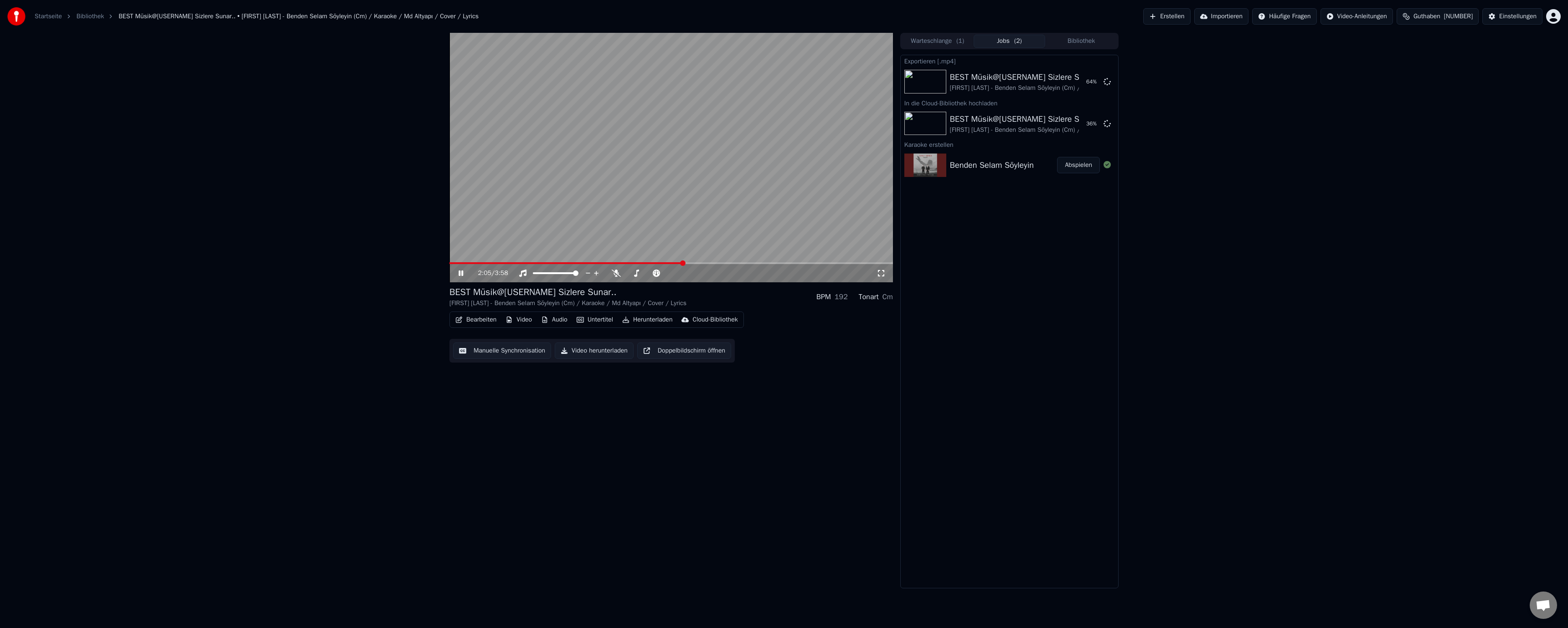 click at bounding box center [671, 157] 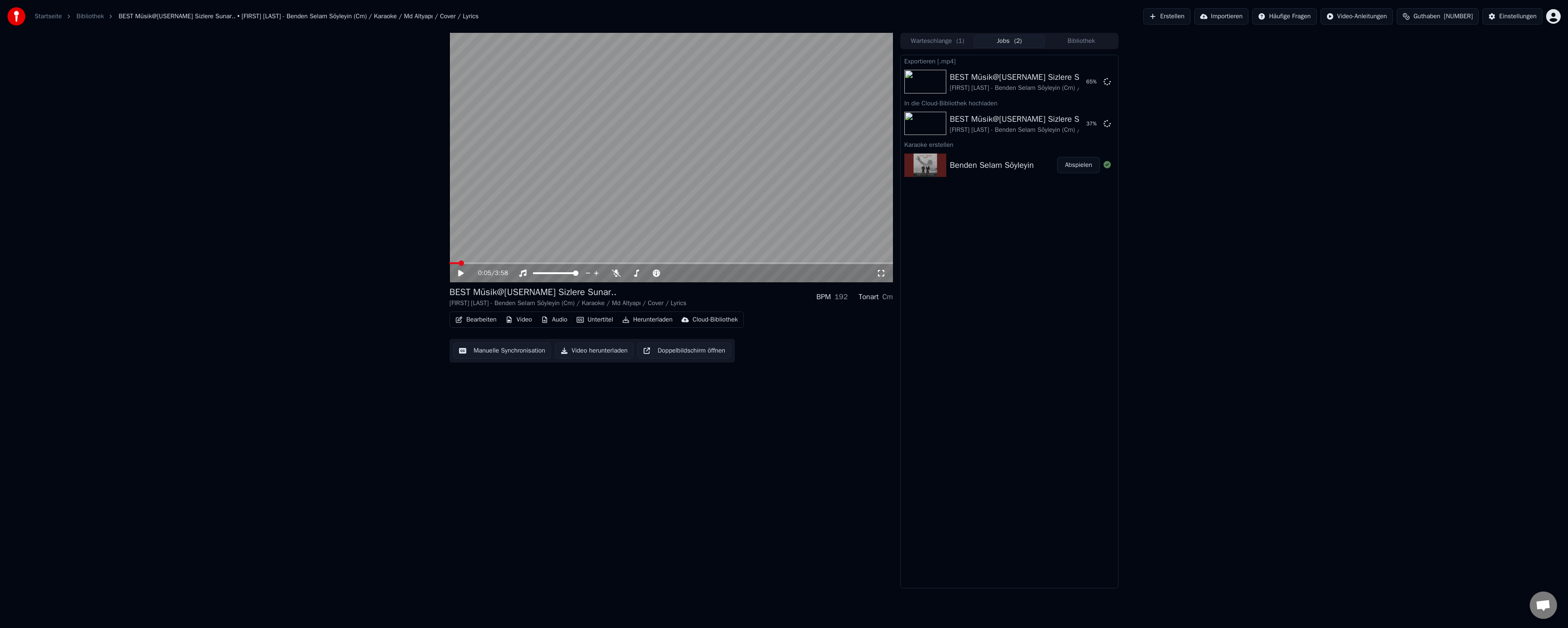 click at bounding box center (454, 263) 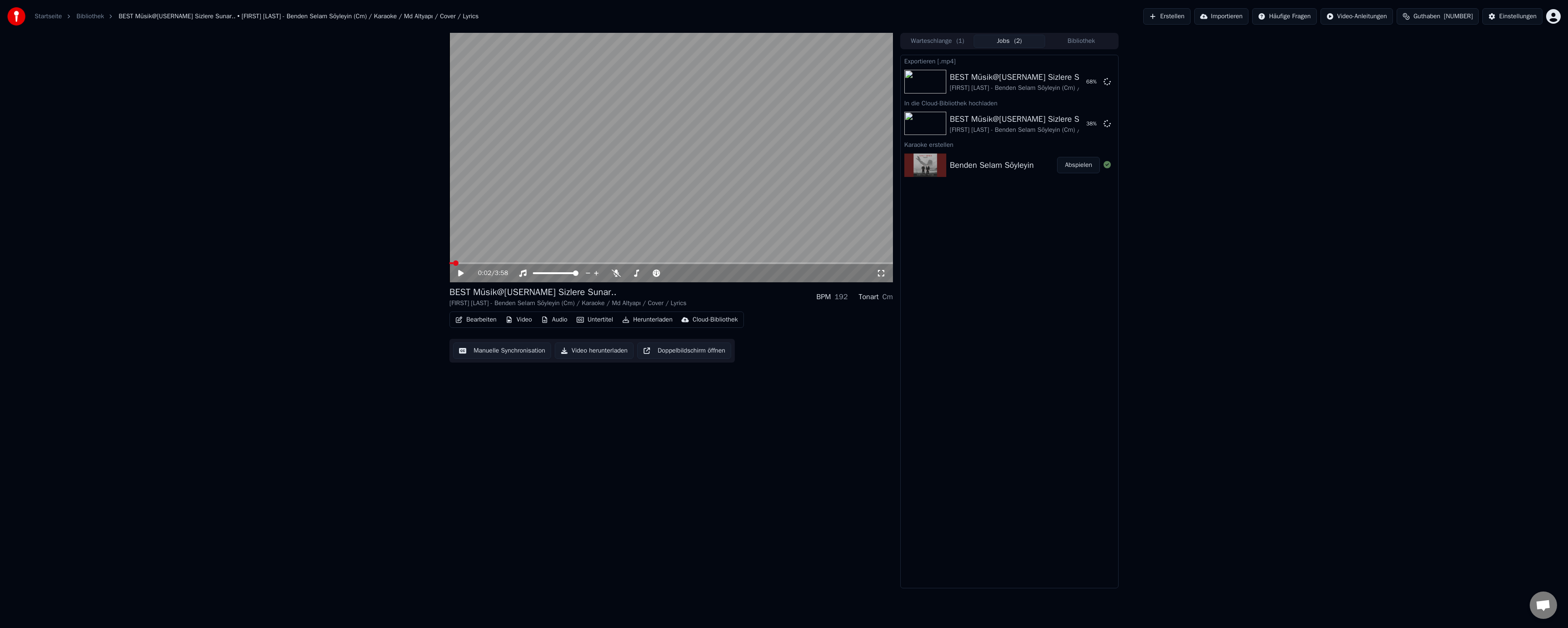 click at bounding box center [456, 263] 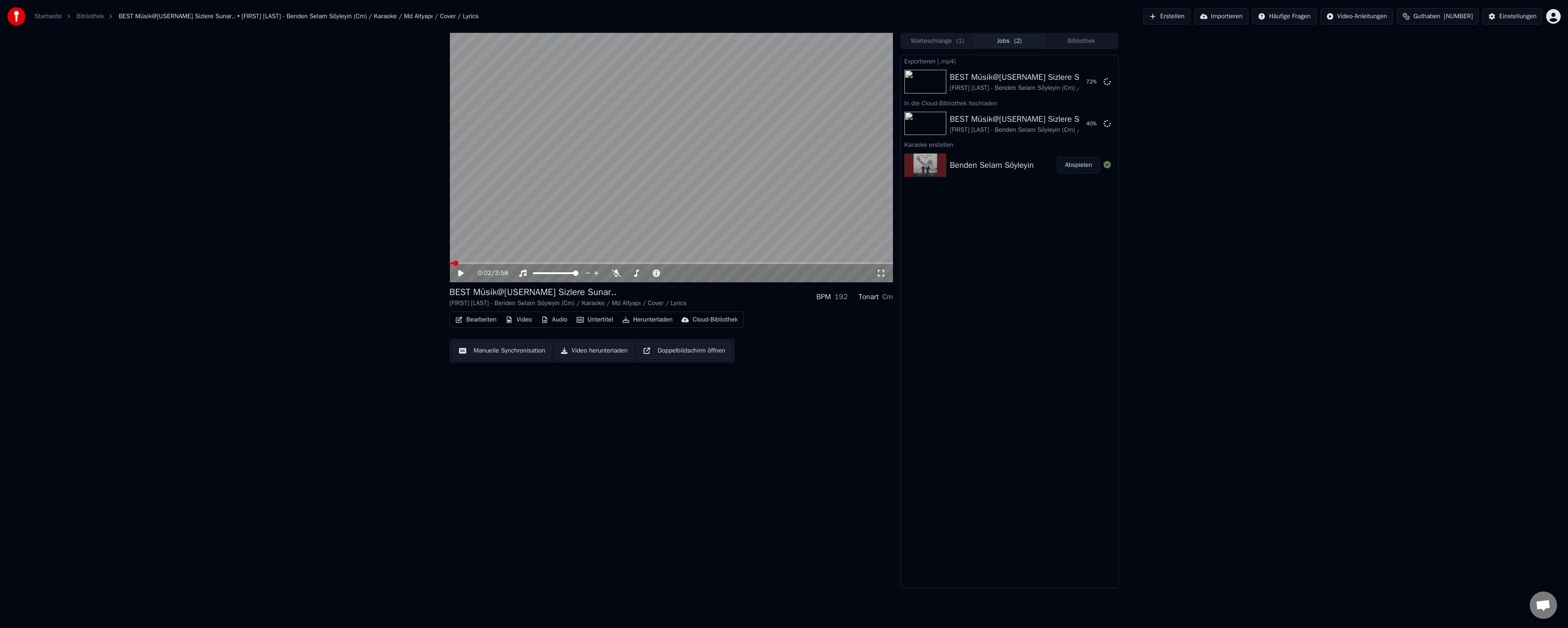 click at bounding box center (671, 157) 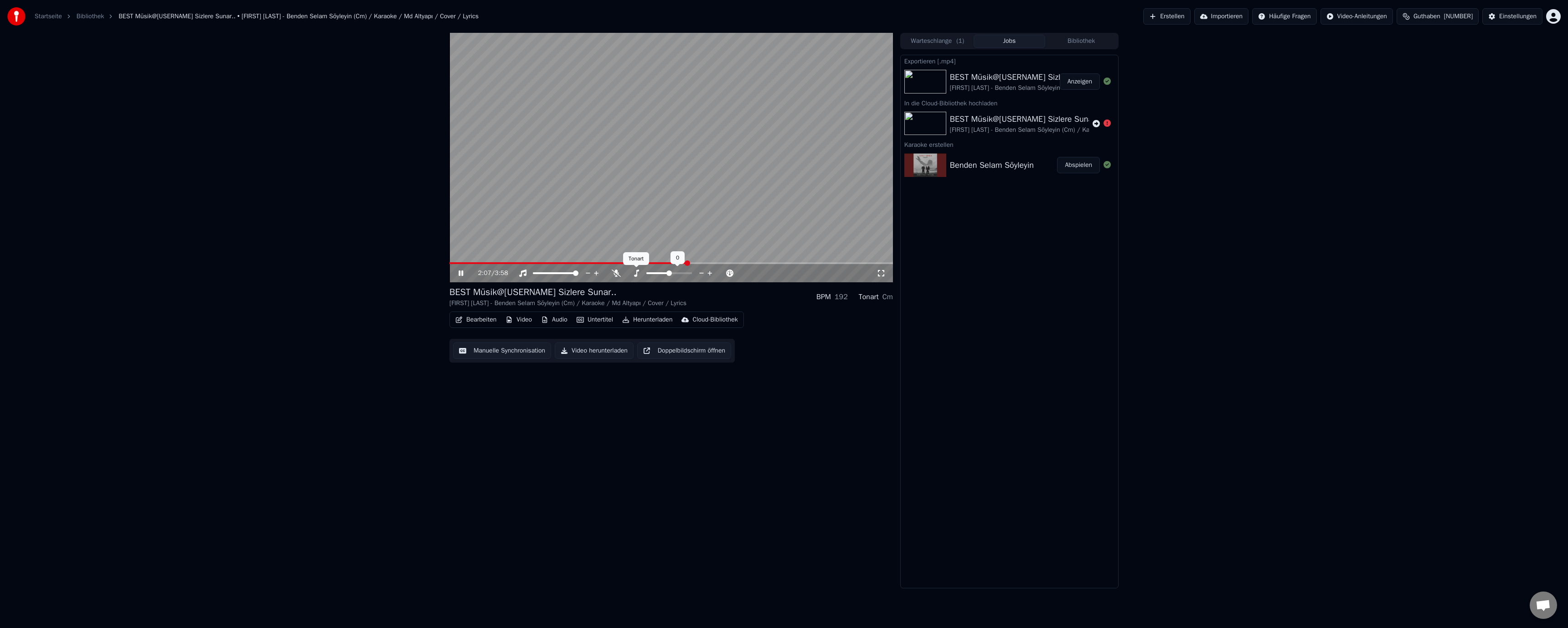 click 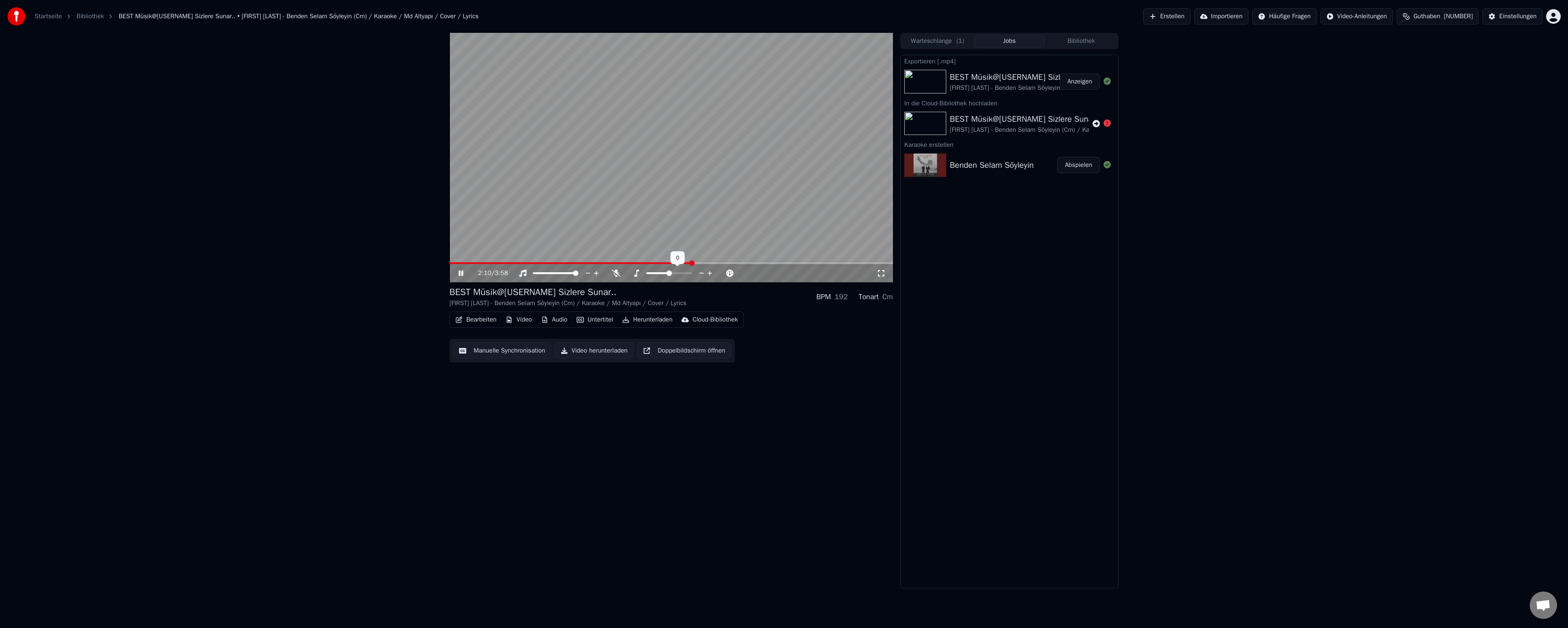 click 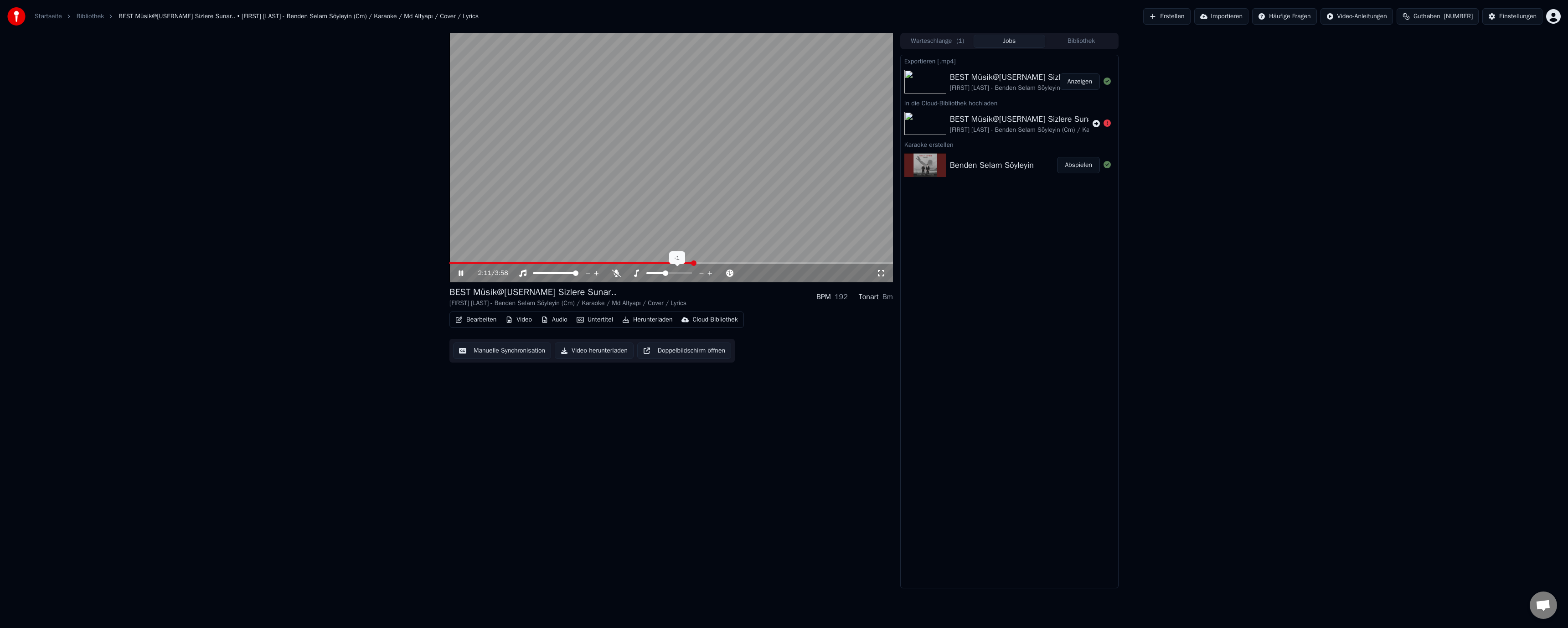 click 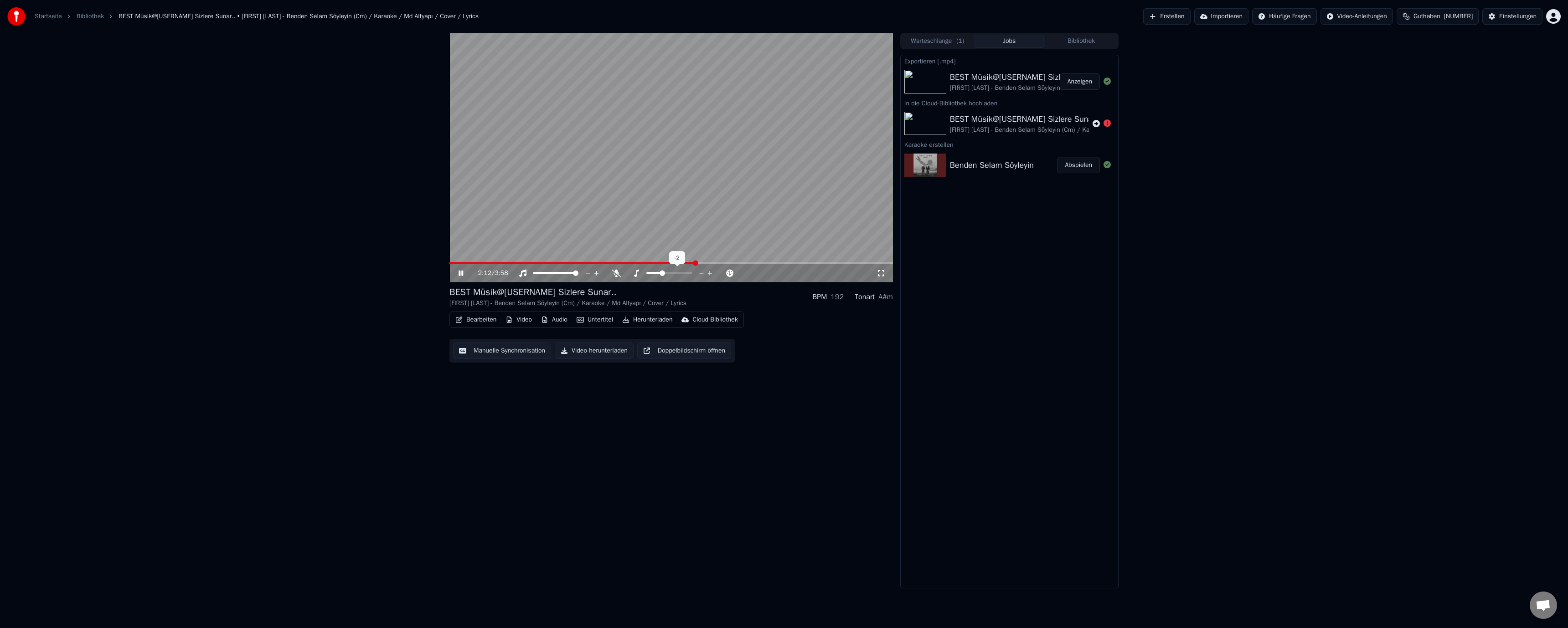 click 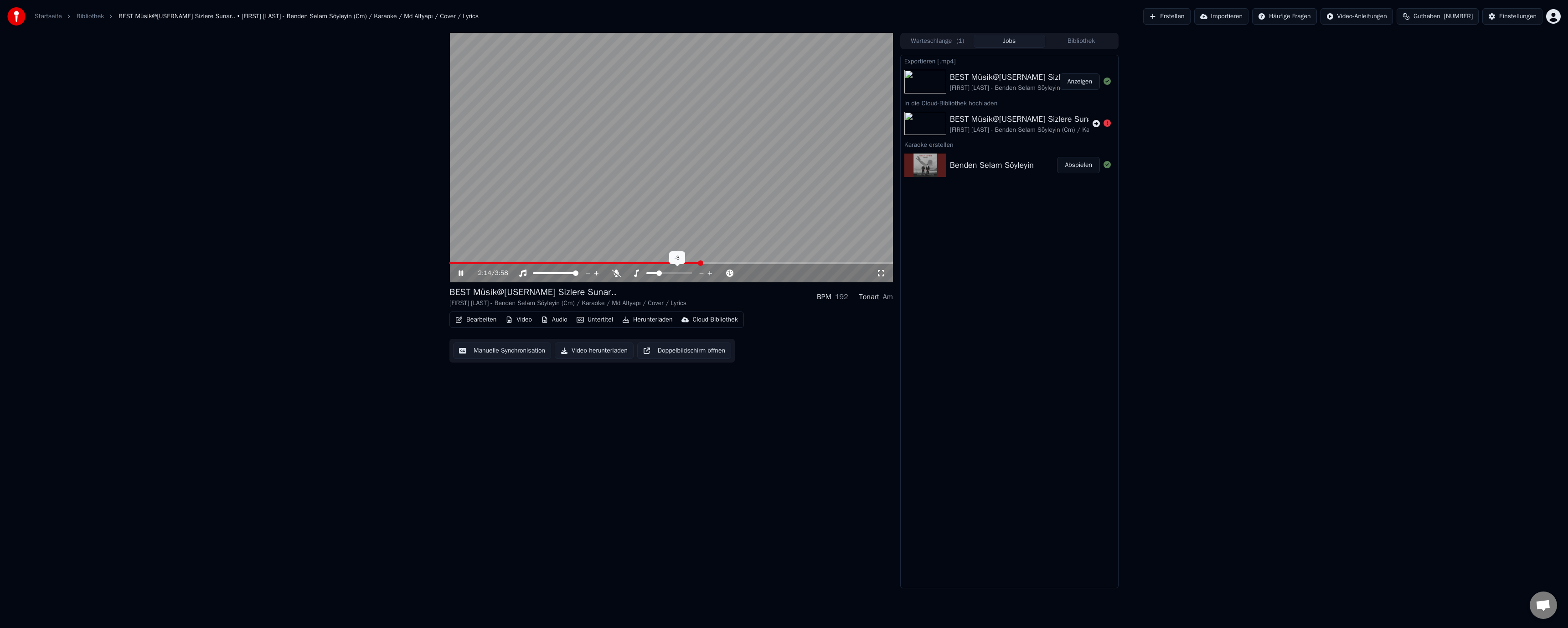 click 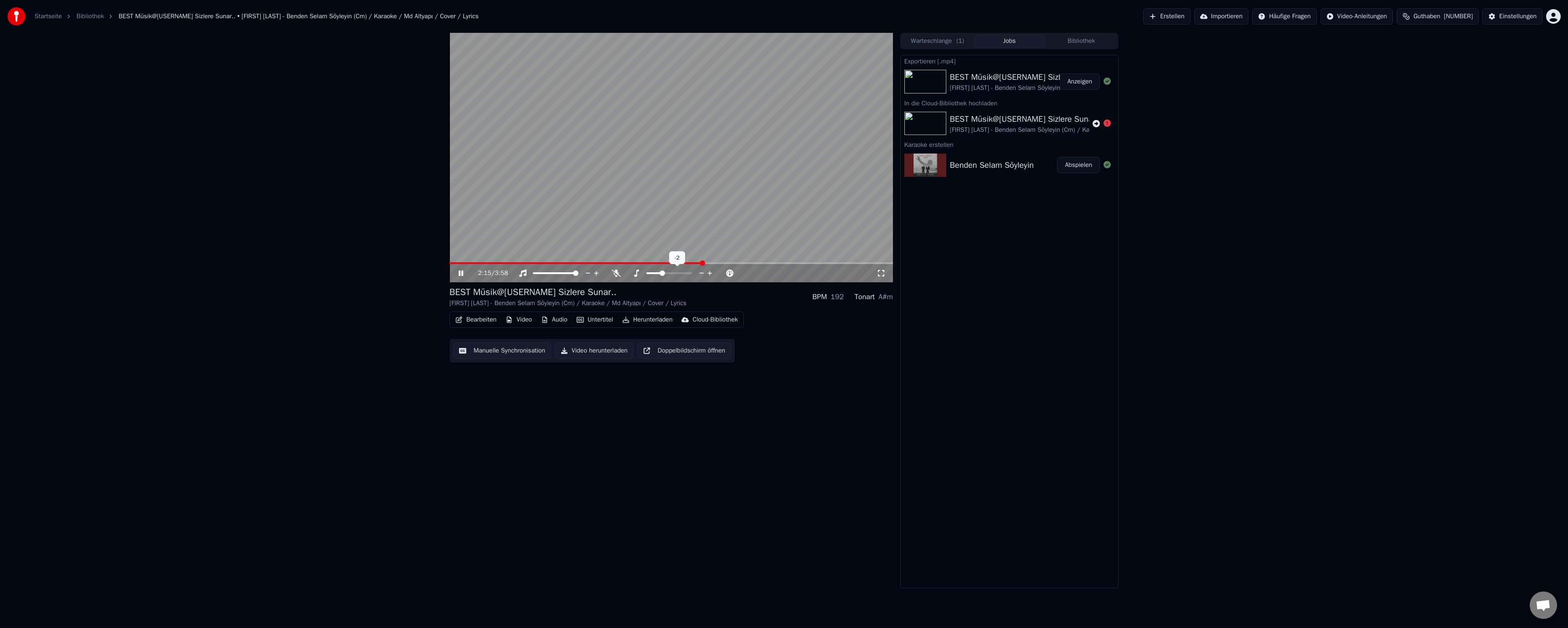 click 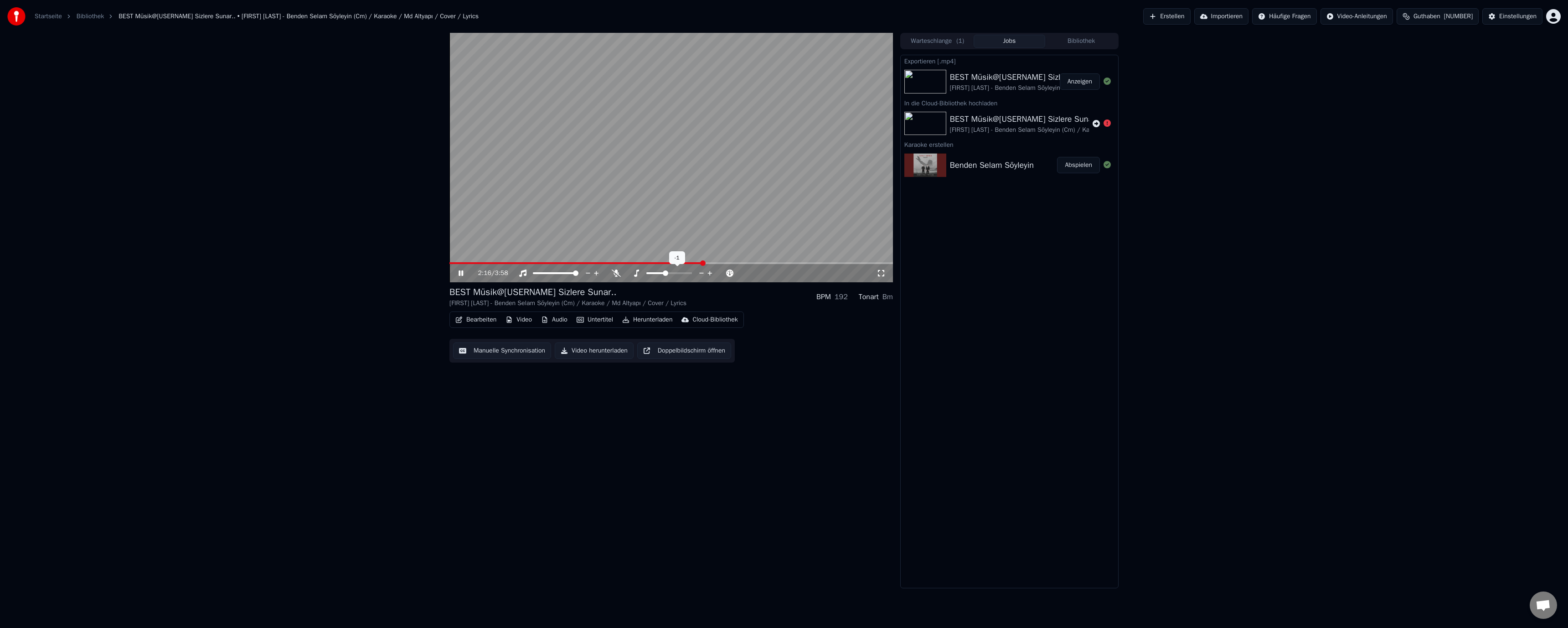click 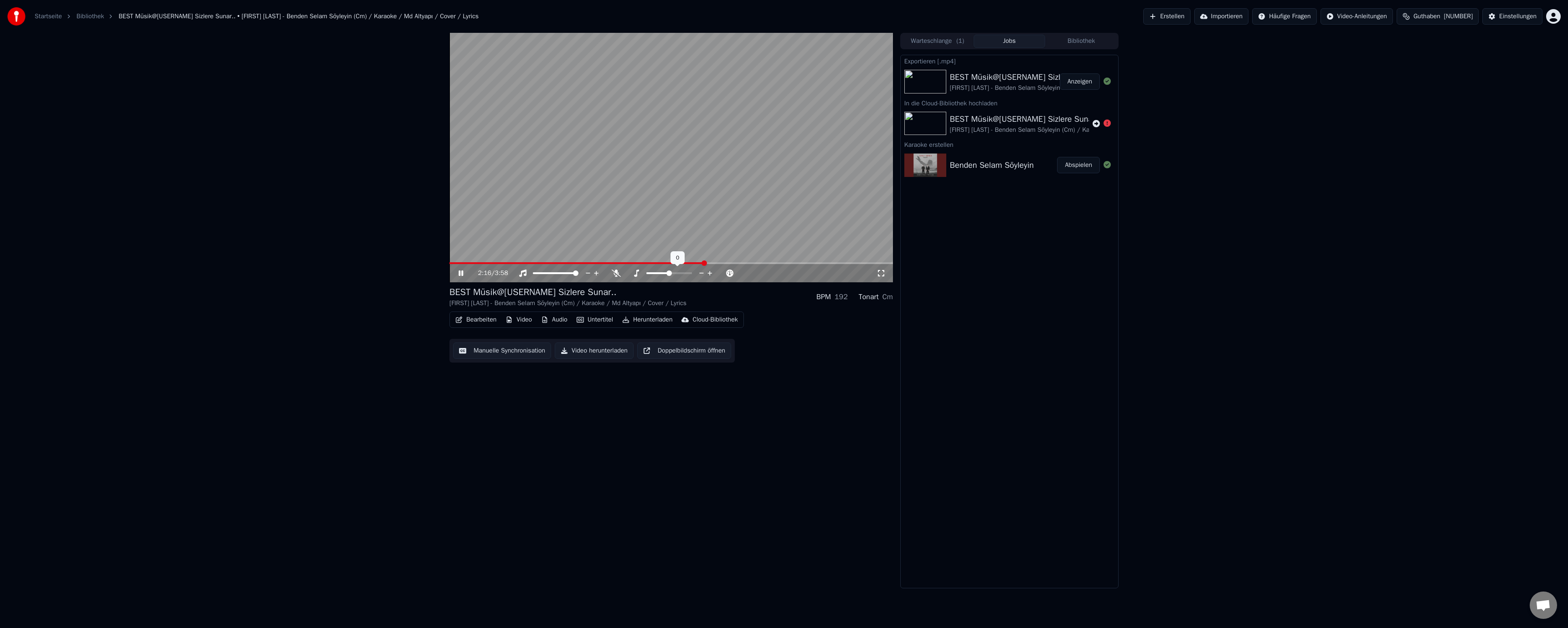 click 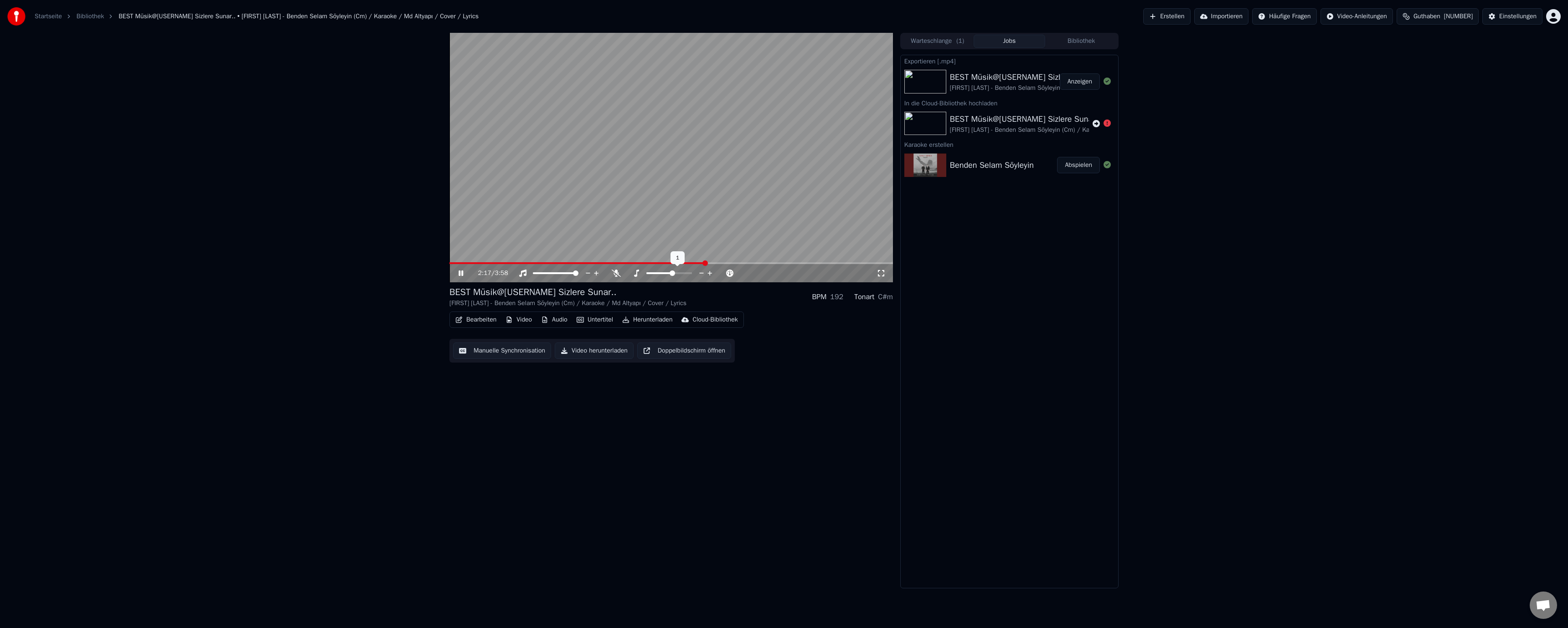 click 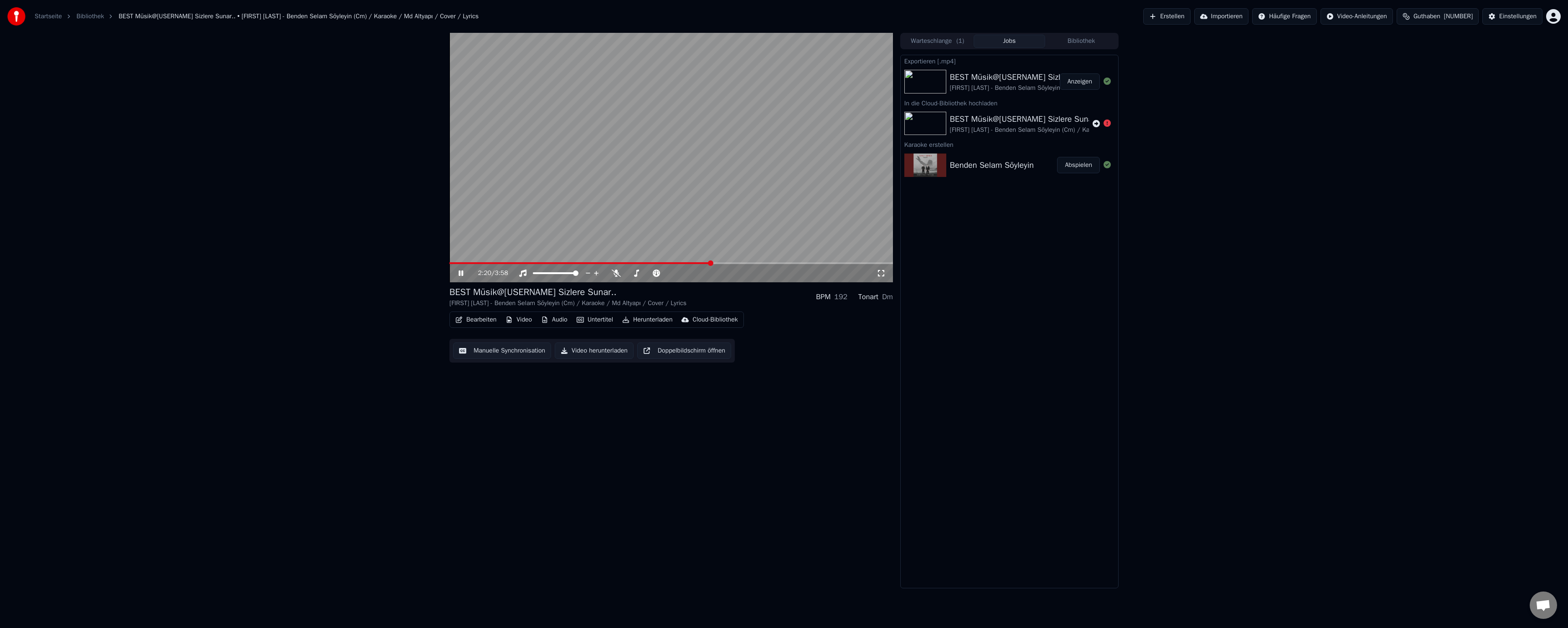 click at bounding box center [580, 263] 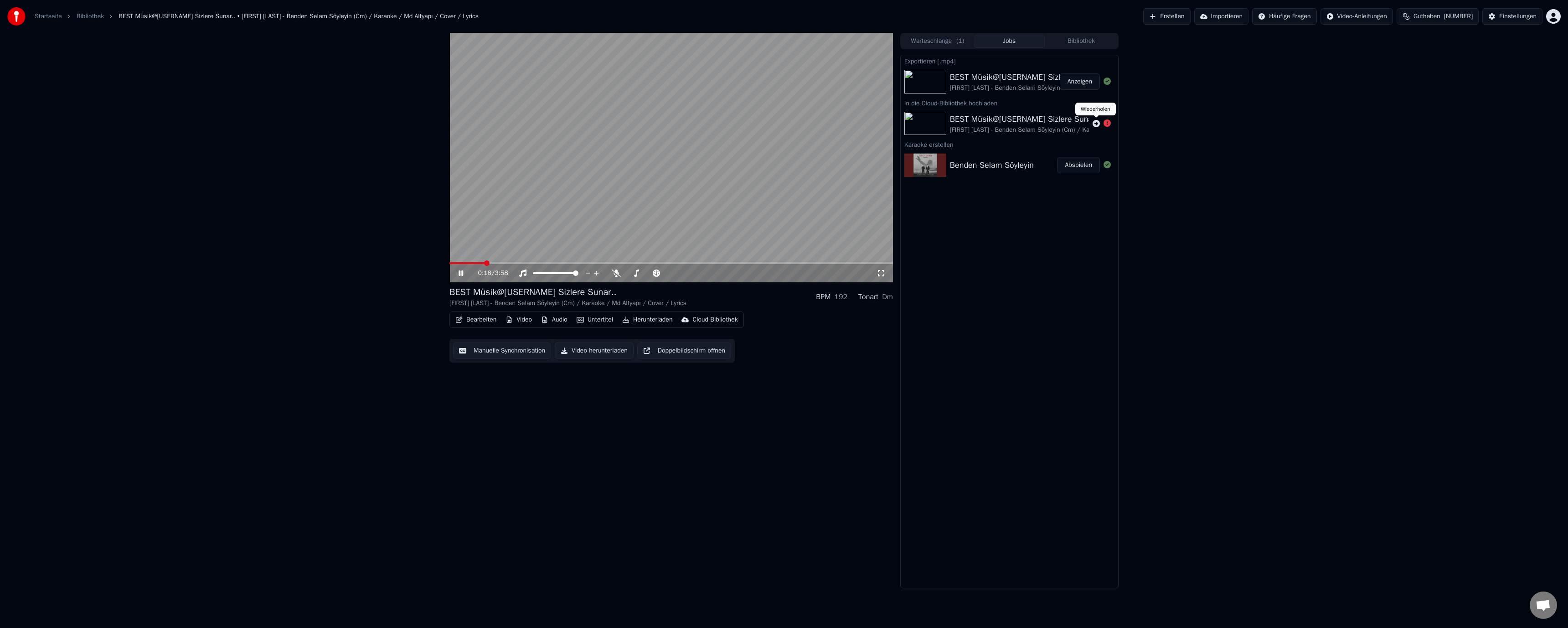 click 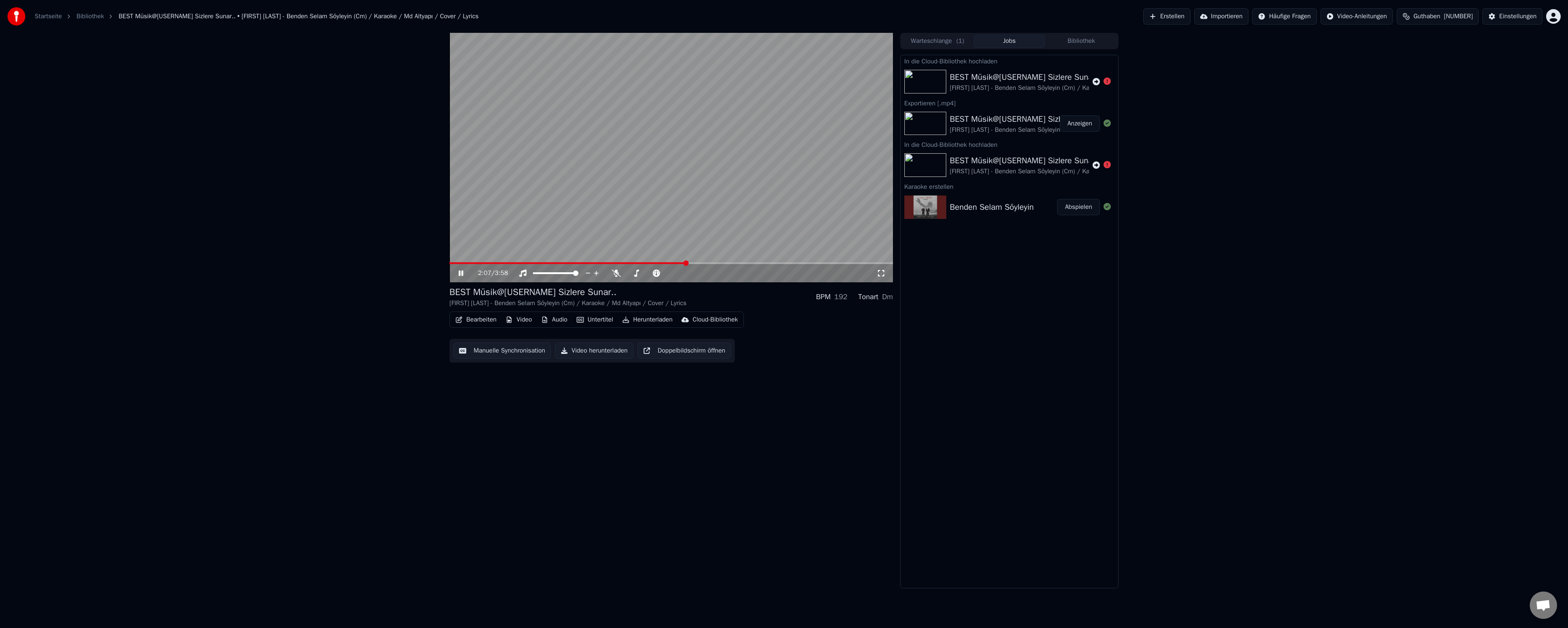 click at bounding box center (567, 263) 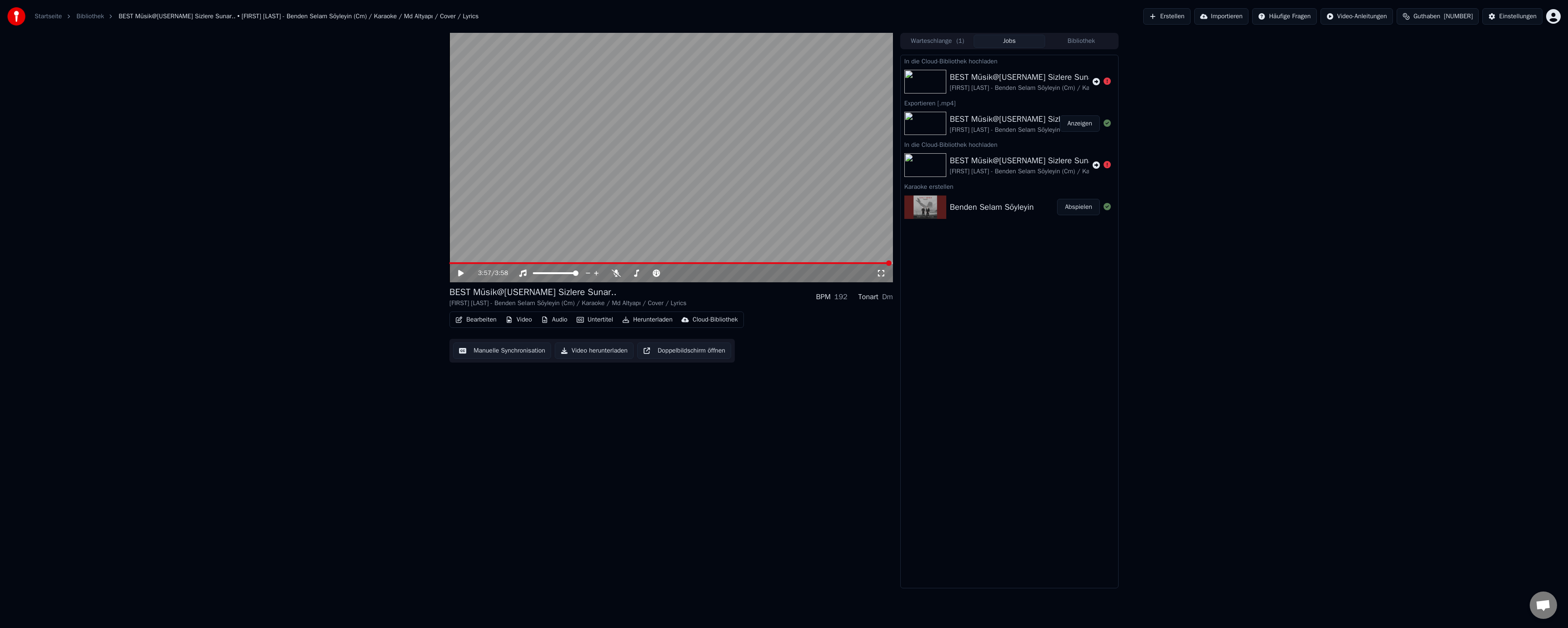 click on "Bearbeiten" at bounding box center (476, 320) 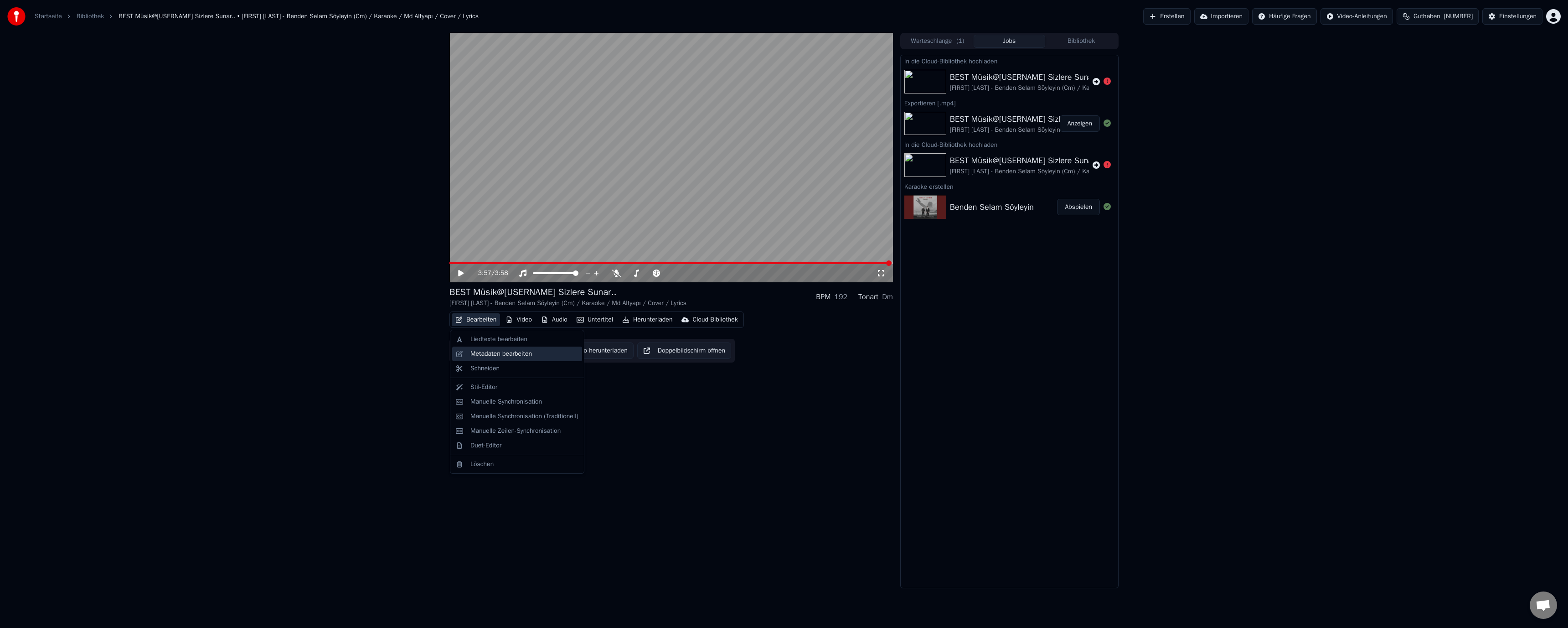 click on "Metadaten bearbeiten" at bounding box center [501, 354] 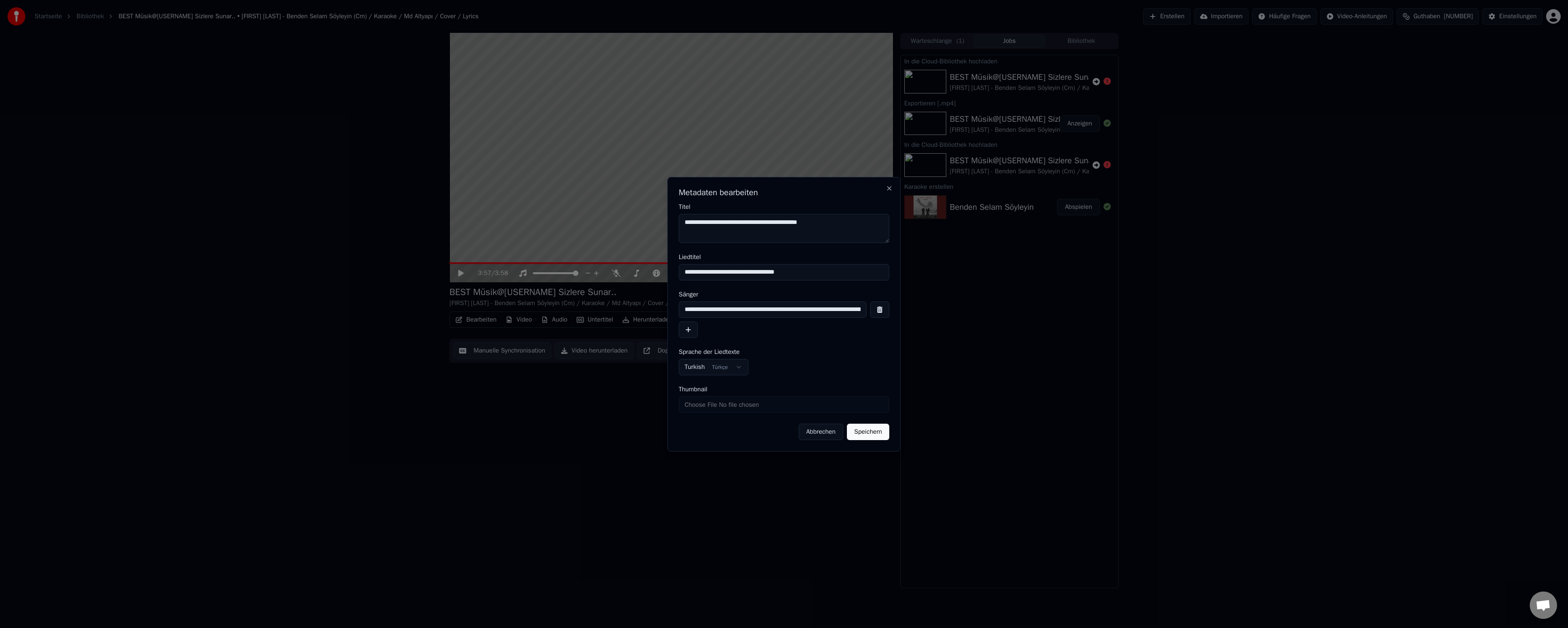 click on "**********" at bounding box center (784, 228) 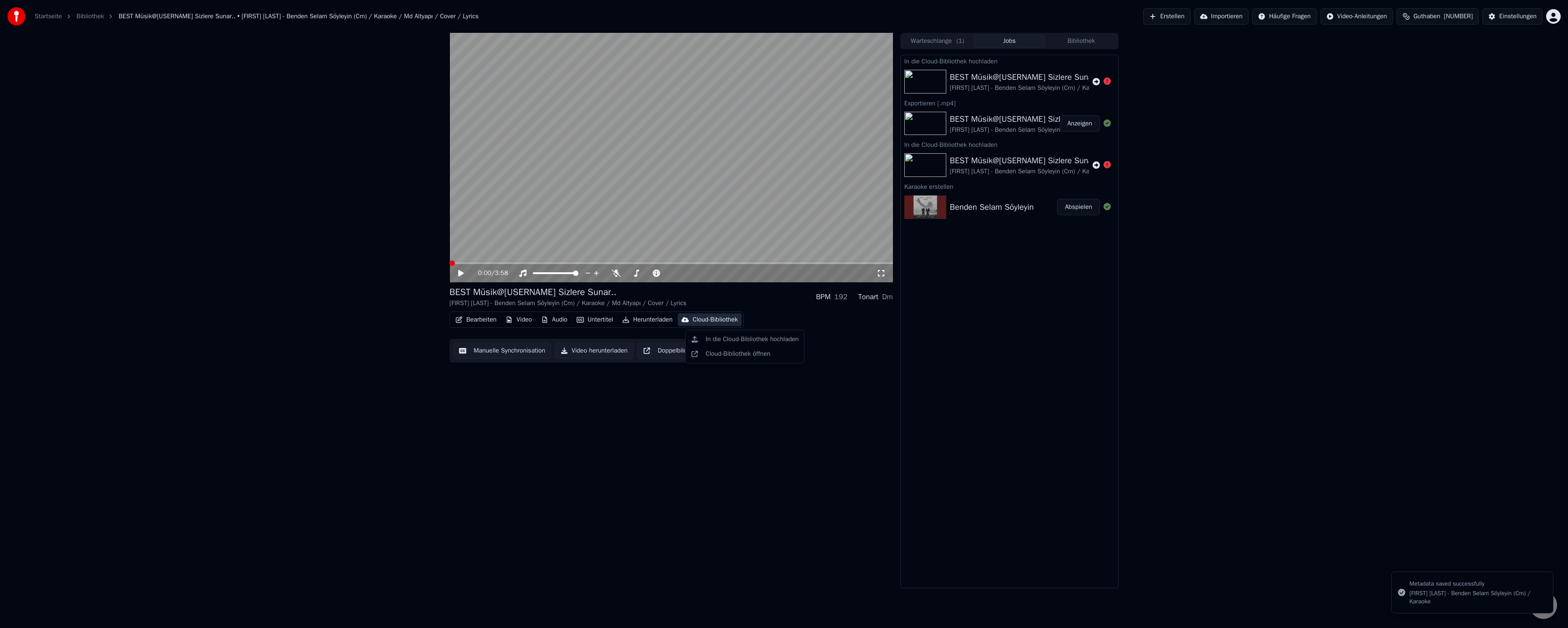 click on "Cloud-Bibliothek" at bounding box center [715, 320] 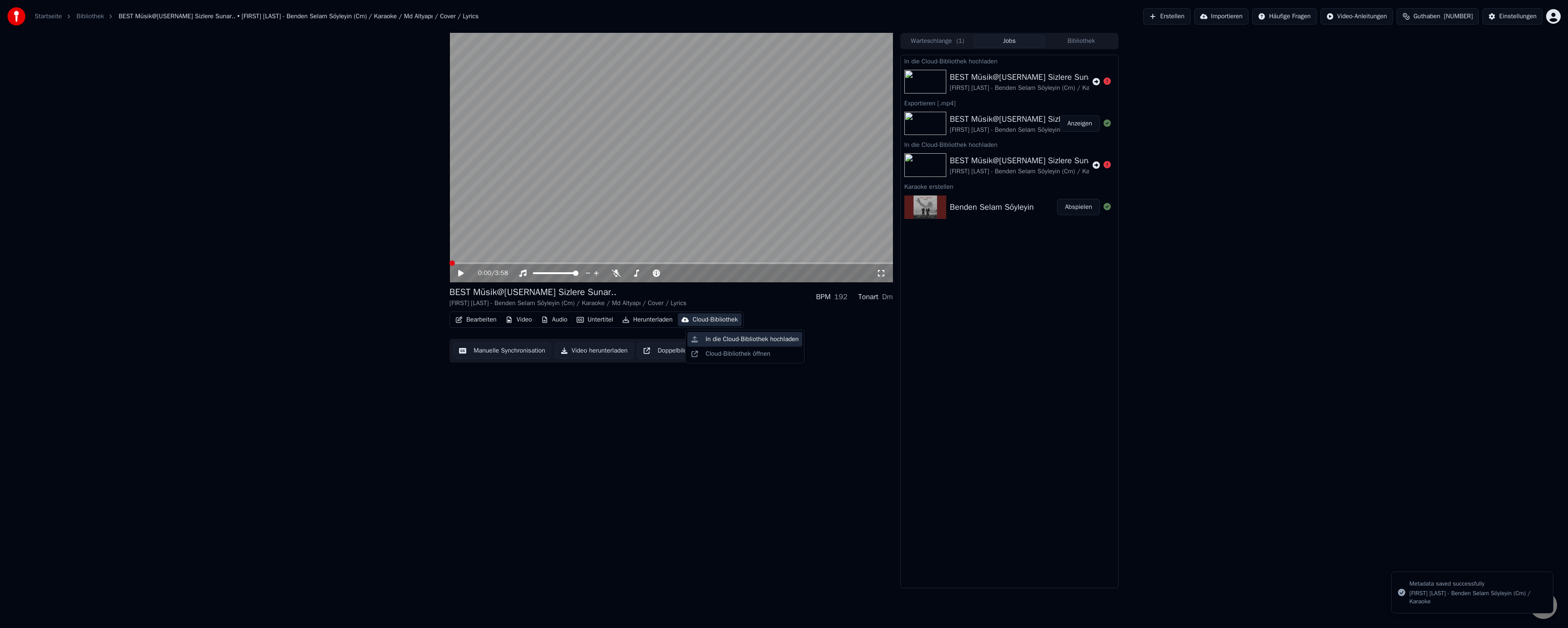 click on "In die Cloud-Bibliothek hochladen" at bounding box center [752, 339] 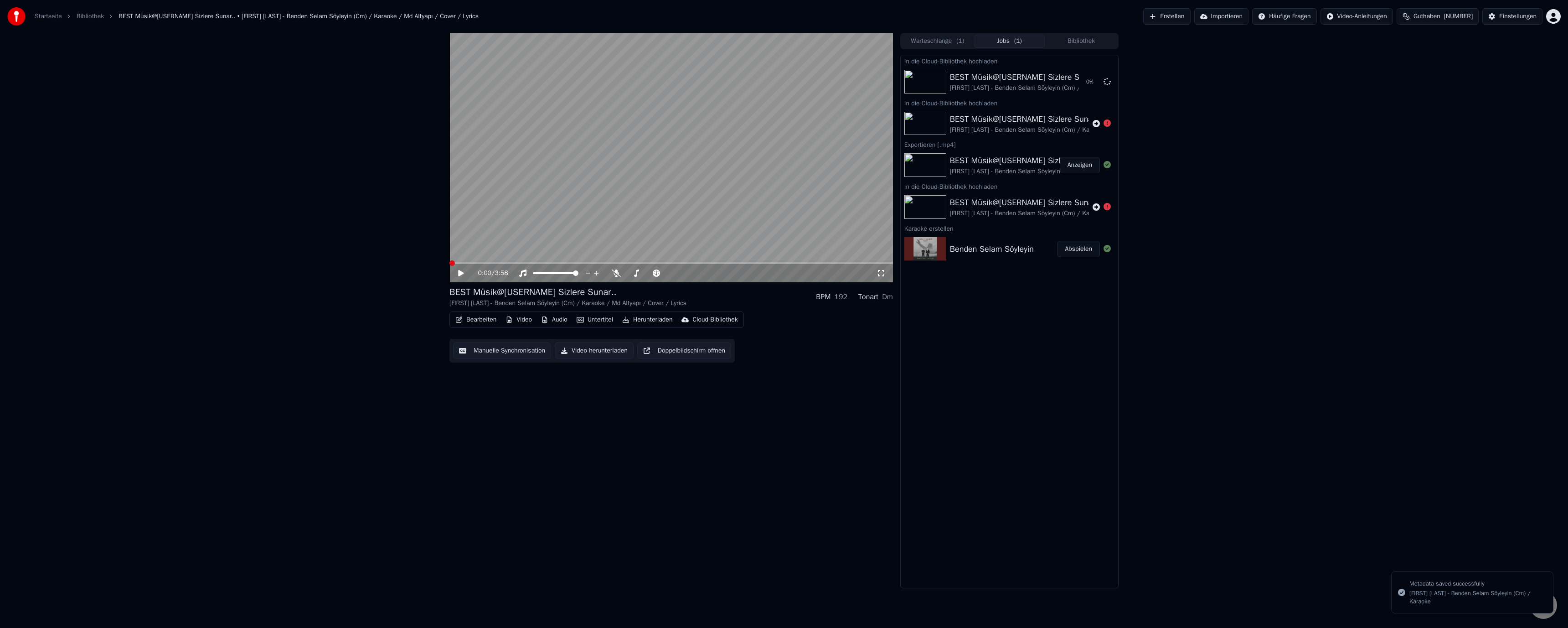 click on "Herunterladen" at bounding box center (647, 320) 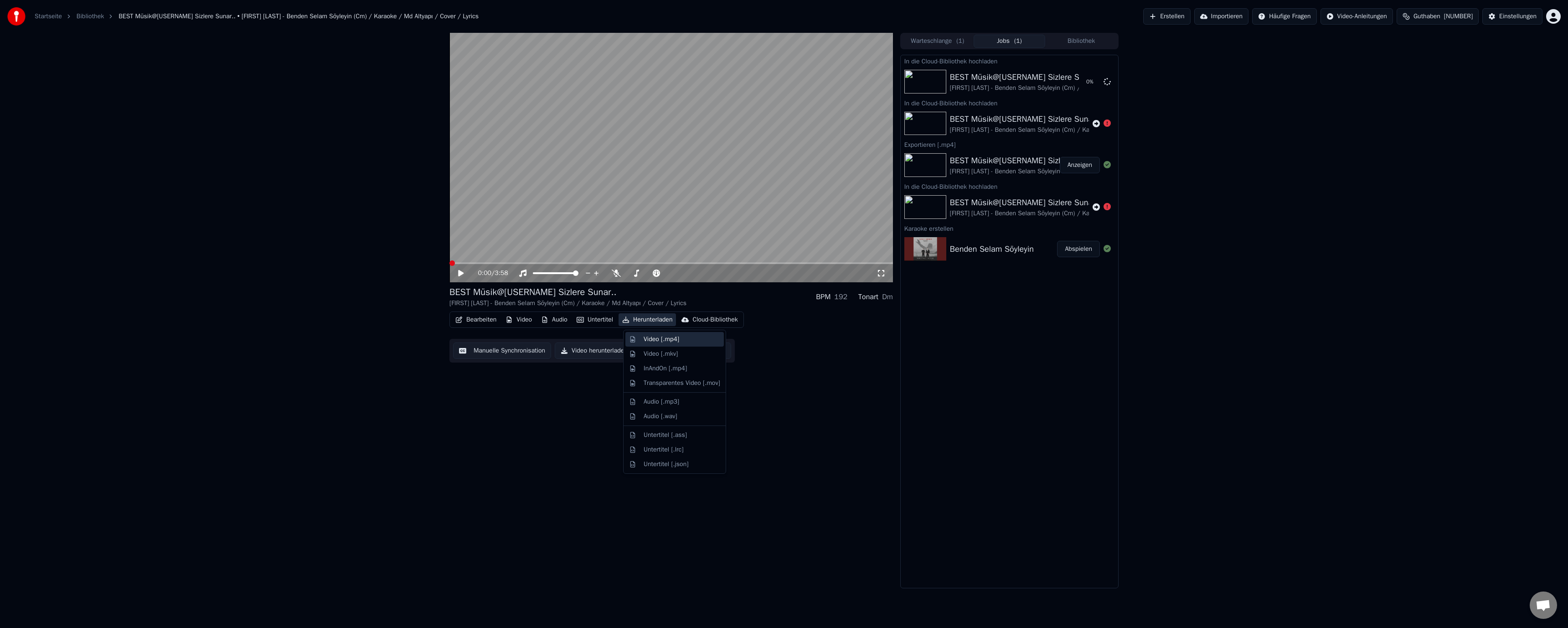 click on "Video [.mp4]" at bounding box center [661, 339] 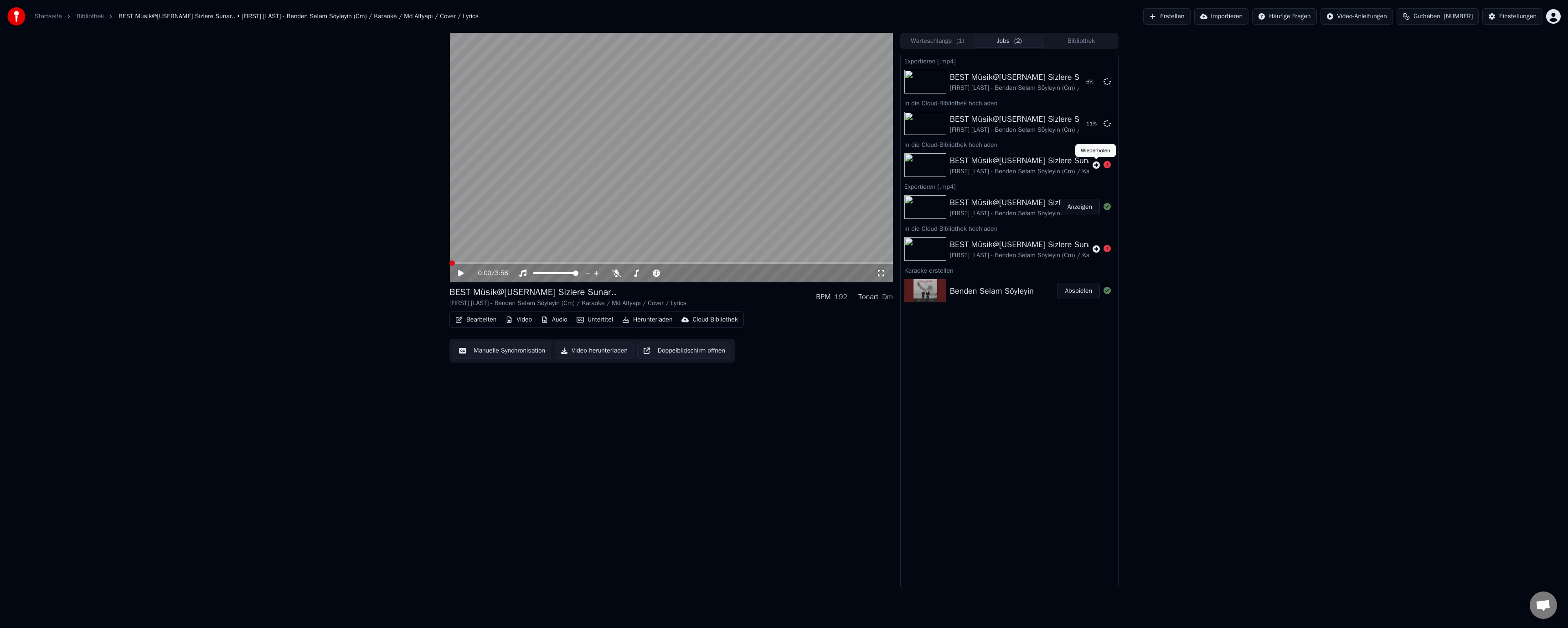 click 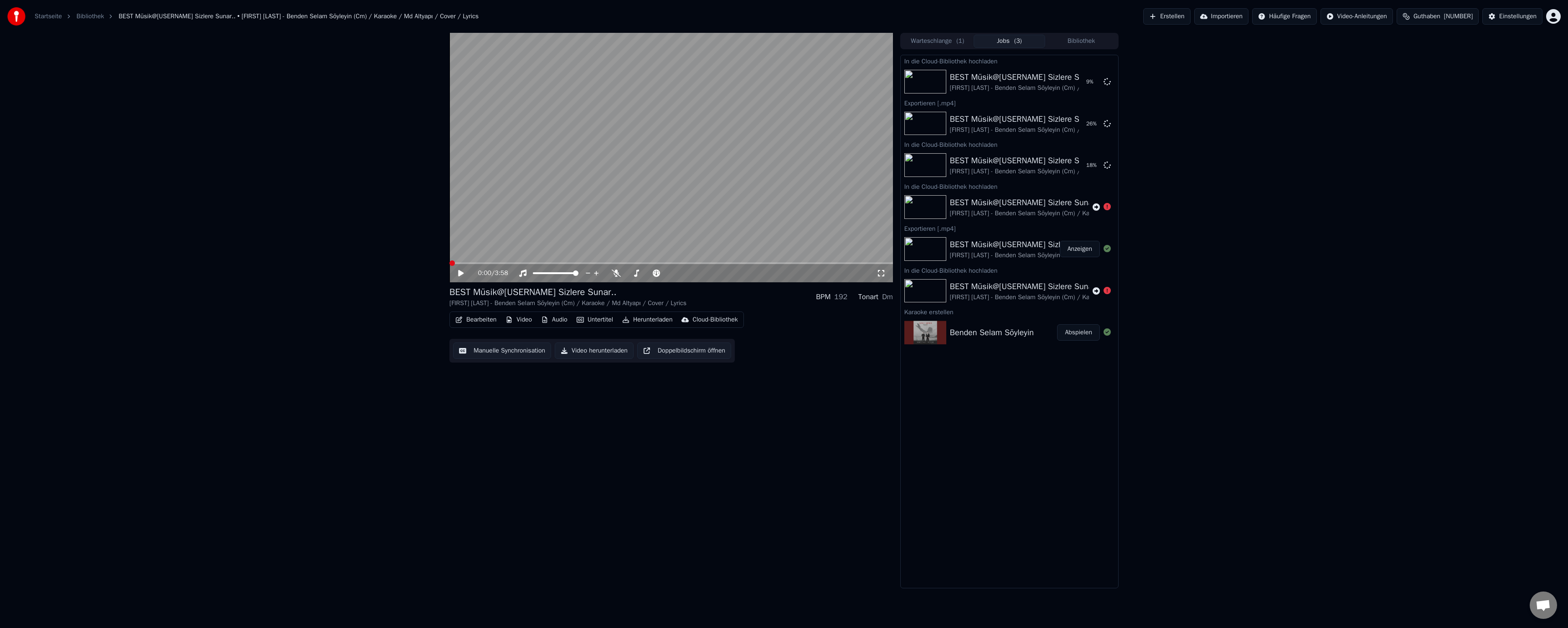 click on "Abspielen" at bounding box center [1078, 332] 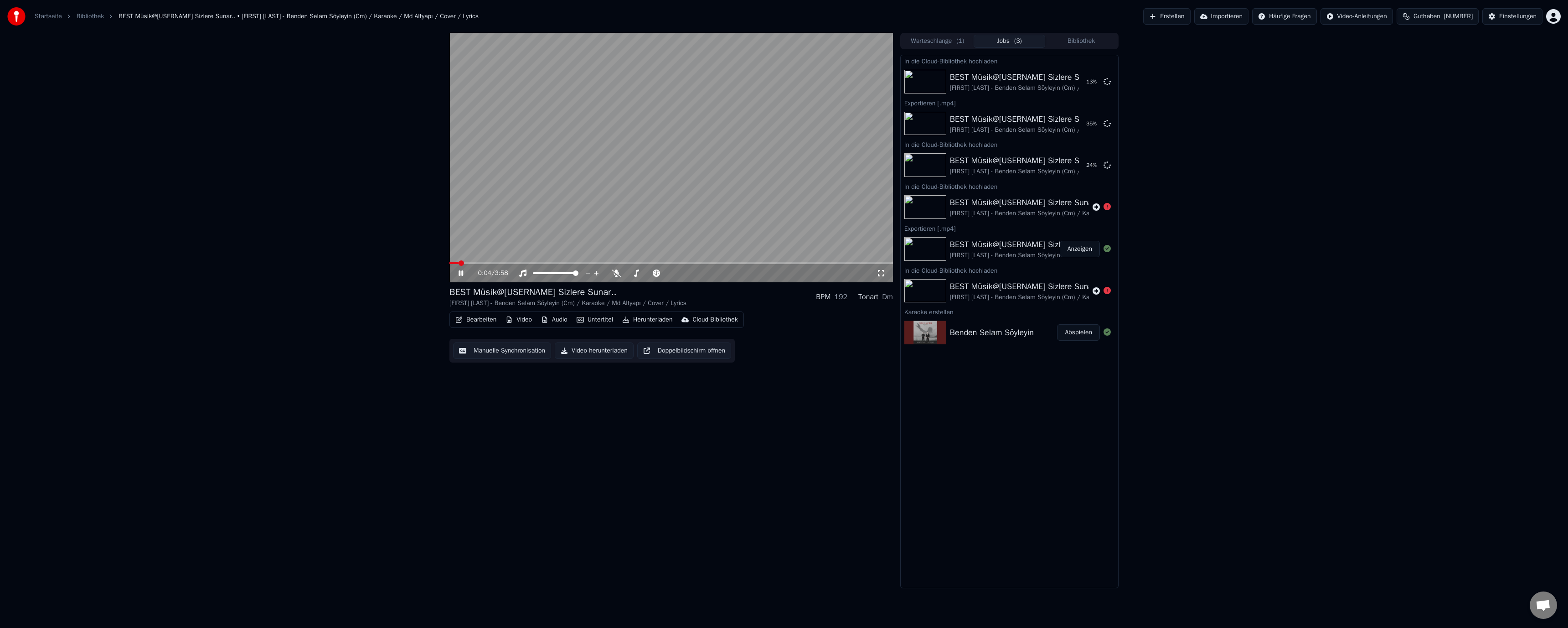 click on "Benden Selam Söyleyin" at bounding box center [992, 332] 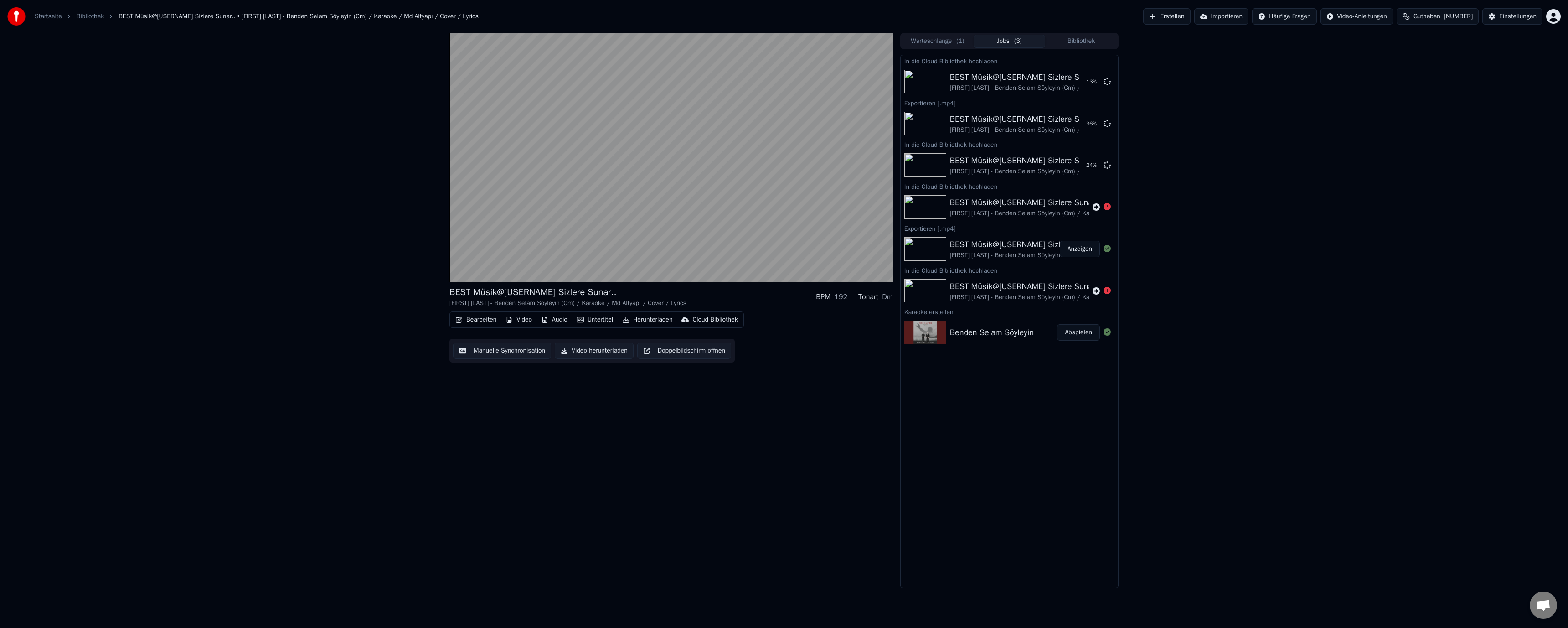 click on "Benden Selam Söyleyin" at bounding box center [992, 332] 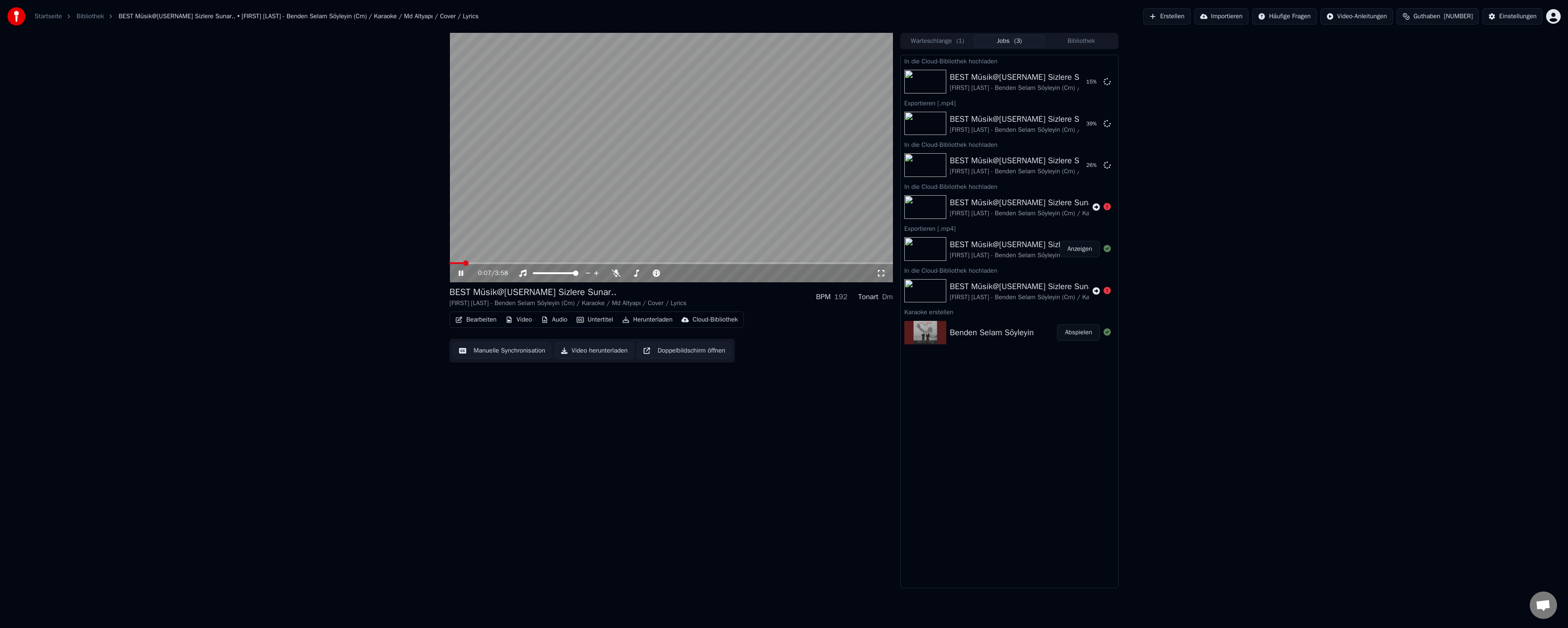 click at bounding box center [671, 157] 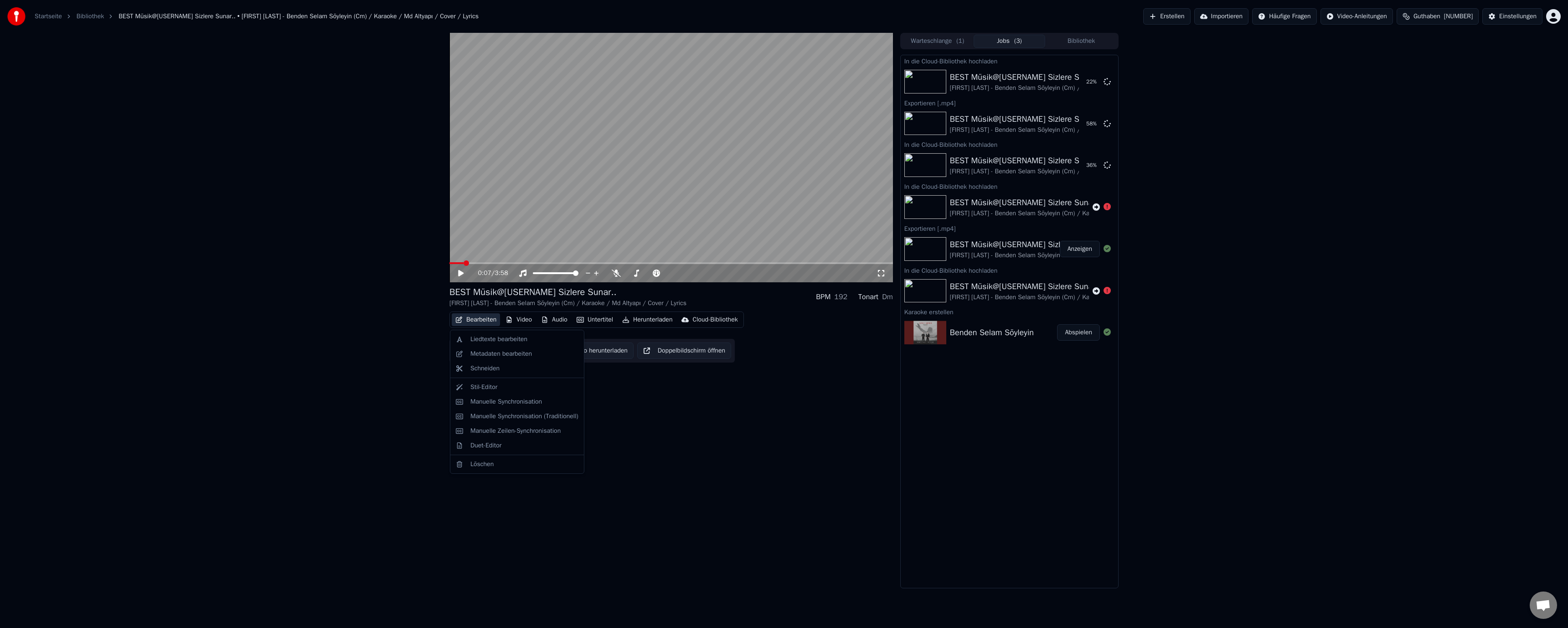 click on "Bearbeiten" at bounding box center (476, 320) 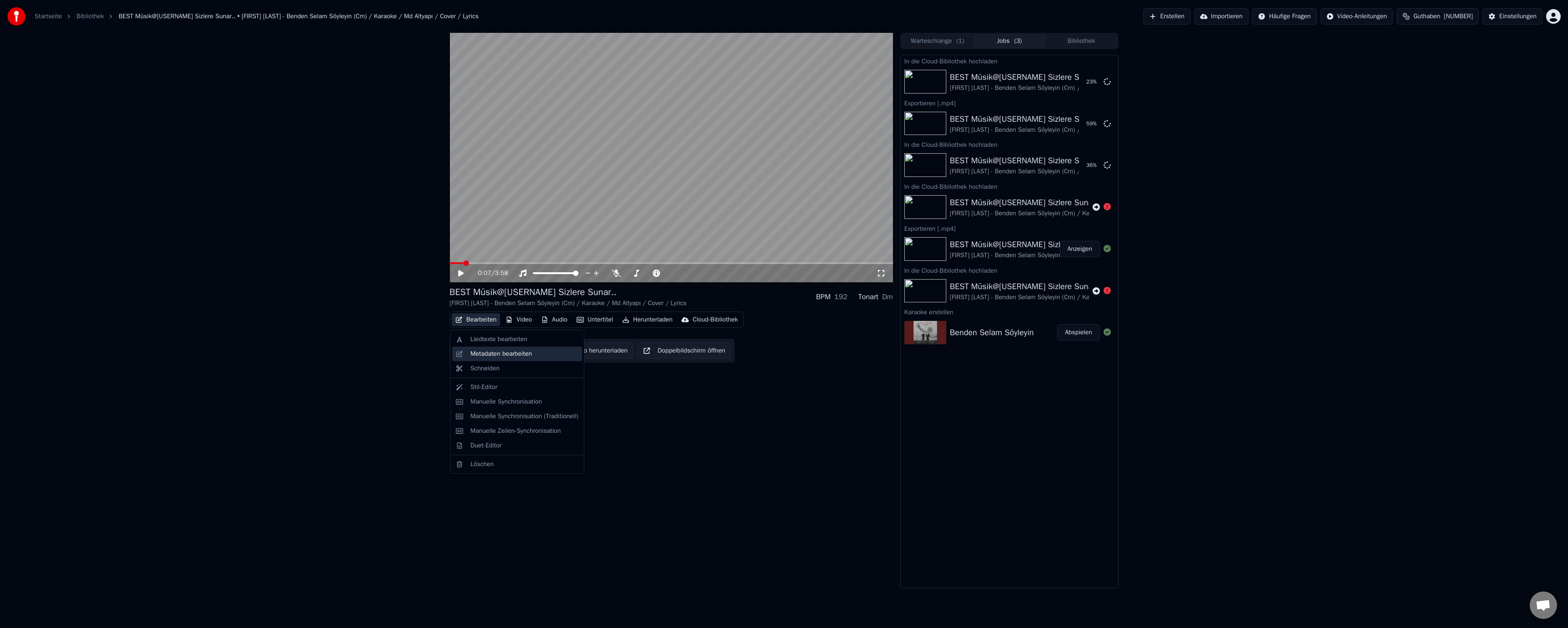 click on "Metadaten bearbeiten" at bounding box center [501, 354] 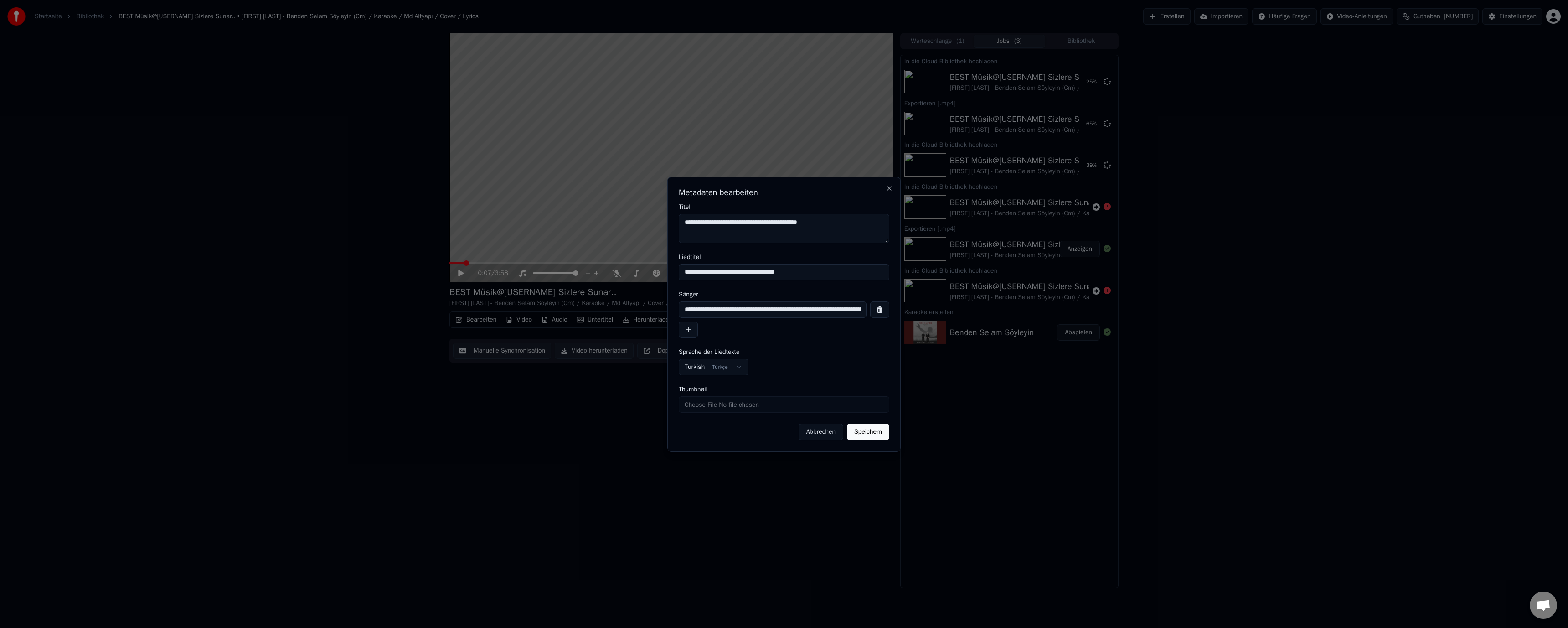 drag, startPoint x: 796, startPoint y: 308, endPoint x: 804, endPoint y: 310, distance: 8.246211 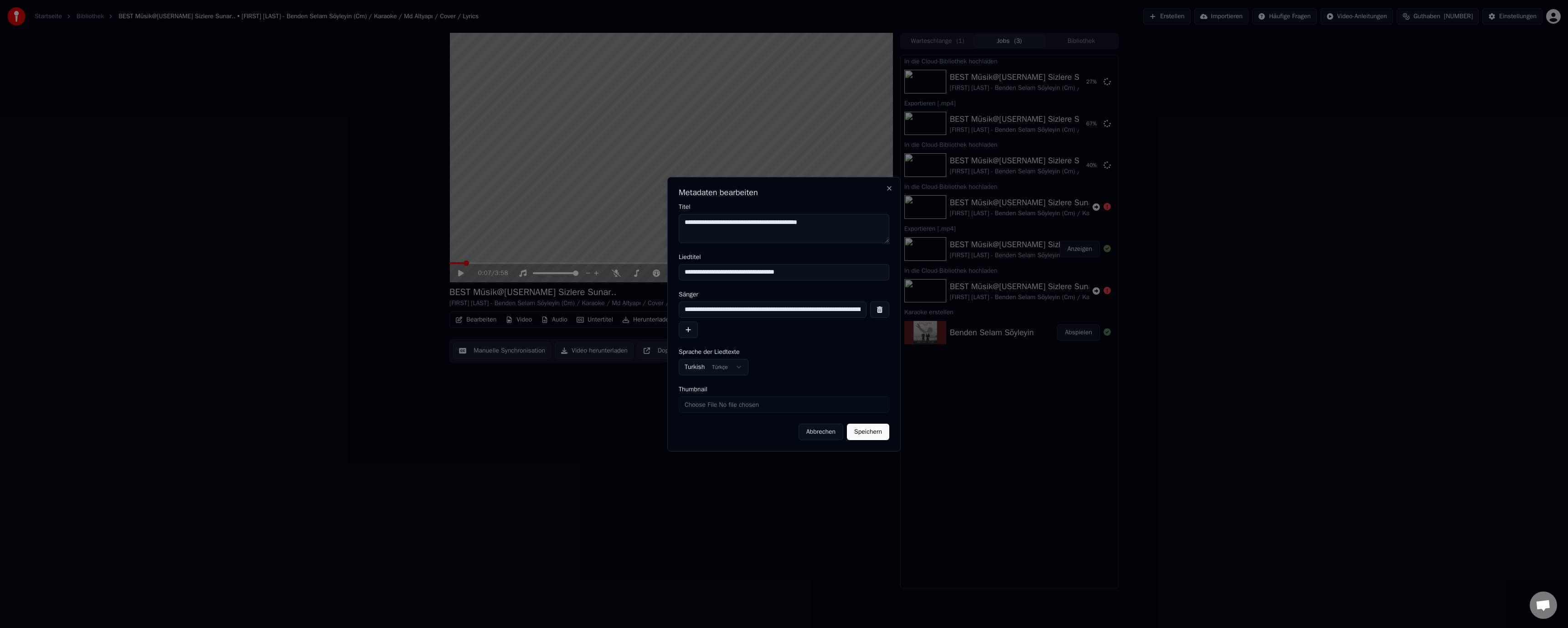 drag, startPoint x: 1201, startPoint y: 137, endPoint x: 1197, endPoint y: 127, distance: 10.77033 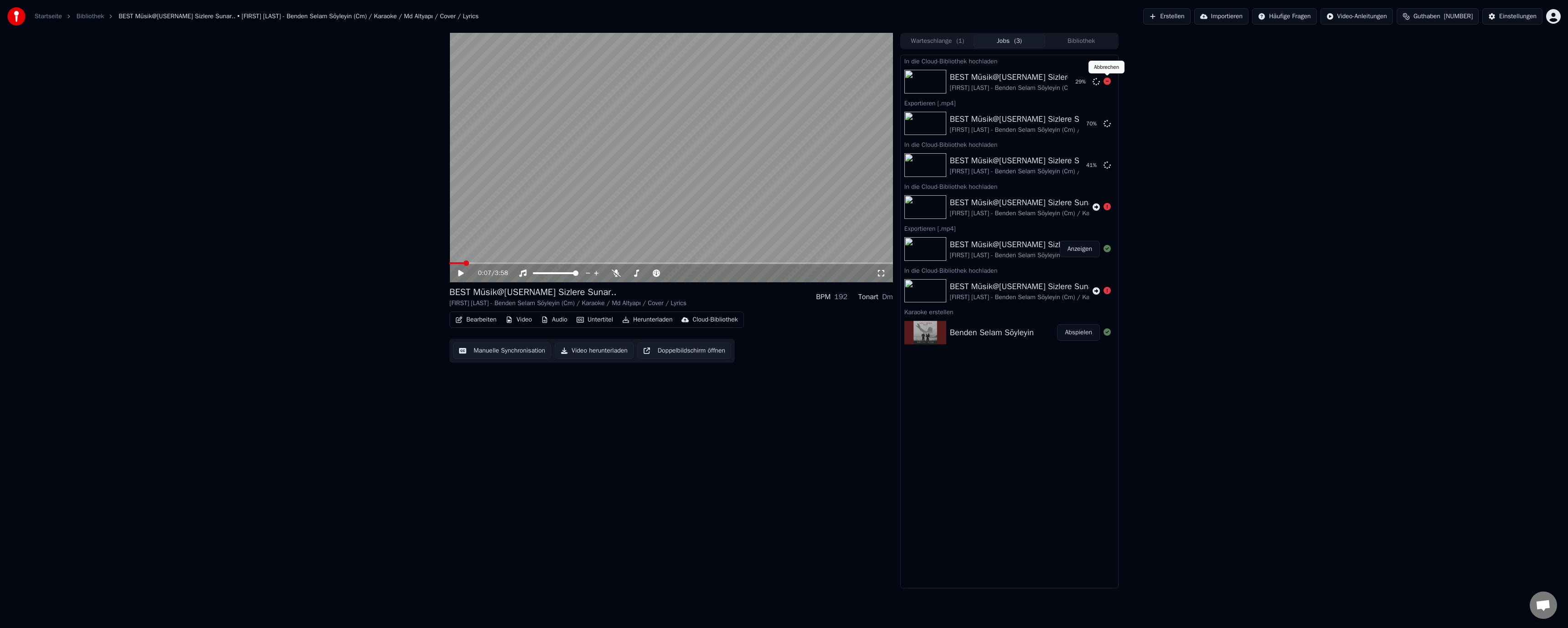 click 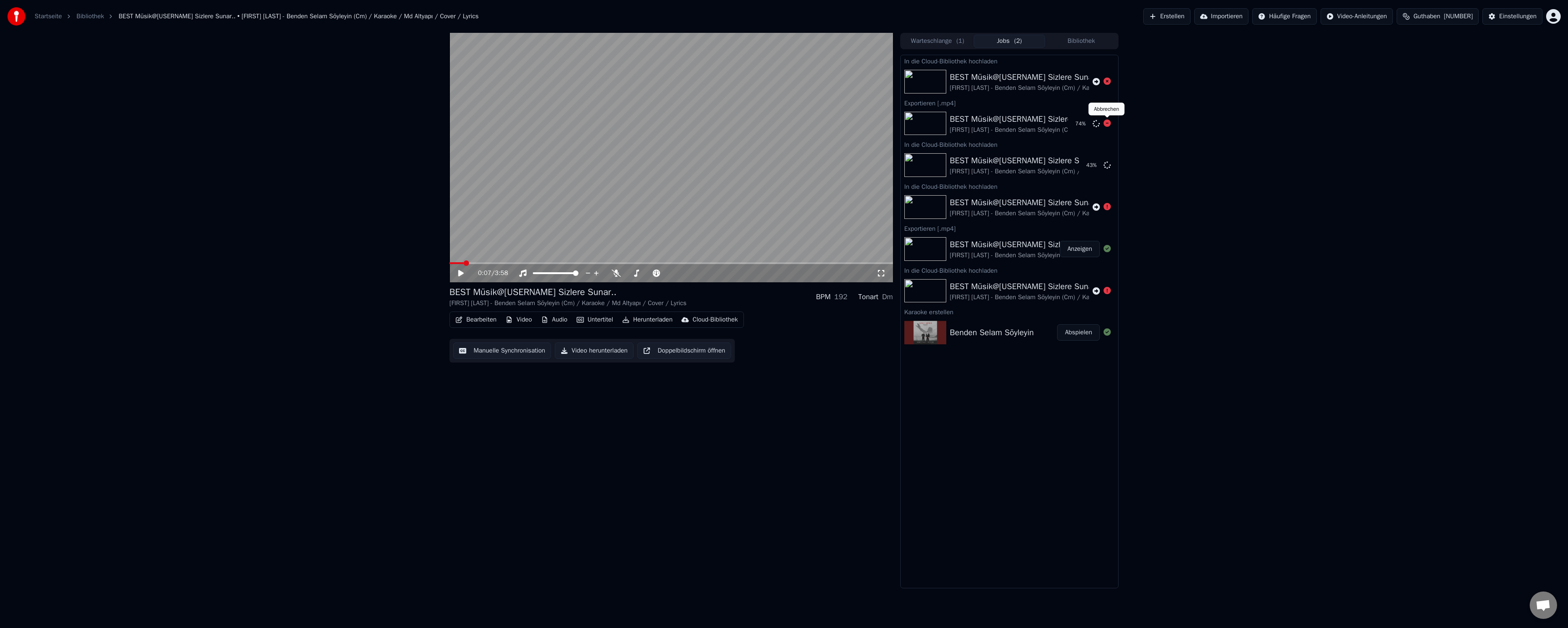click 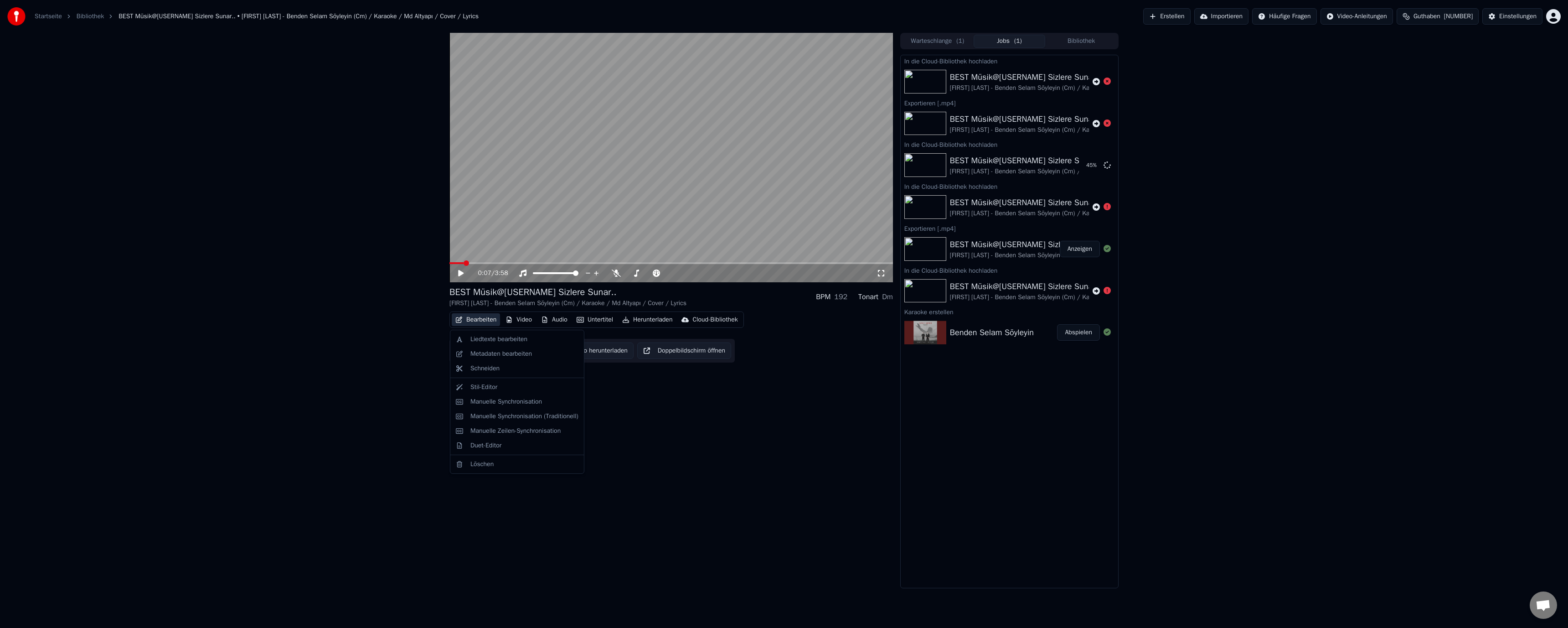 click on "Bearbeiten" at bounding box center [476, 320] 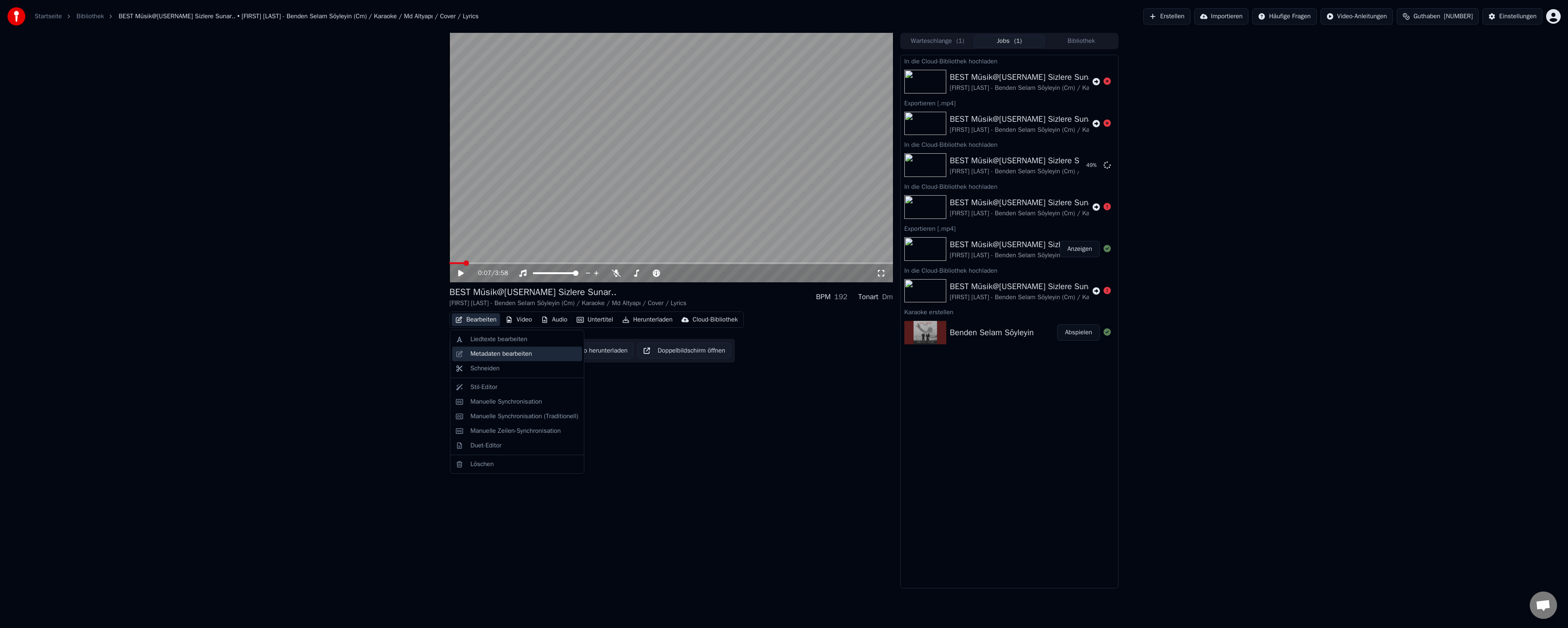 click on "Metadaten bearbeiten" at bounding box center (501, 354) 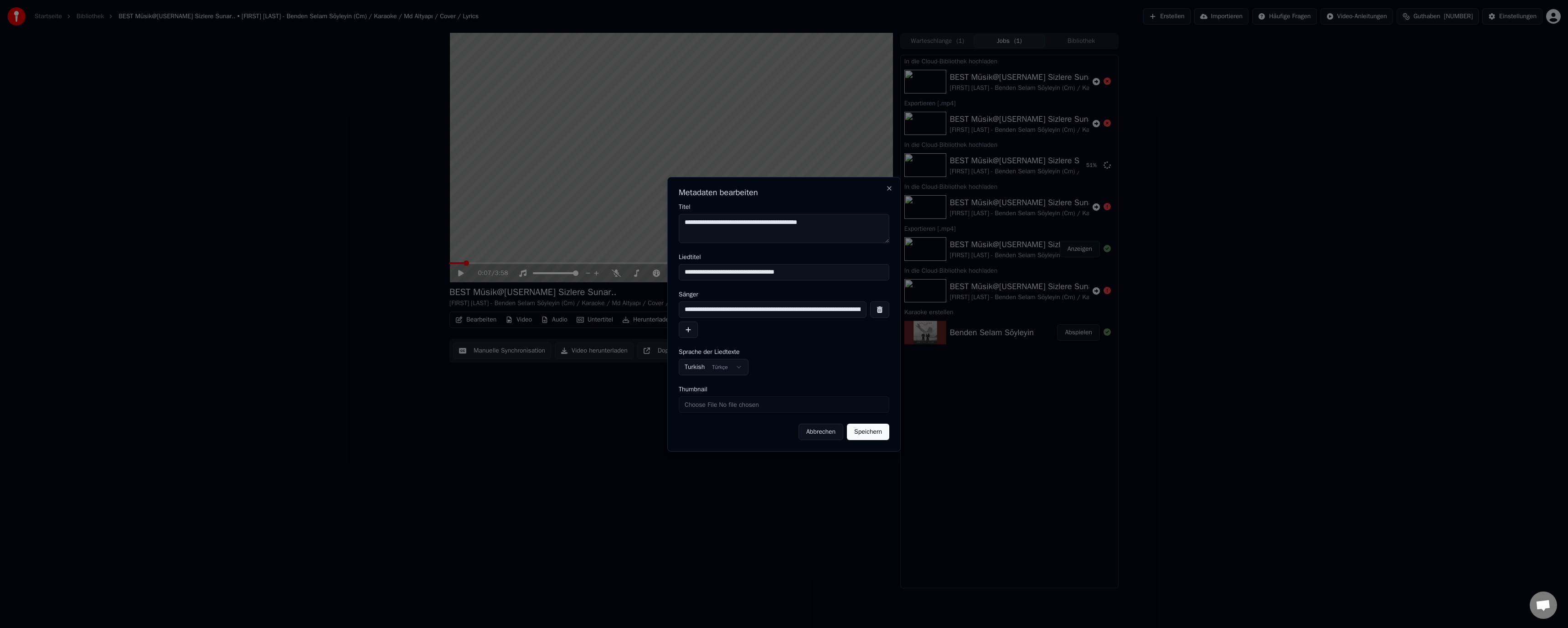 click on "**********" at bounding box center (773, 310) 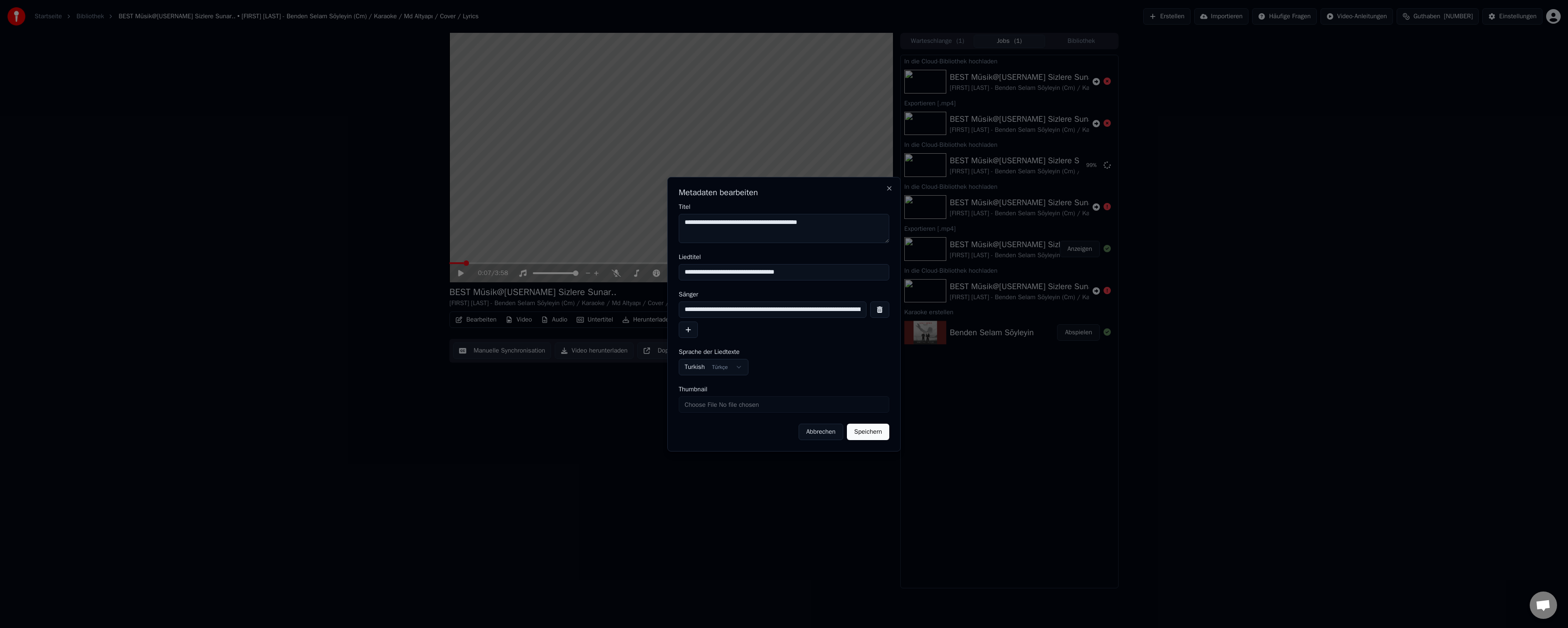 type on "**********" 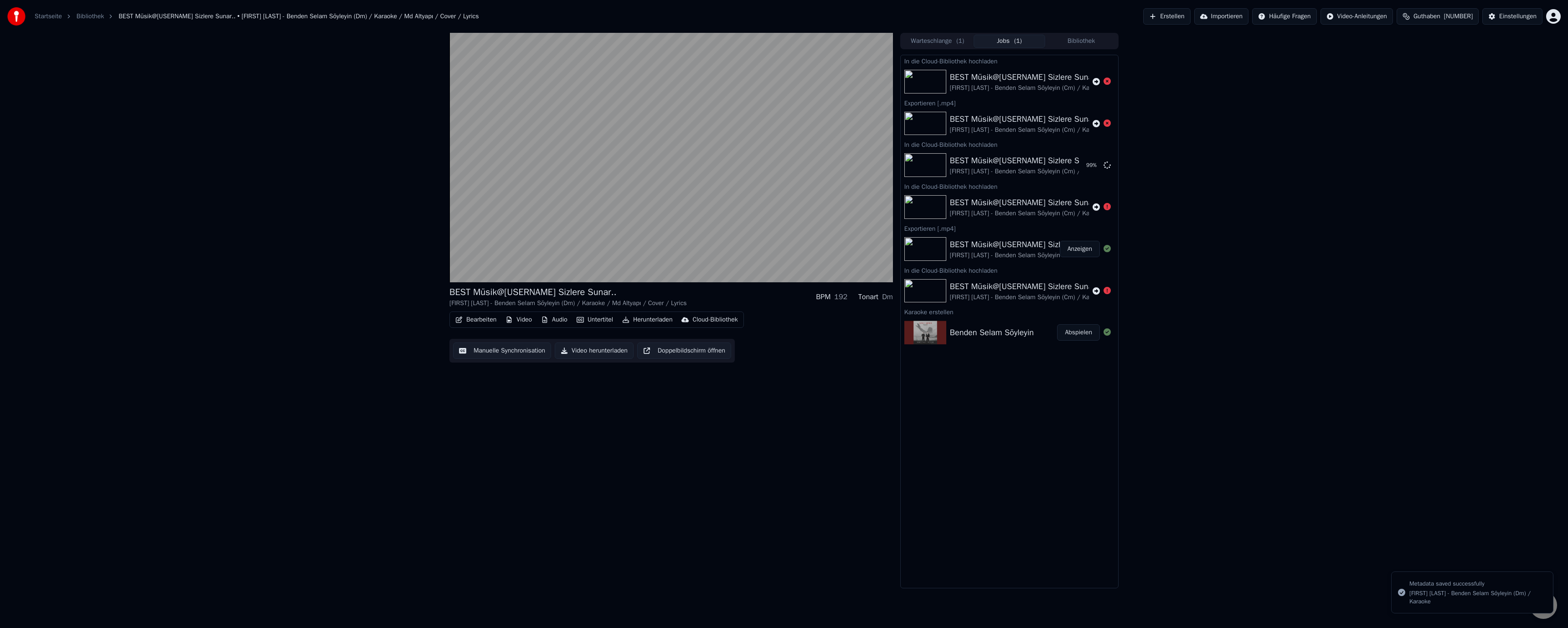 click on "Cloud-Bibliothek" at bounding box center (715, 320) 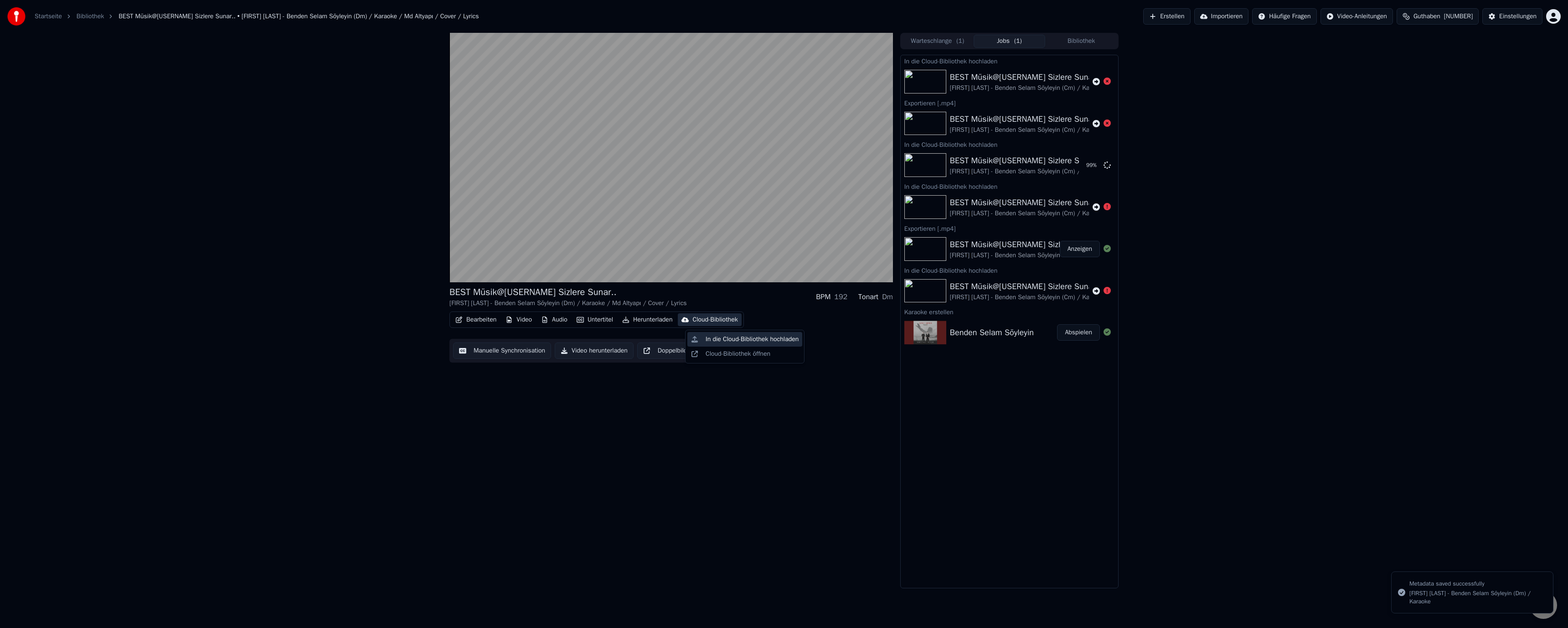 click on "In die Cloud-Bibliothek hochladen" at bounding box center (745, 339) 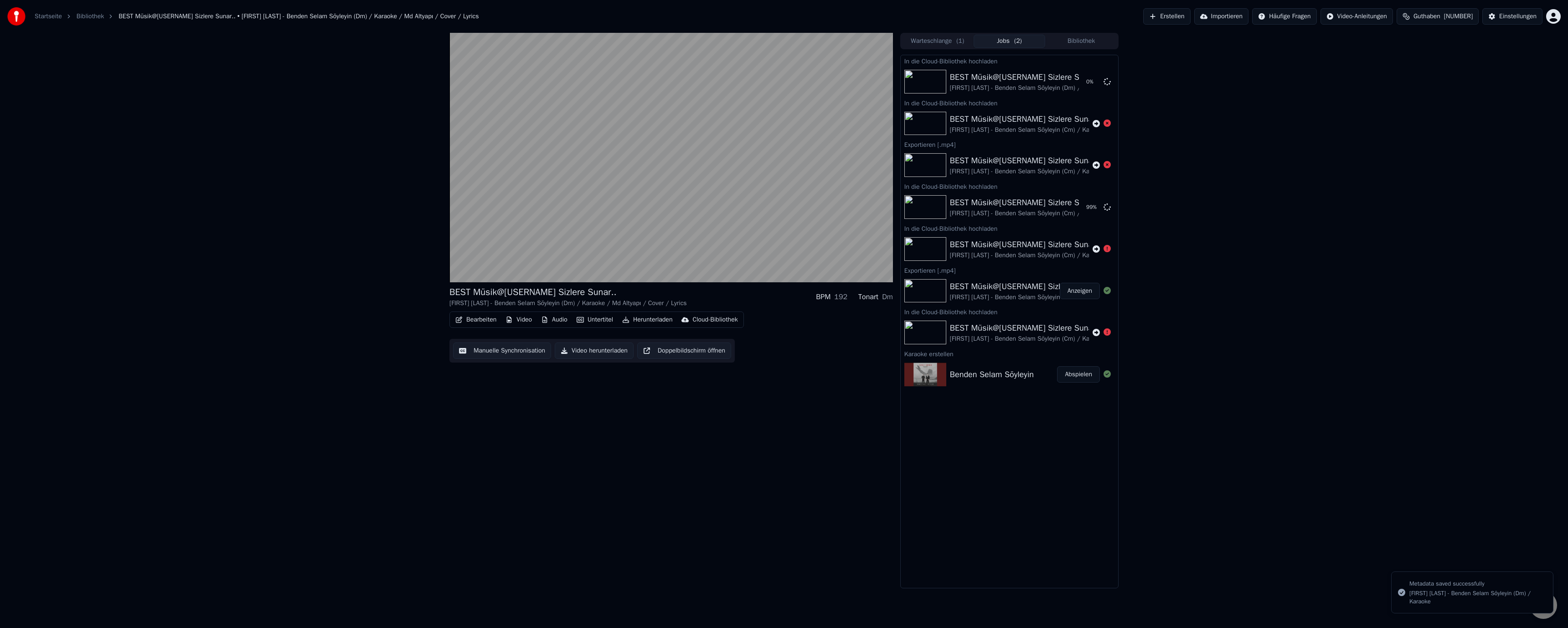 click on "Herunterladen" at bounding box center [647, 320] 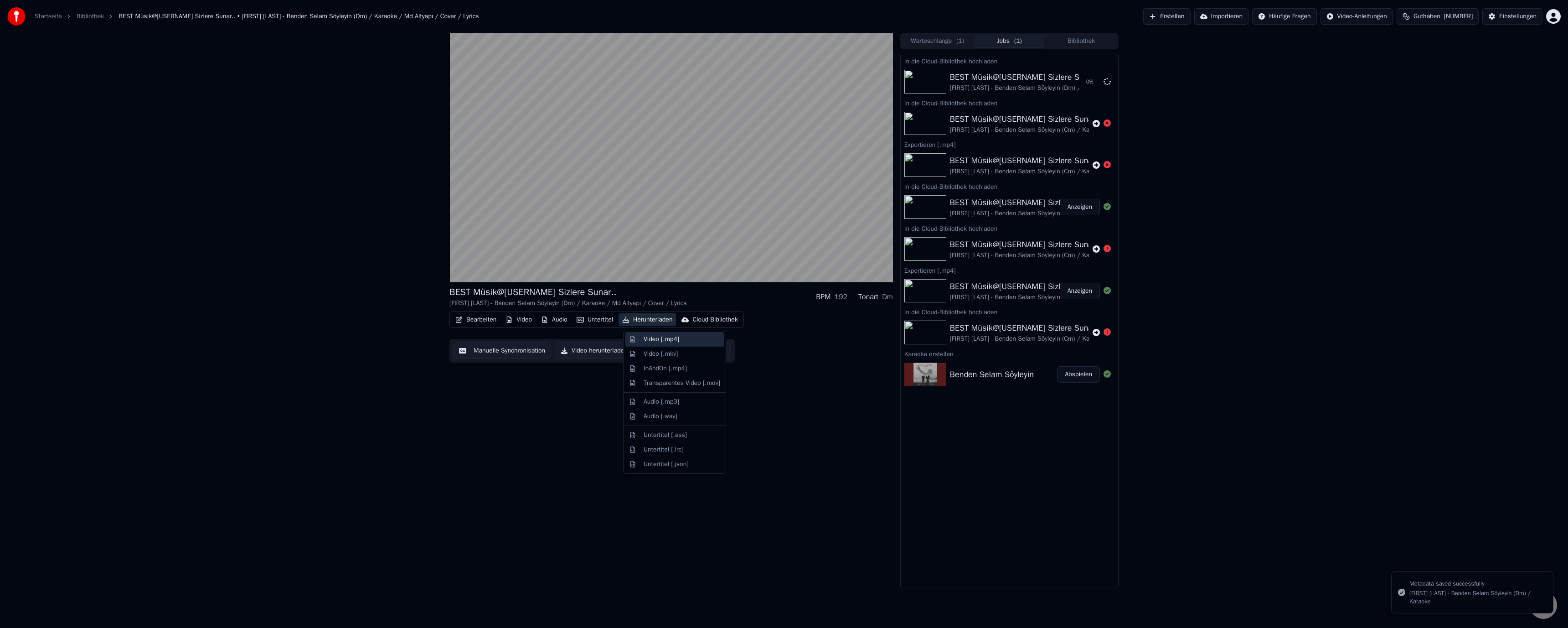 click on "Video [.mp4]" at bounding box center [661, 339] 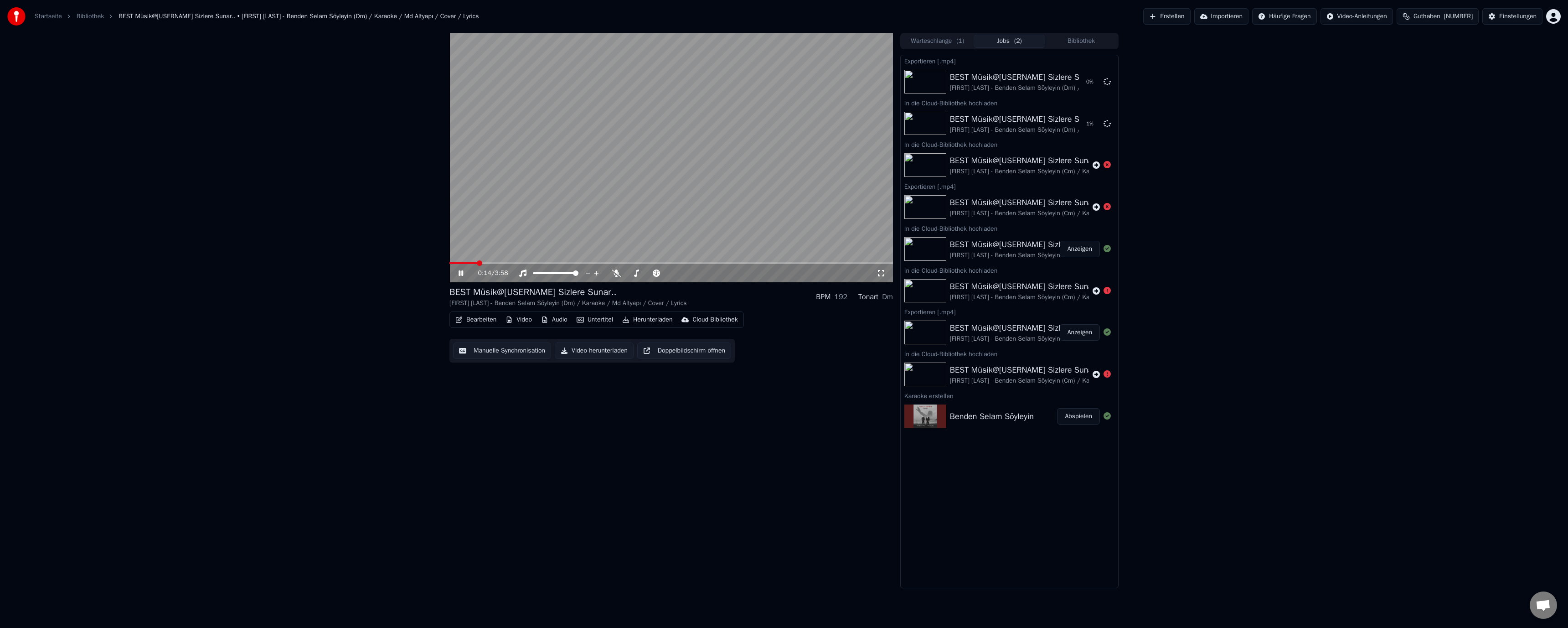 click at bounding box center (927, 416) 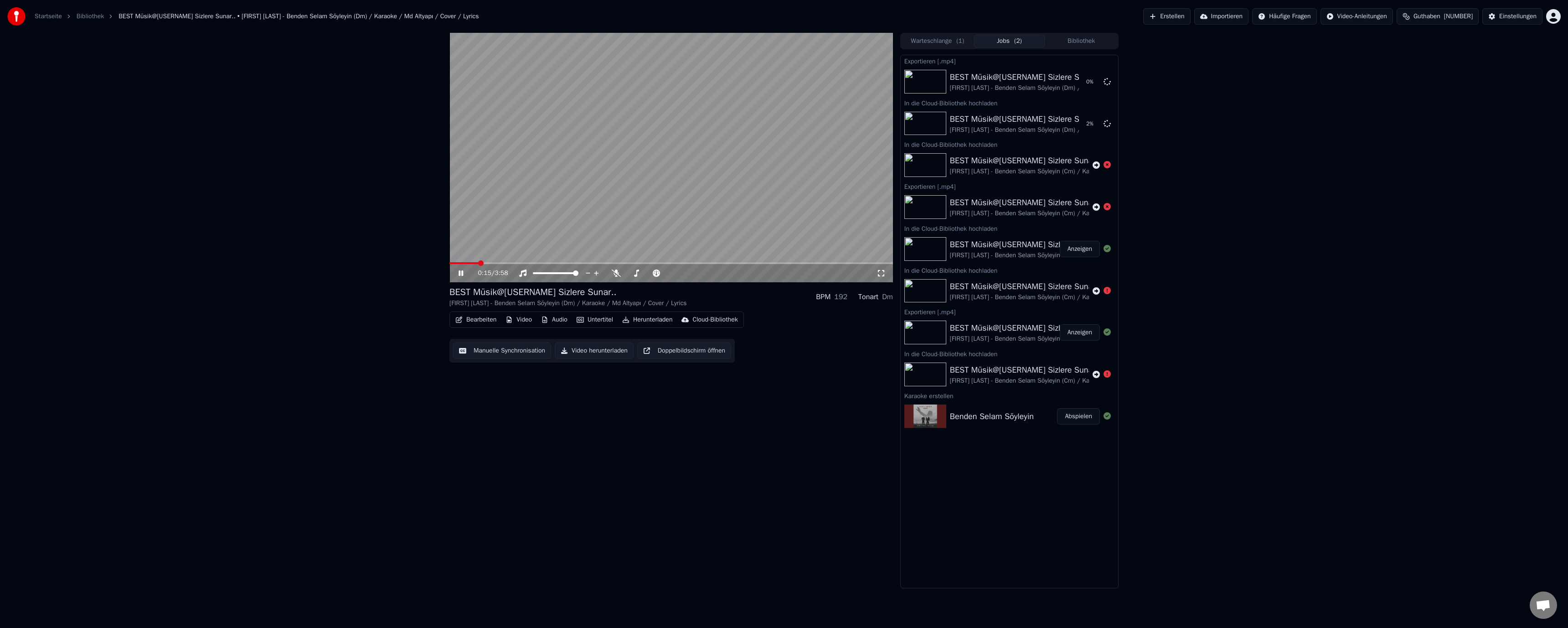 click at bounding box center [925, 416] 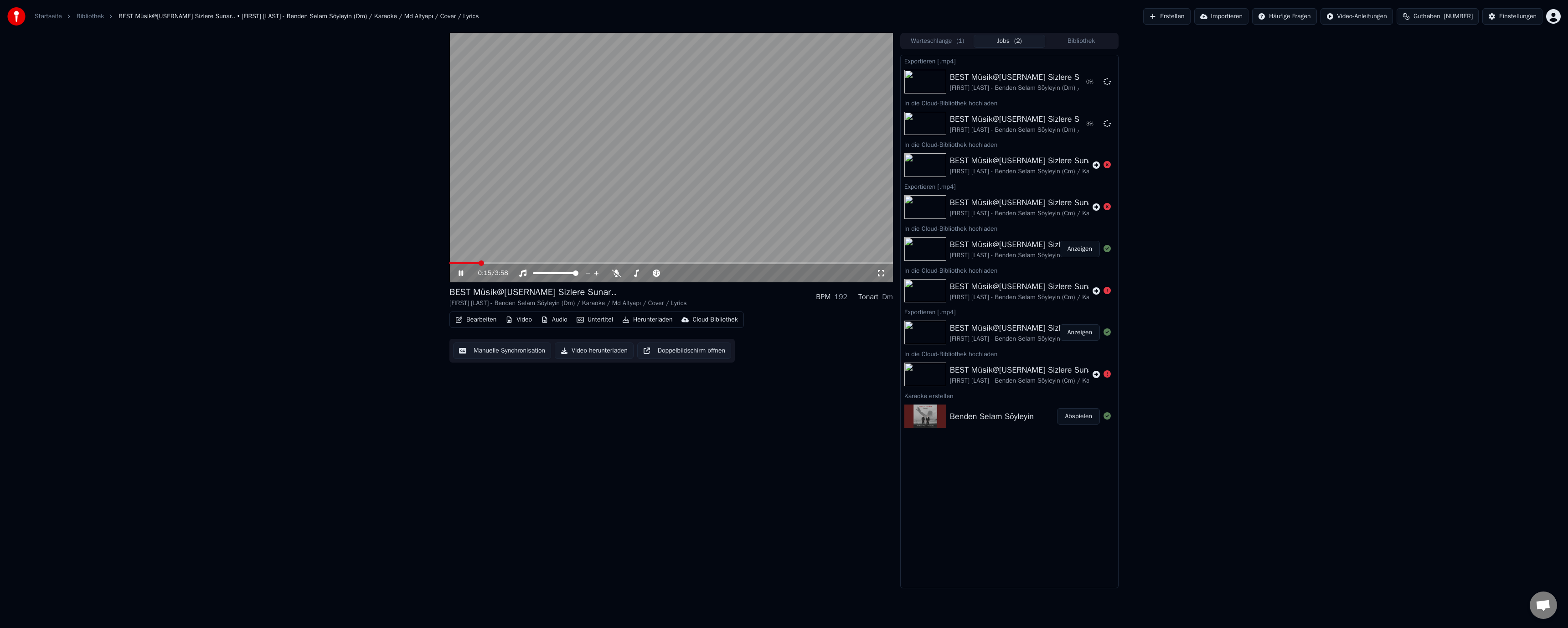 click at bounding box center [925, 416] 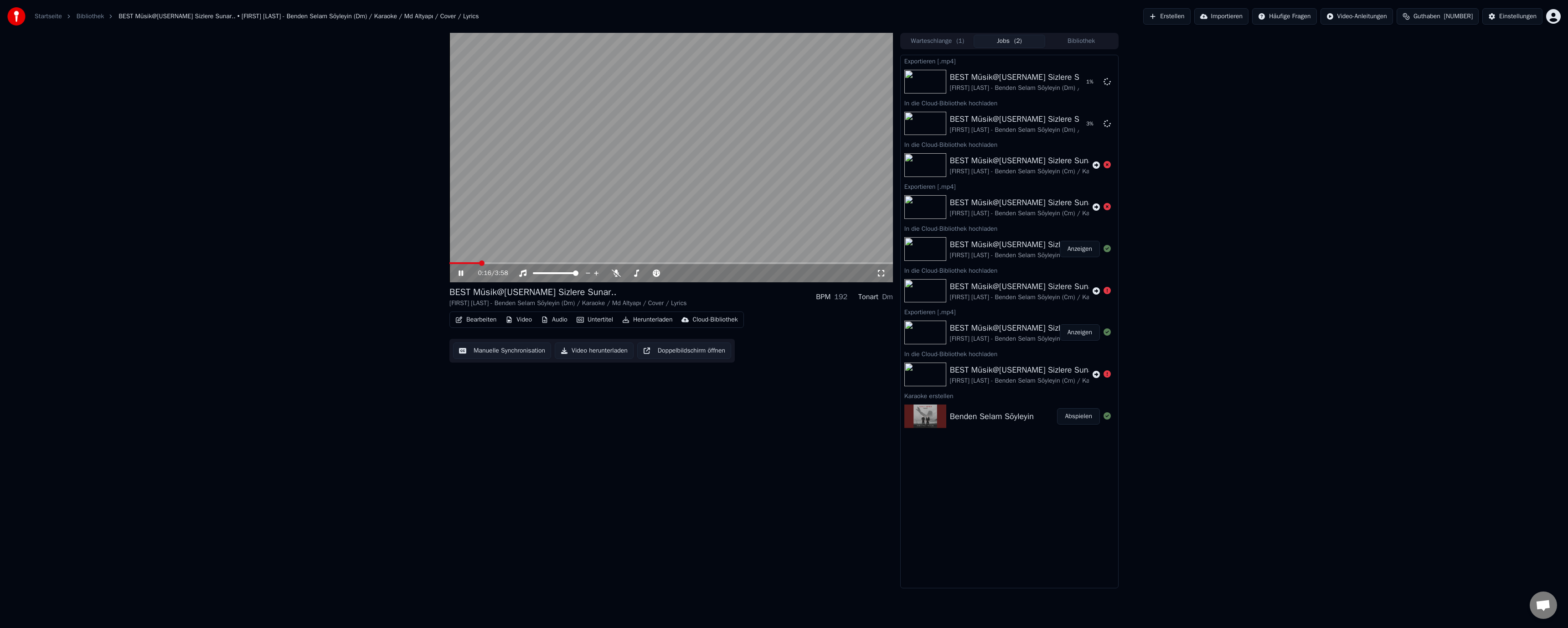 click at bounding box center [925, 416] 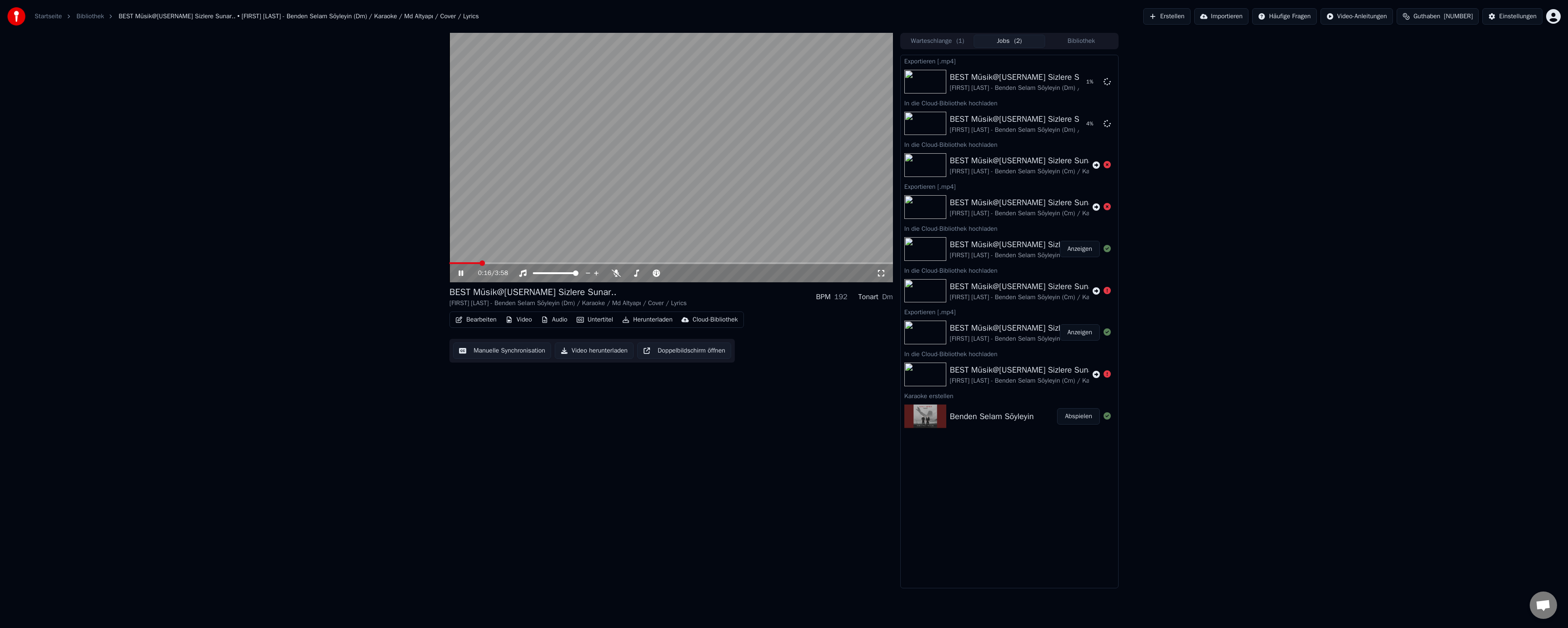 click at bounding box center [925, 416] 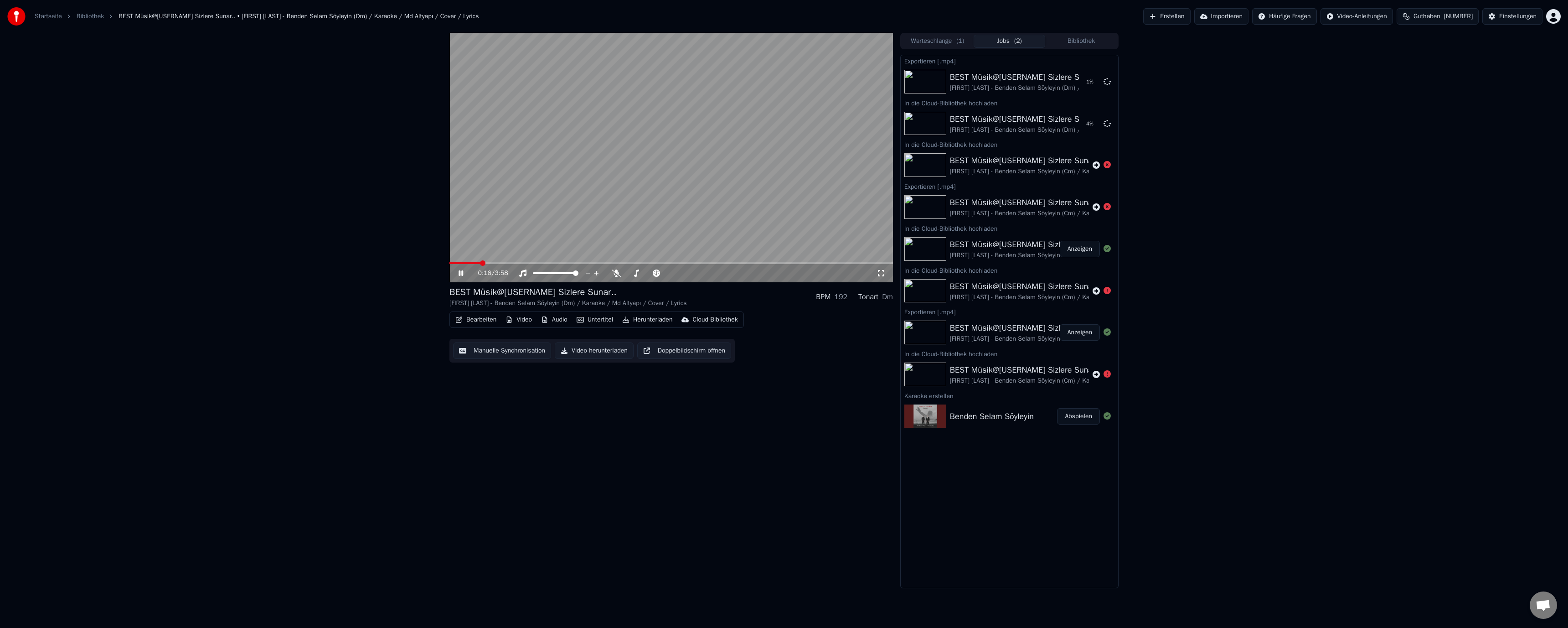 click at bounding box center [925, 416] 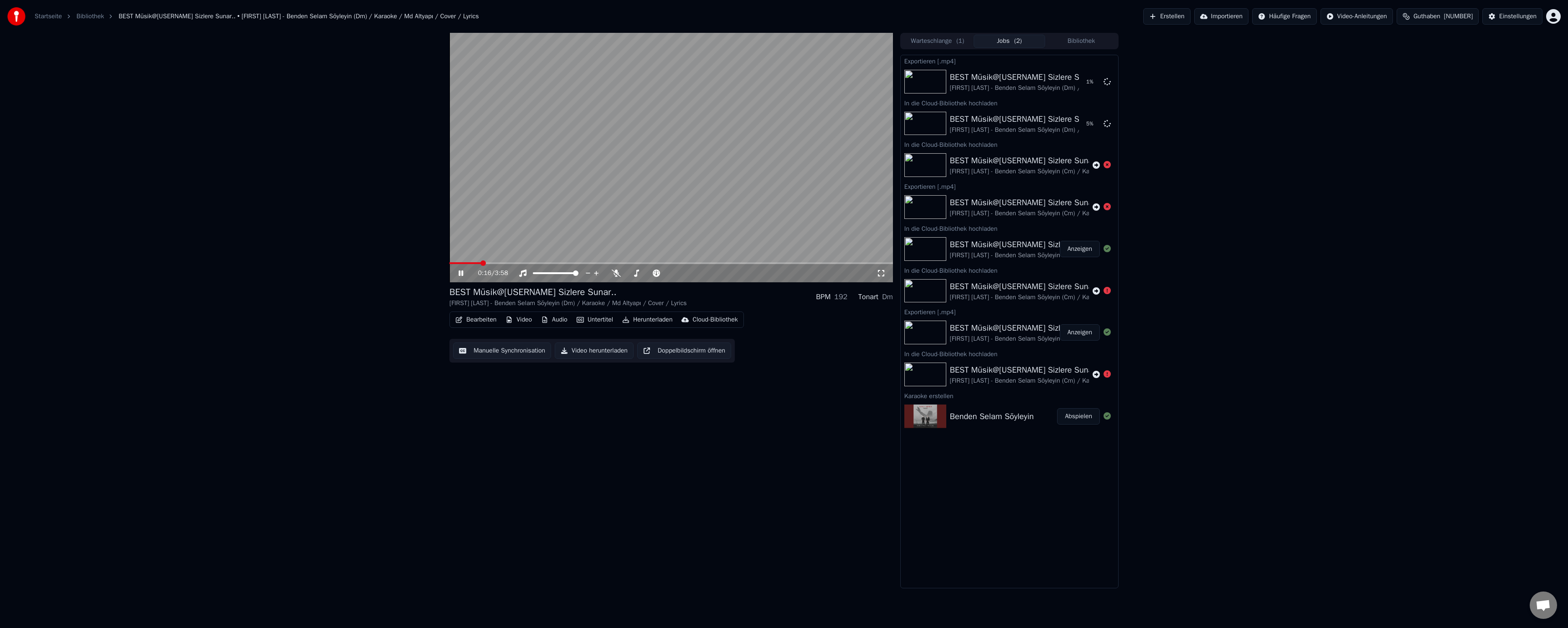 click at bounding box center (925, 416) 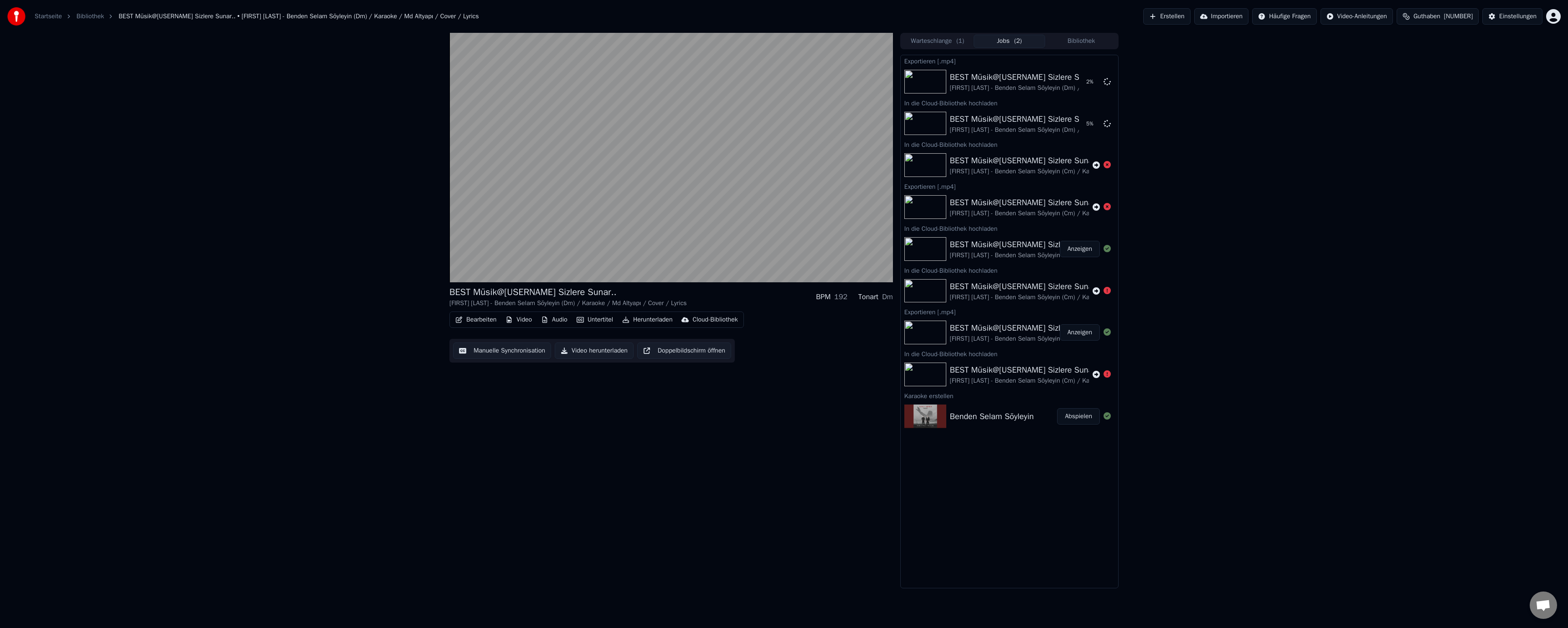 click at bounding box center (925, 416) 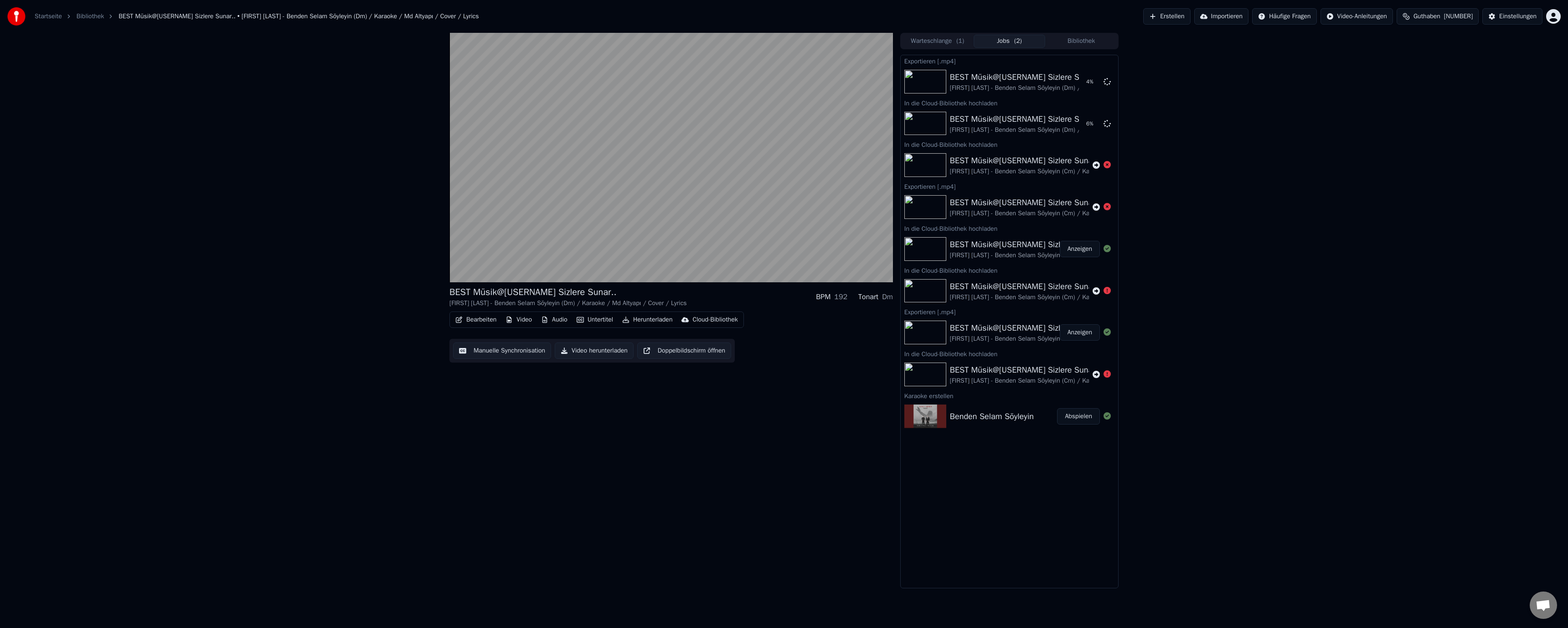 click at bounding box center (925, 416) 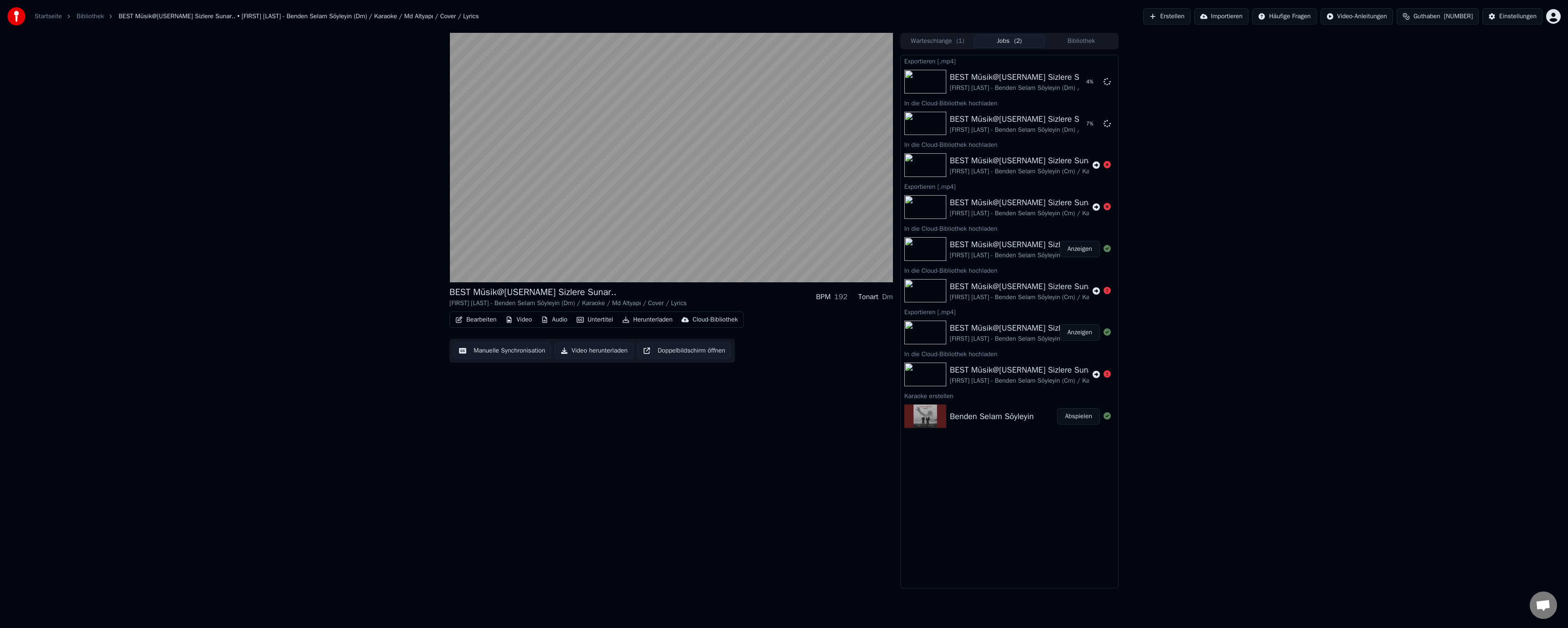 click at bounding box center (925, 416) 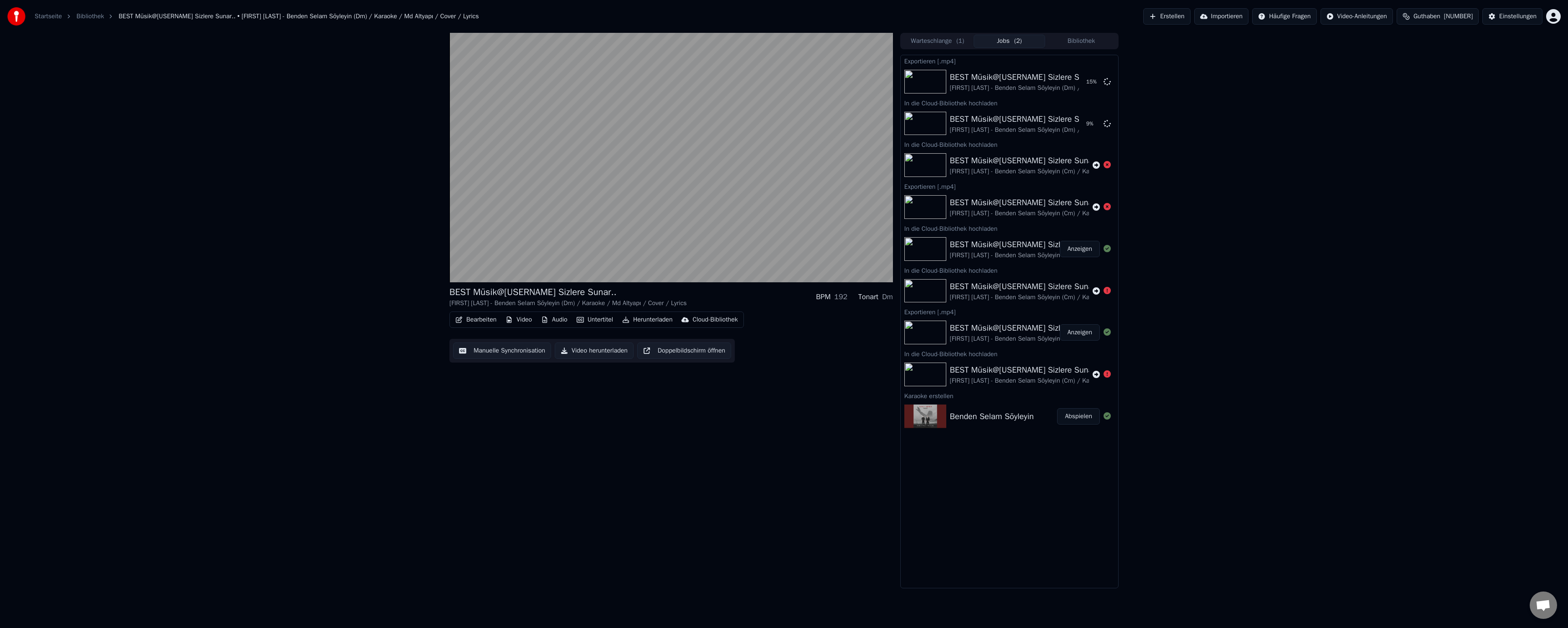 drag, startPoint x: 1063, startPoint y: 418, endPoint x: 1045, endPoint y: 429, distance: 21.095023 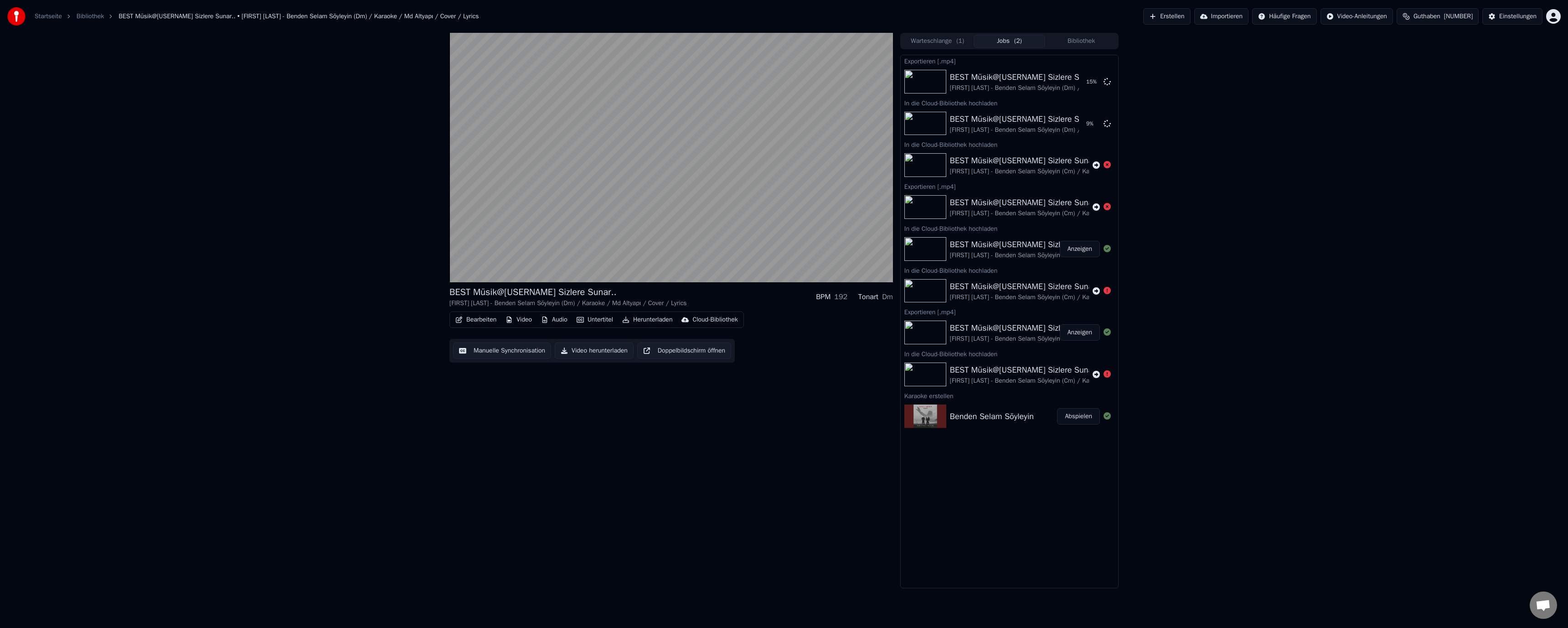 click on "Exportieren [.mp4] BEST Müsik@[USERNAME] Sizlere Sunar.. [FIRST] [LAST] - Benden Selam Söyleyin (Dm) / Karaoke / Md Altyapı / Cover / Lyrics 15 % In die Cloud-Bibliothek hochladen BEST Müsik@[USERNAME] Sizlere Sunar.. [FIRST] [LAST] - Benden Selam Söyleyin (Dm) / Karaoke / Md Altyapı / Cover / Lyrics 9 % In die Cloud-Bibliothek hochladen BEST Müsik@[USERNAME] Sizlere Sunar.. [FIRST] [LAST] - Benden Selam Söyleyin (Cm) / Karaoke / Md Altyapı / Cover / Lyrics Exportieren [.mp4] BEST Müsik@[USERNAME] Sizlere Sunar.. [FIRST] [LAST] - Benden Selam Söyleyin (Cm) / Karaoke / Md Altyapı / Cover / Lyrics In die Cloud-Bibliothek hochladen BEST Müsik@[USERNAME] Sizlere Sunar.. [FIRST] [LAST] - Benden Selam Söyleyin (Cm) / Karaoke / Md Altyapı / Cover / Lyrics Anzeigen In die Cloud-Bibliothek hochladen BEST Müsik@[USERNAME] Sizlere Sunar.. [FIRST] [LAST] - Benden Selam Söyleyin (Cm) / Karaoke / Md Altyapı / Cover / Lyrics Exportieren [.mp4] BEST Müsik@[USERNAME] Sizlere Sunar.. Anzeigen Karaoke erstellen" at bounding box center [1009, 322] 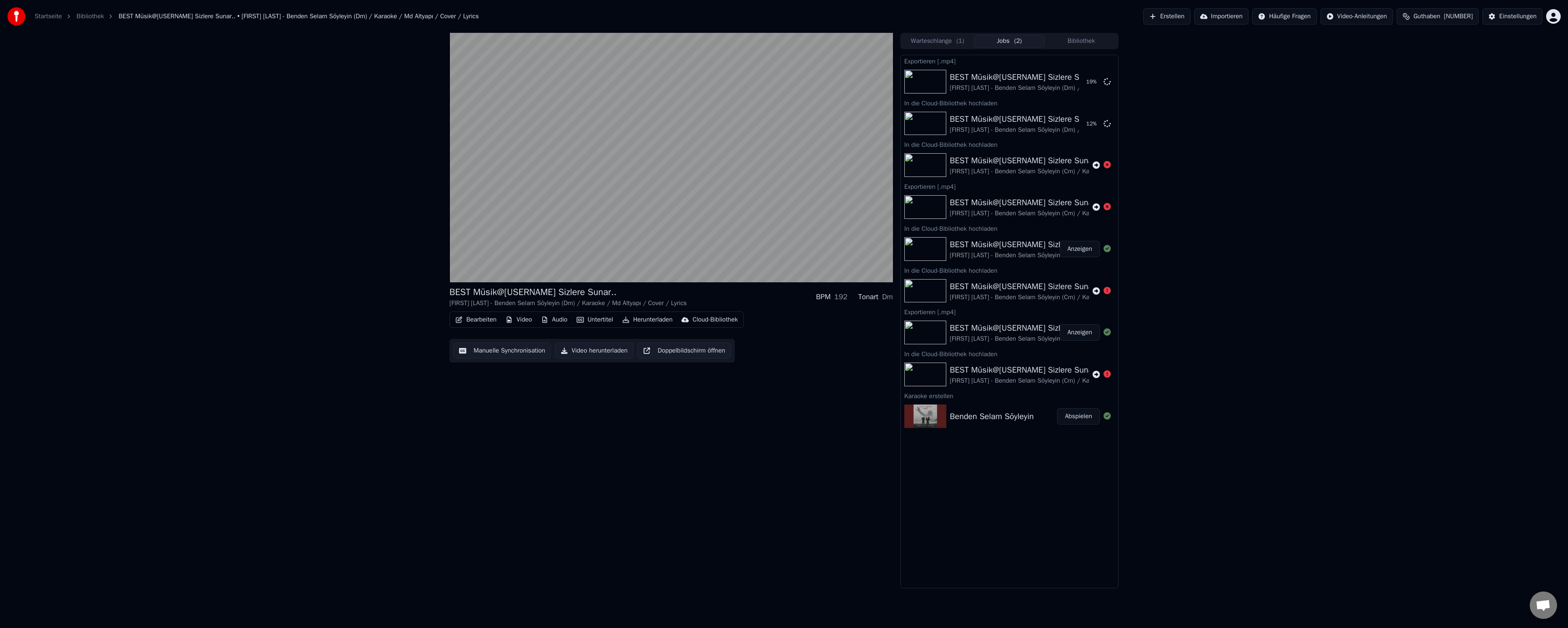 click on "Anzeigen" at bounding box center [1080, 332] 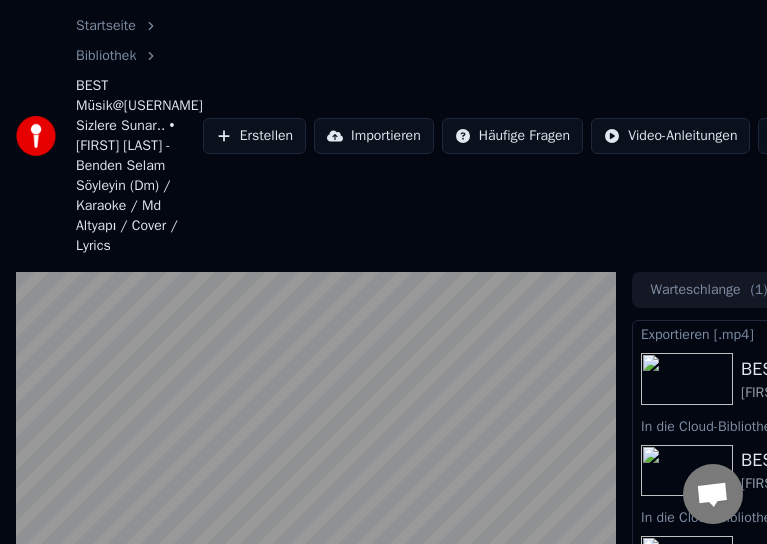 click on "Startseite Bibliothek BEST Müsik@[USERNAME] Sizlere Sunar.. • [FIRST] [LAST] - Benden Selam Söyleyin (Dm) / Karaoke / Md Altyapı / Cover / Lyrics Erstellen Importieren Häufige Fragen Video-Anleitungen Guthaben [NUMBER] Einstellungen" at bounding box center (383, 136) 